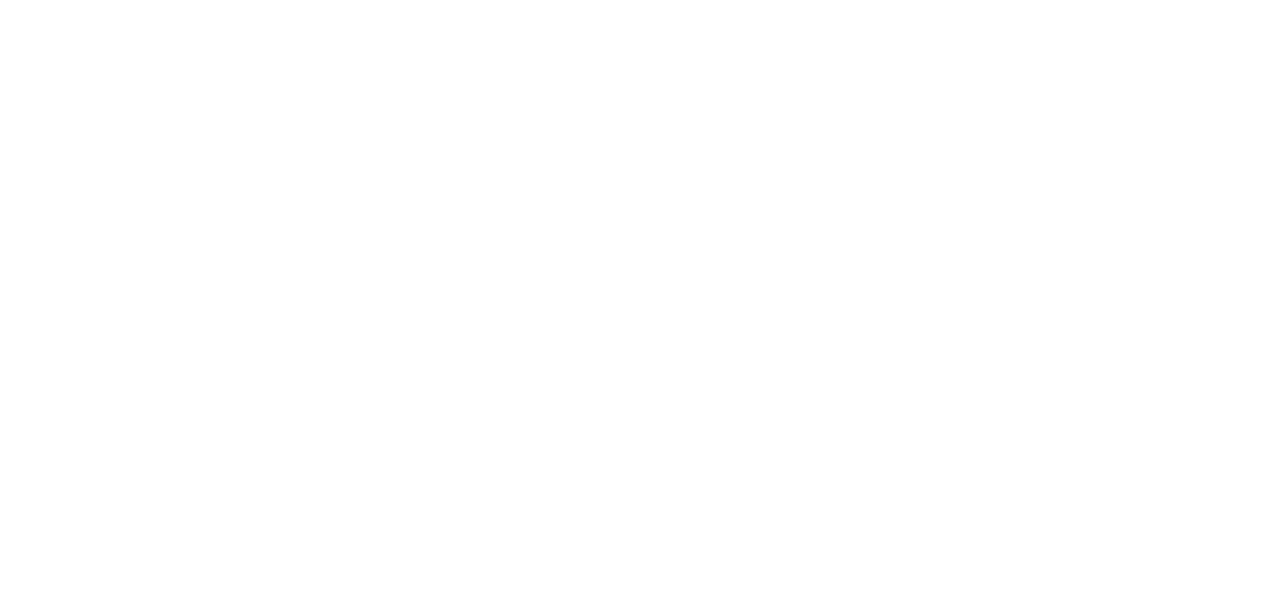scroll, scrollTop: 0, scrollLeft: 0, axis: both 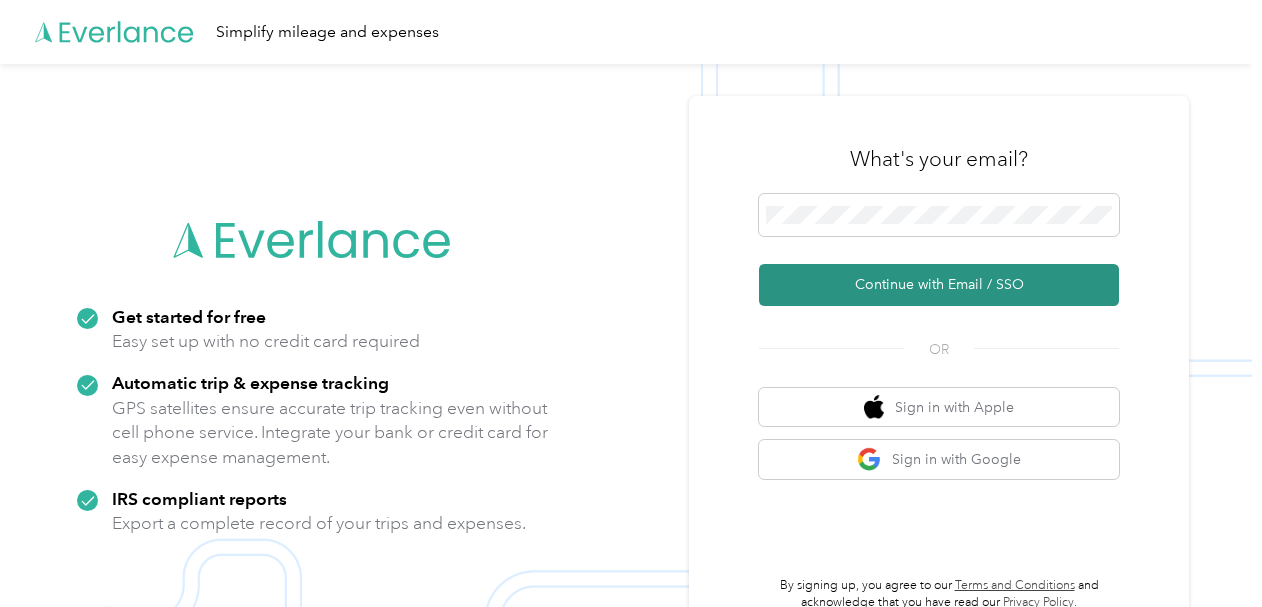 click on "Continue with Email / SSO" at bounding box center [939, 285] 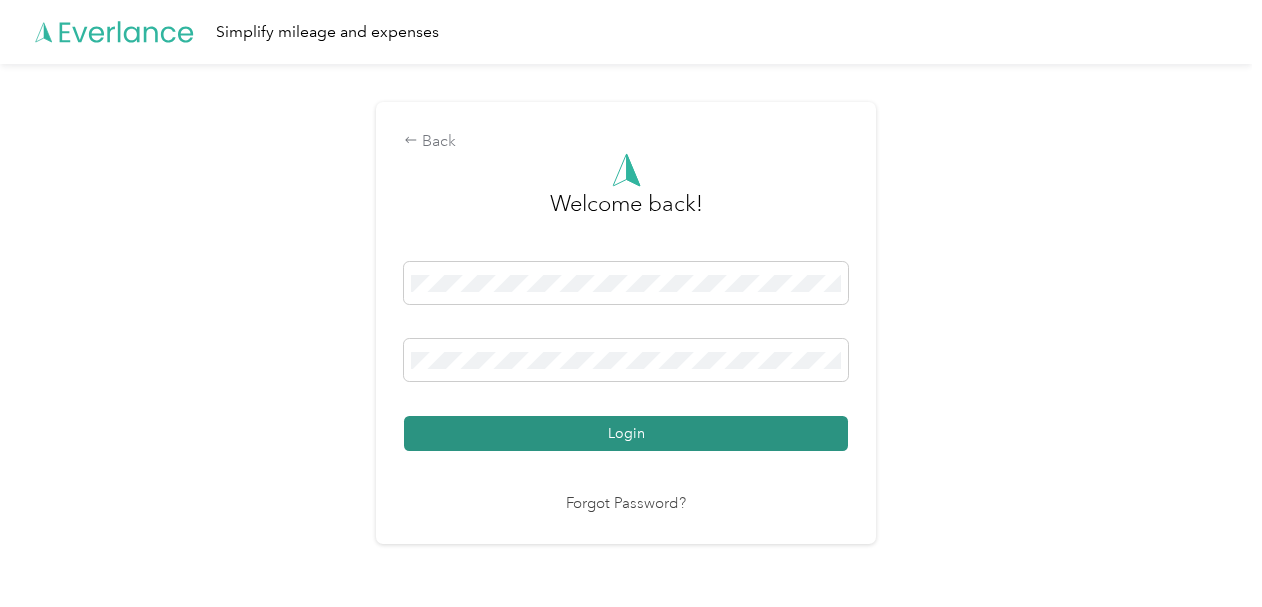 click on "Login" at bounding box center [626, 433] 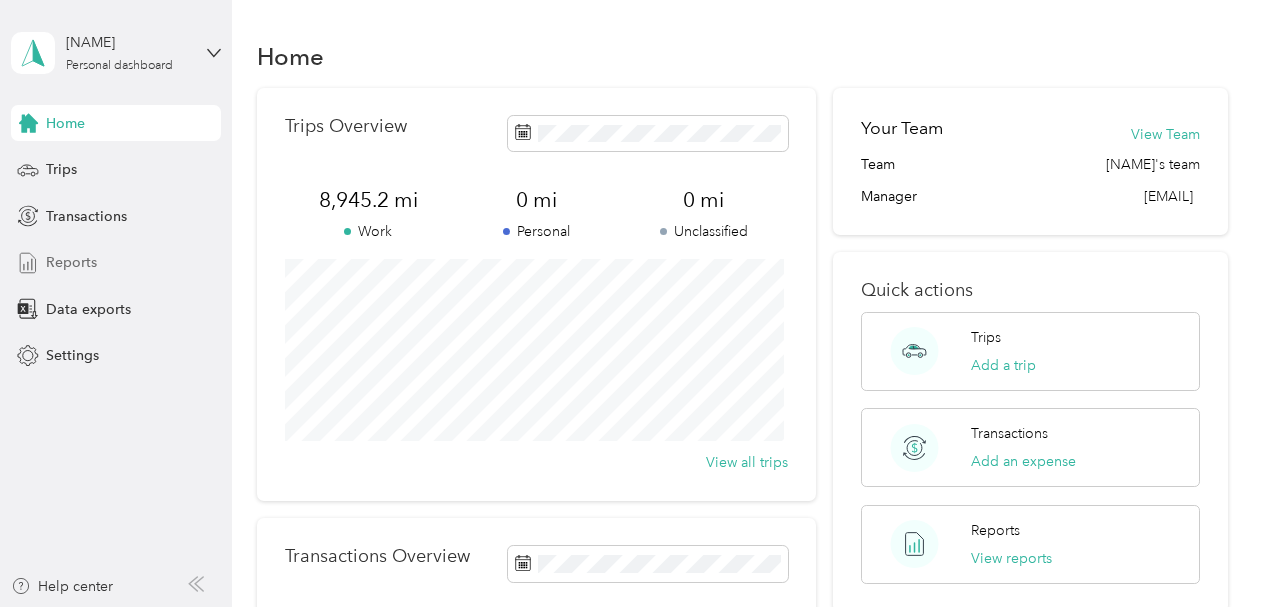 click on "Reports" at bounding box center [71, 262] 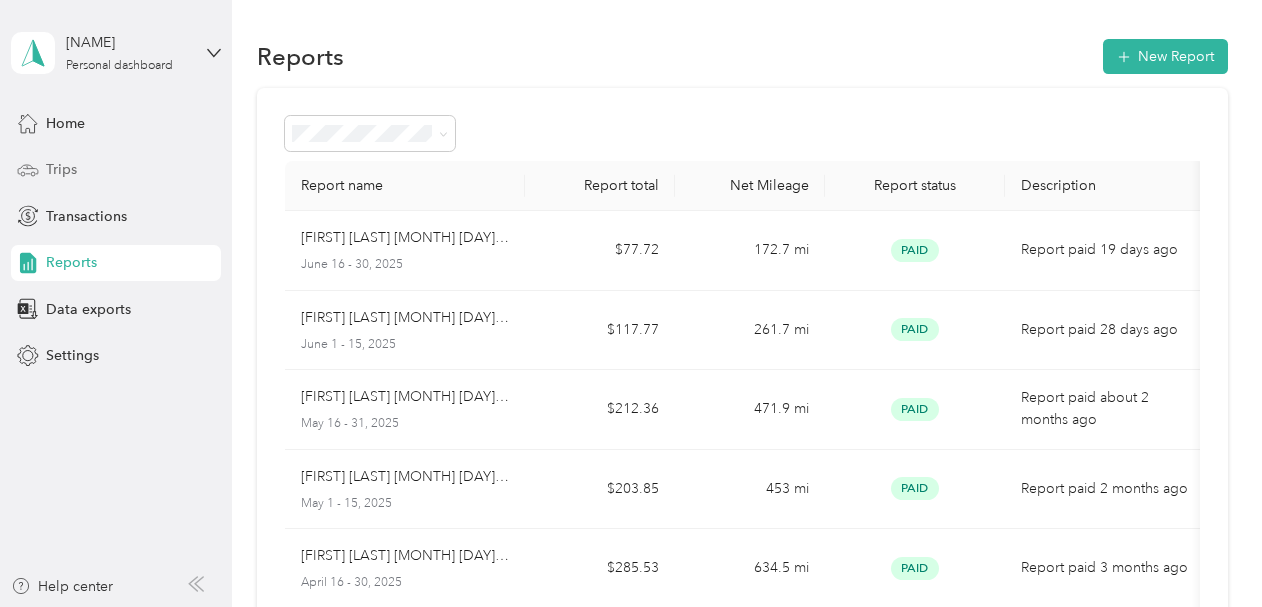 click on "Trips" at bounding box center [61, 169] 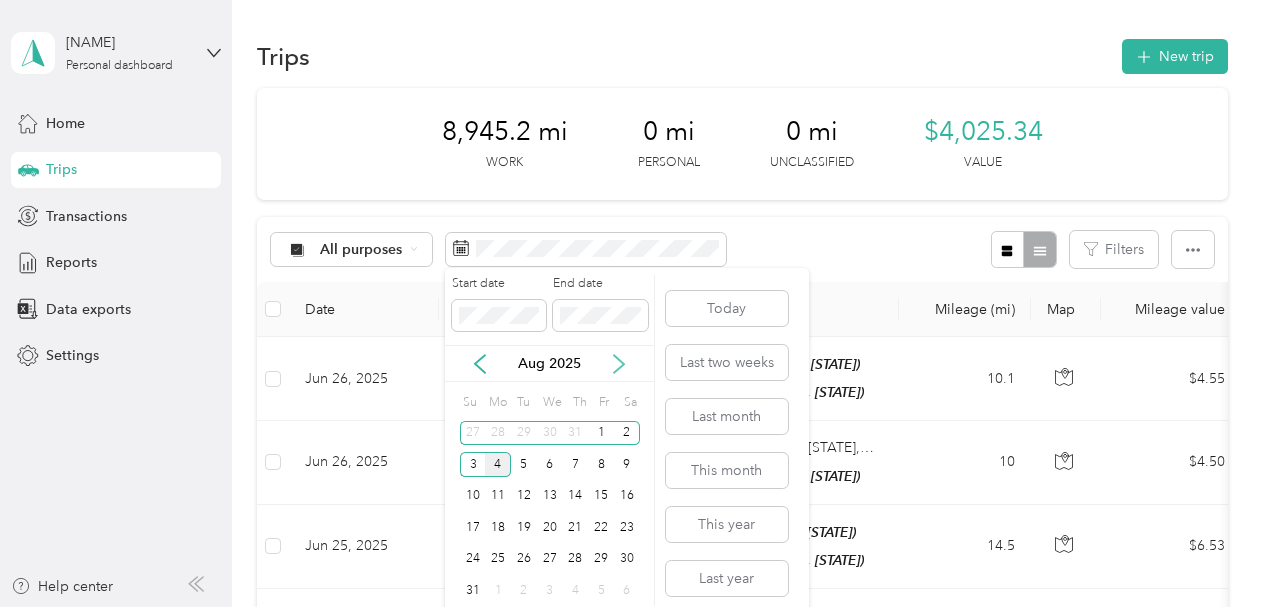 click 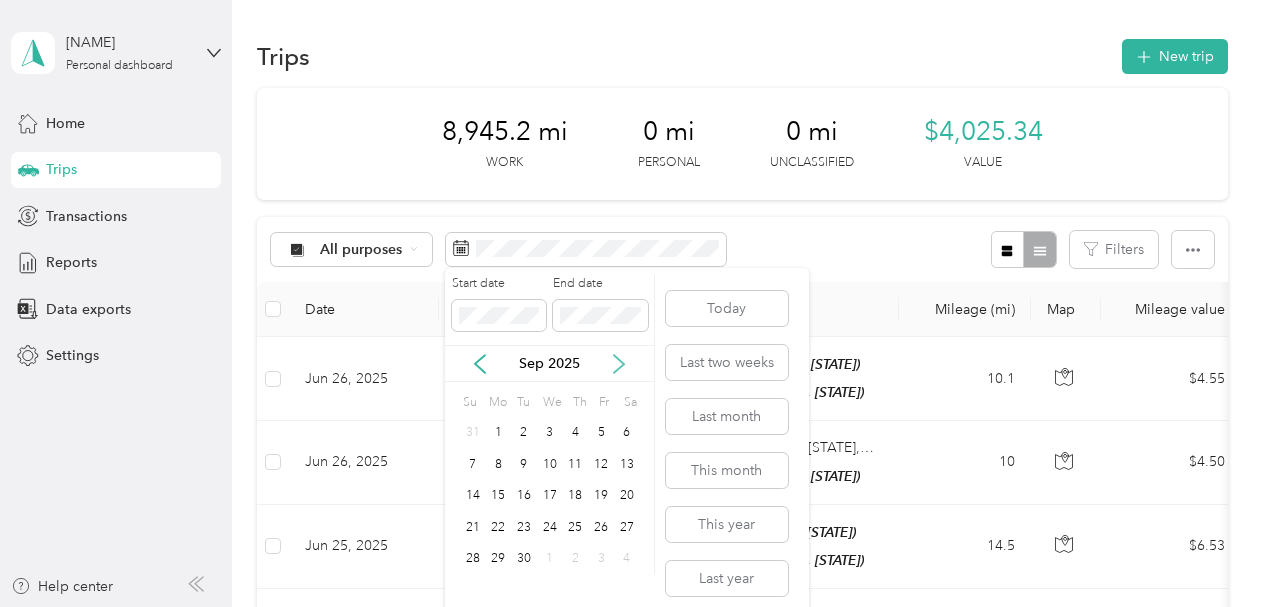 click 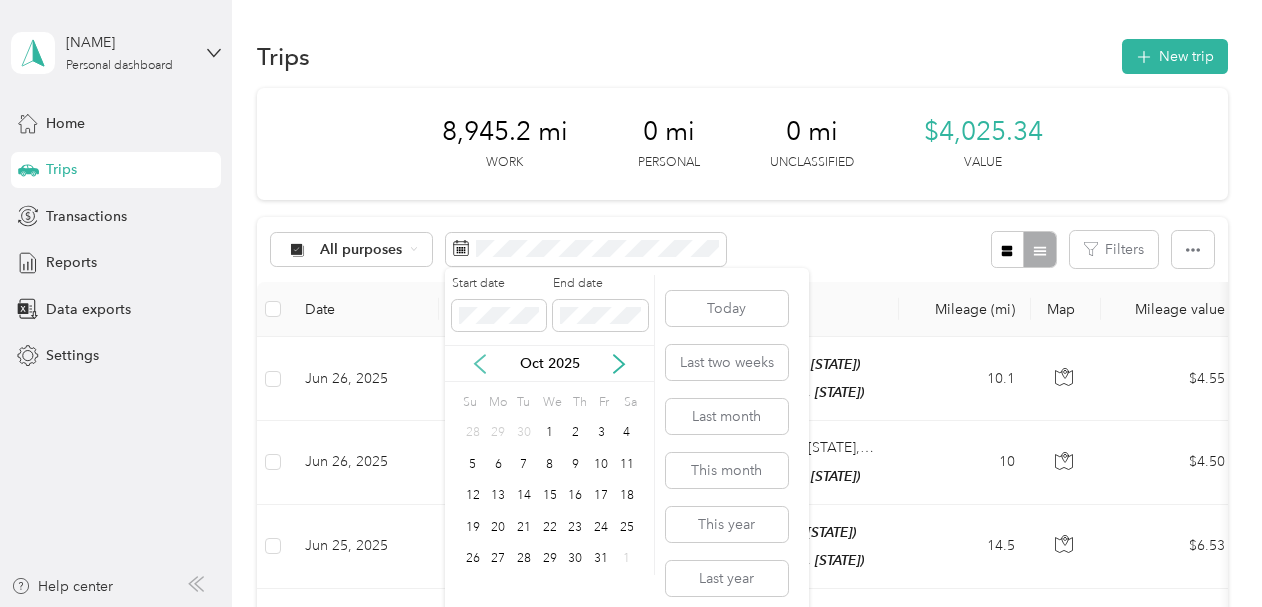 click 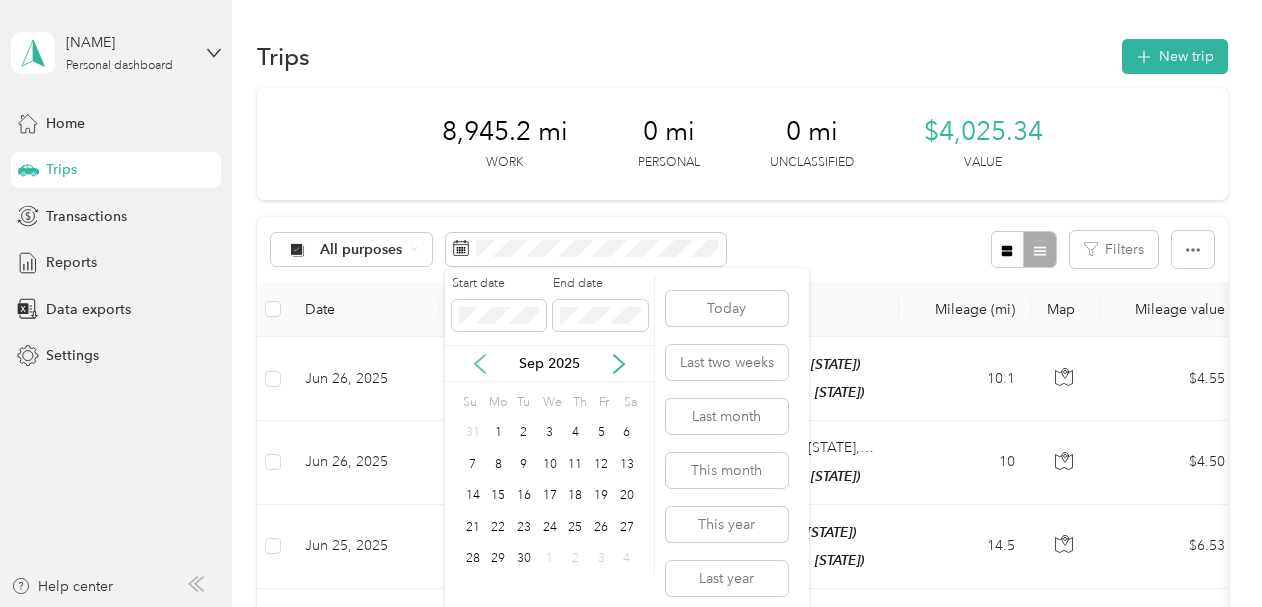 click 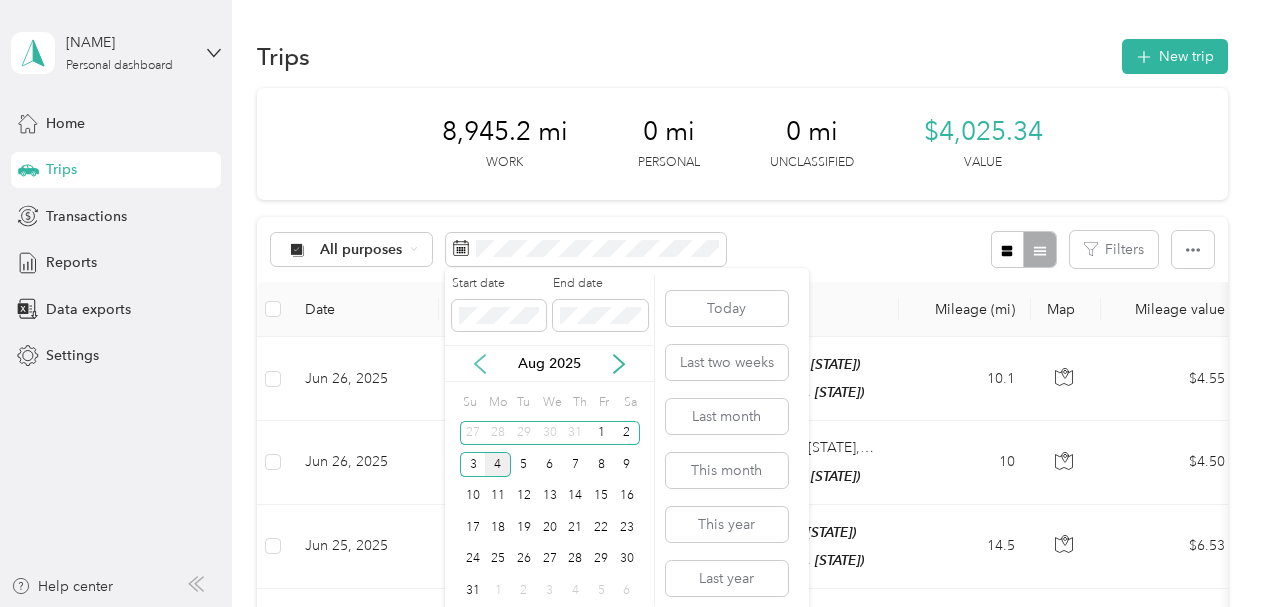 click 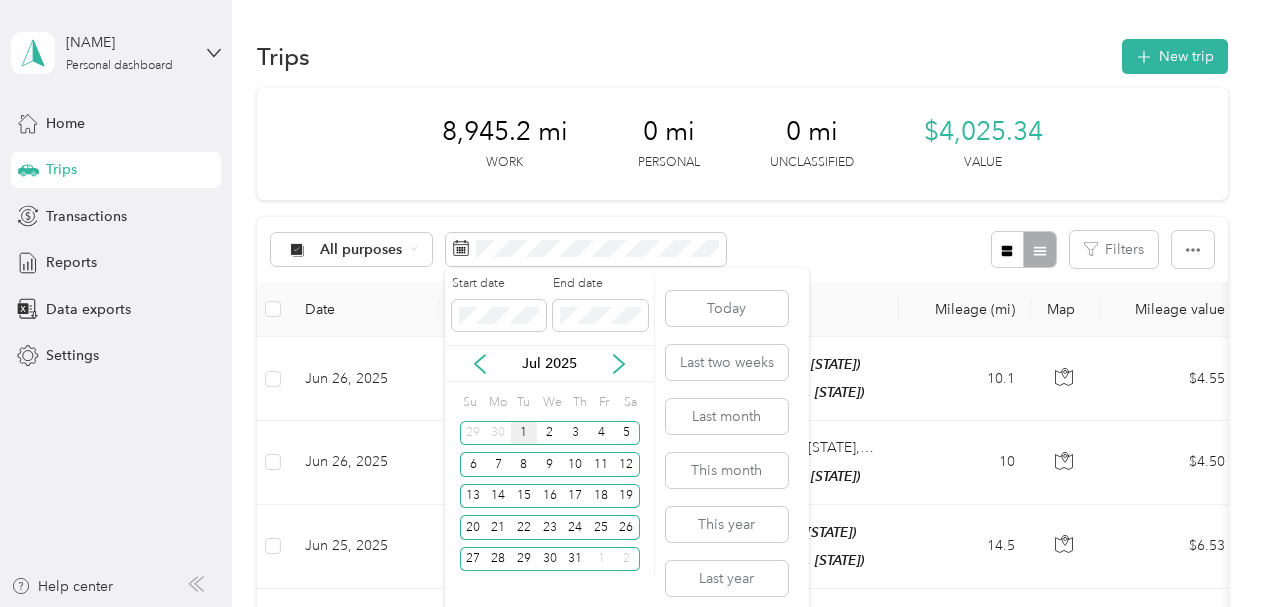 click on "1" at bounding box center [524, 433] 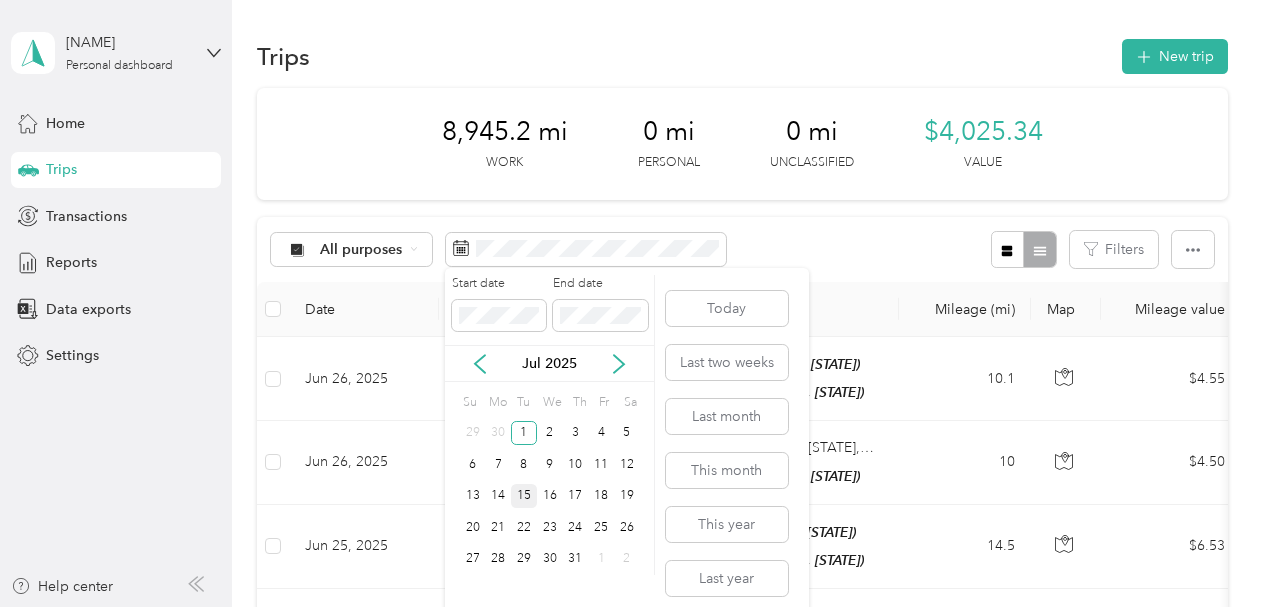 click on "15" at bounding box center [524, 496] 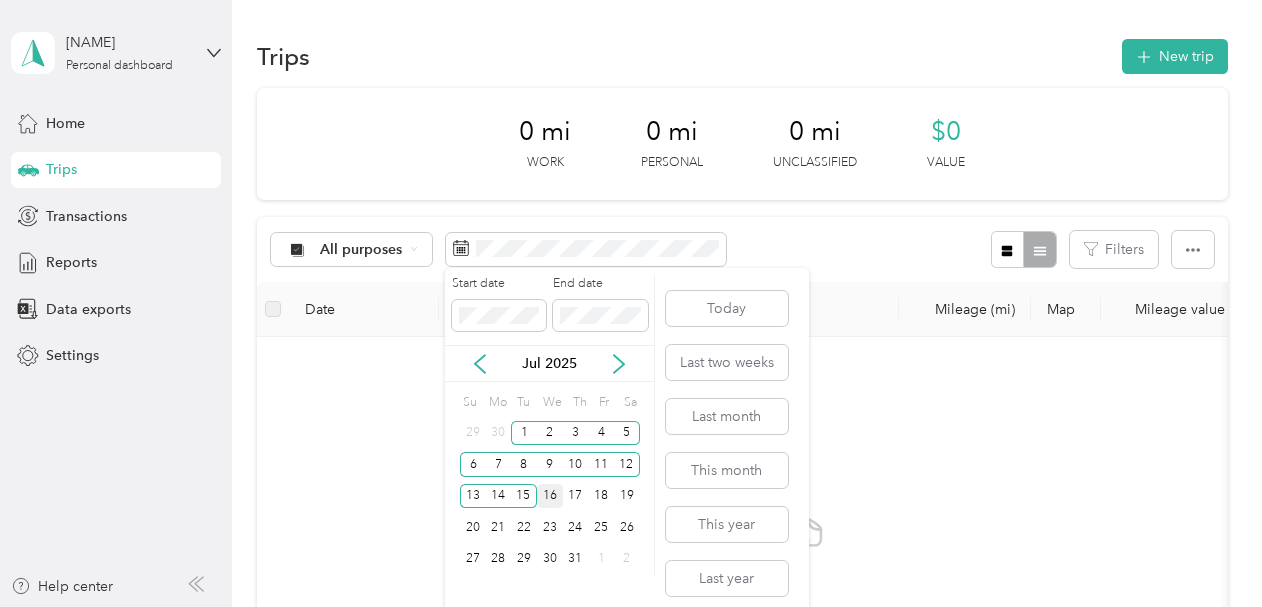 click on "16" at bounding box center [550, 496] 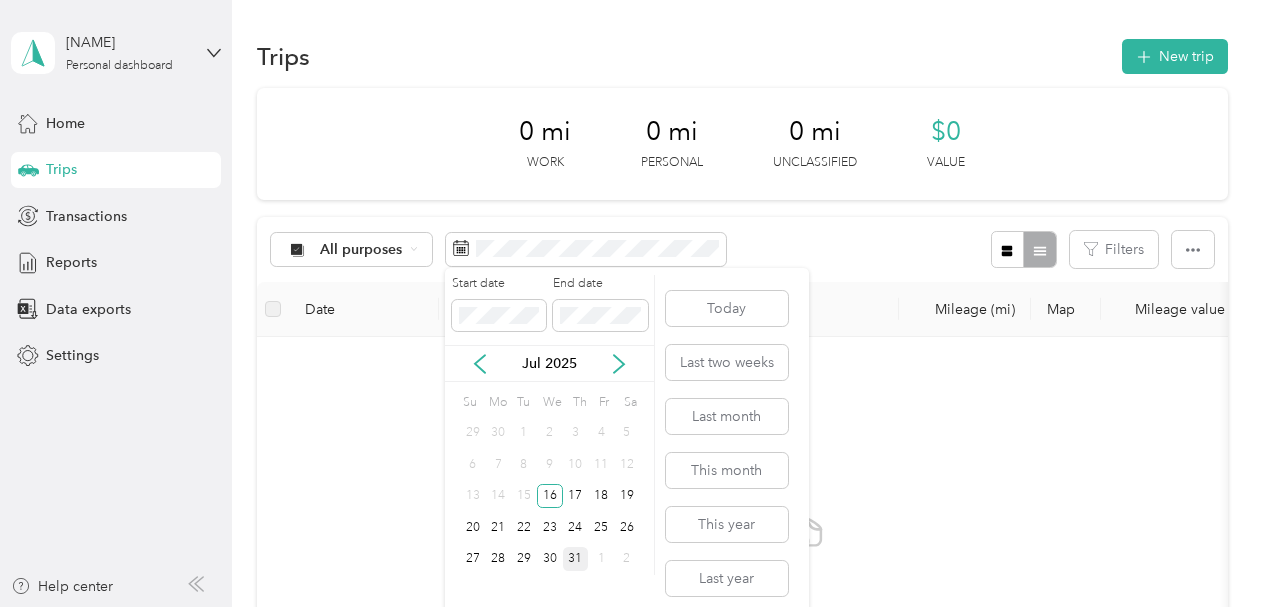 click on "31" at bounding box center (576, 559) 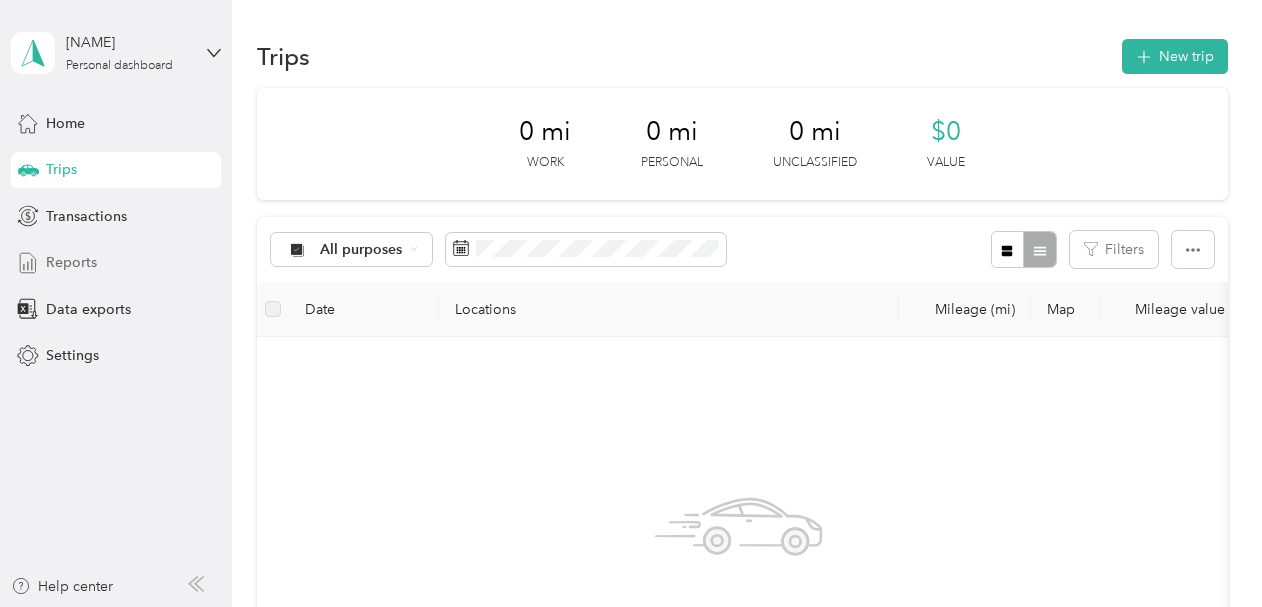 click on "Reports" at bounding box center (71, 262) 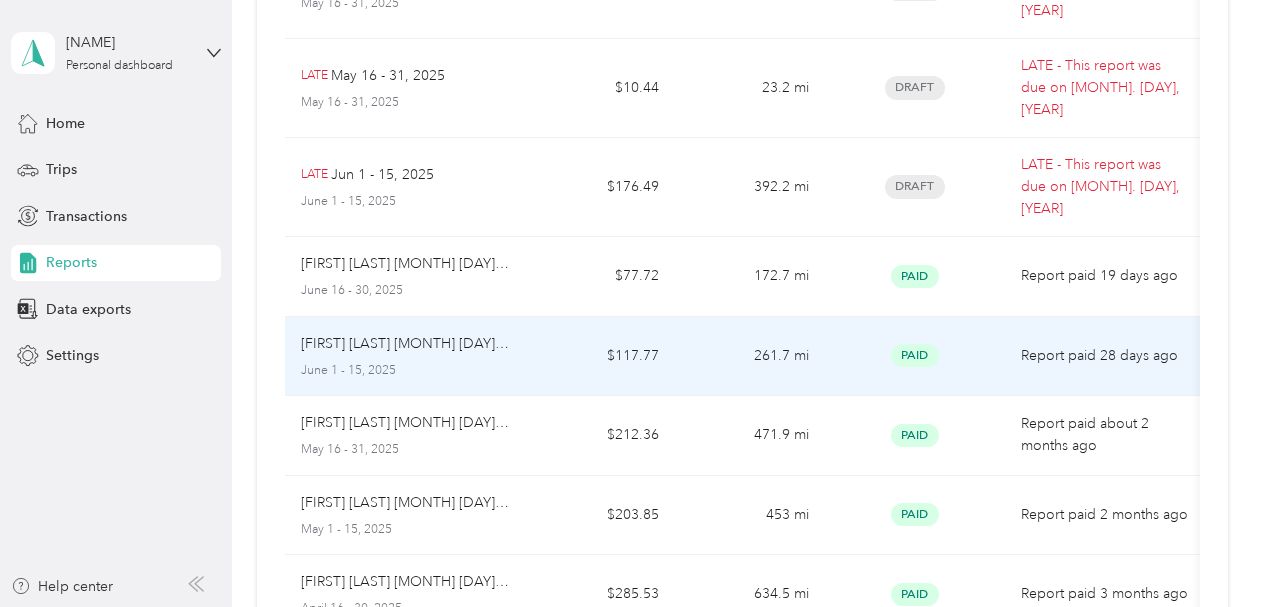 scroll, scrollTop: 400, scrollLeft: 0, axis: vertical 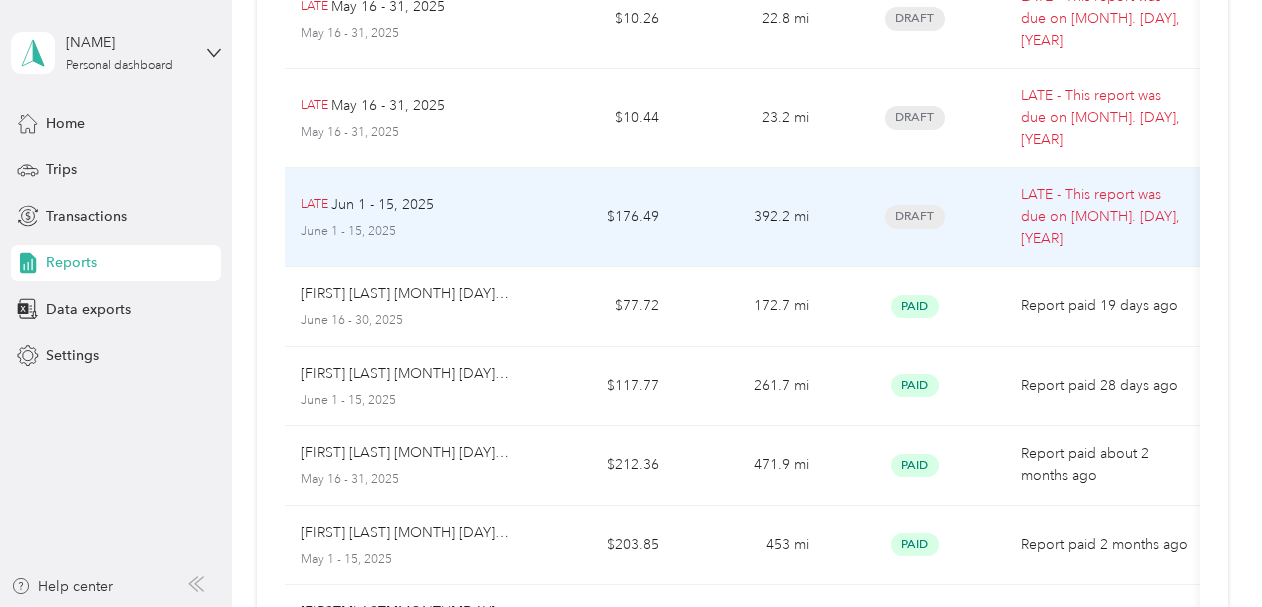 click on "LATE - This report was due on   [MONTH]. [DAY], [YEAR]" at bounding box center (1105, 217) 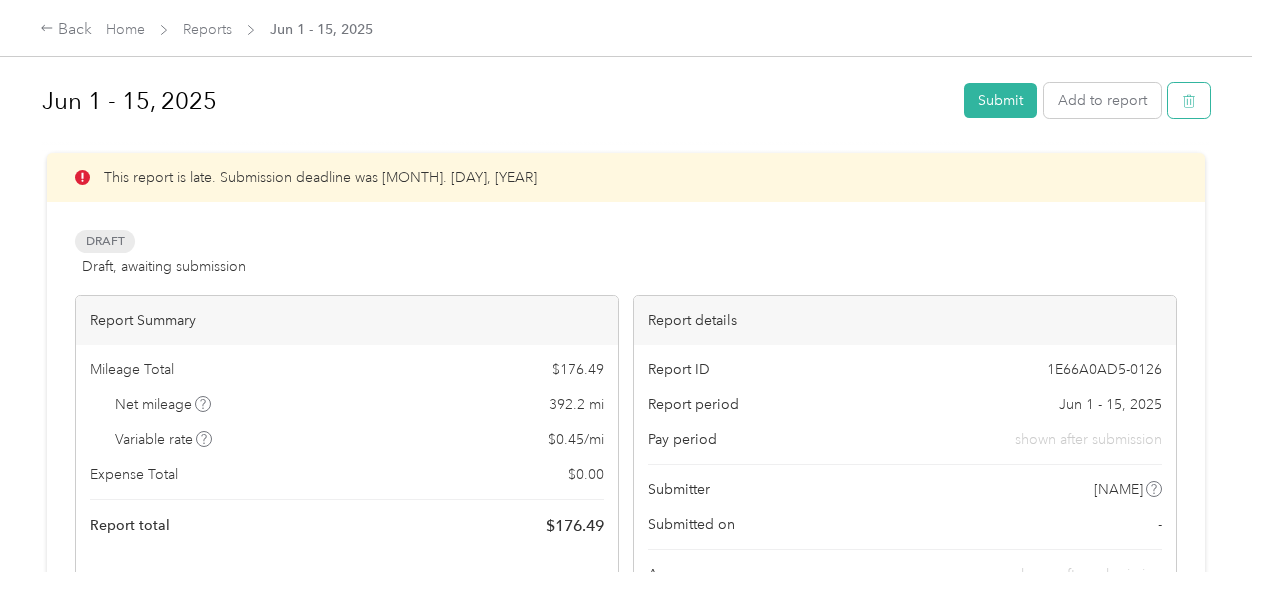 click 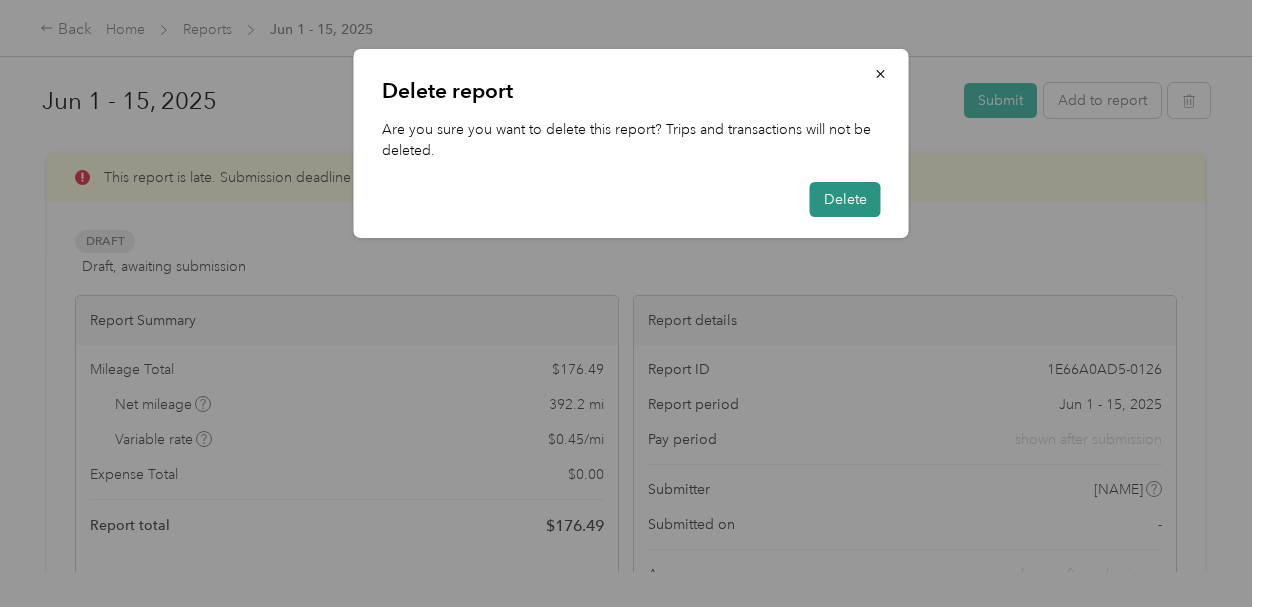 click on "Delete" at bounding box center [845, 199] 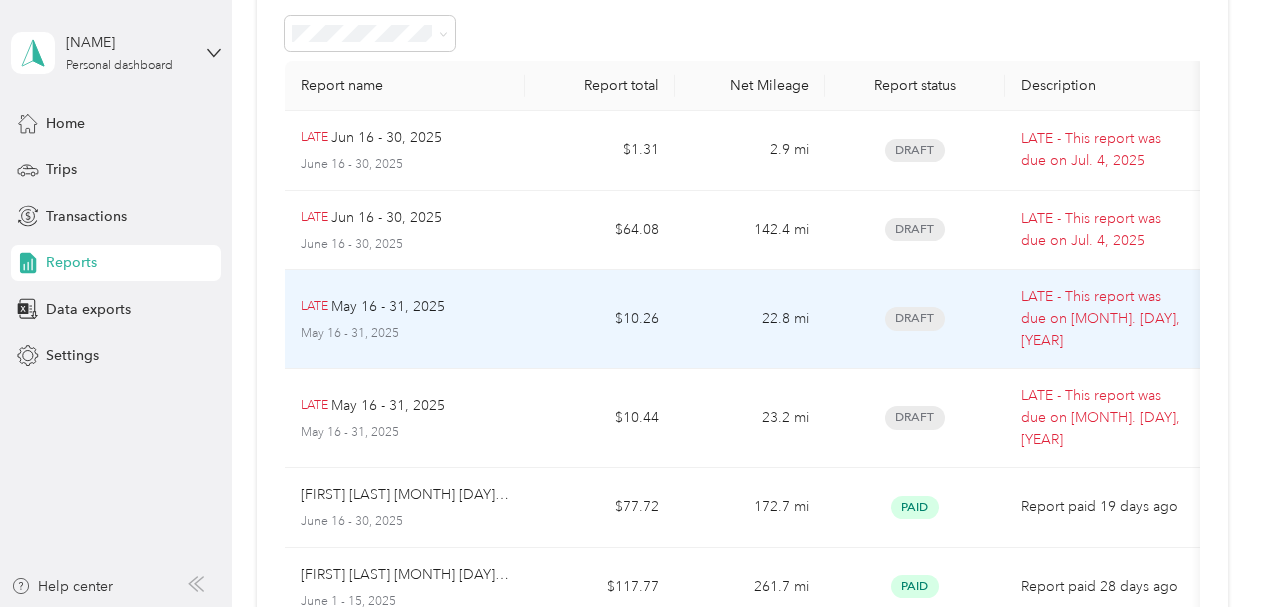 scroll, scrollTop: 200, scrollLeft: 0, axis: vertical 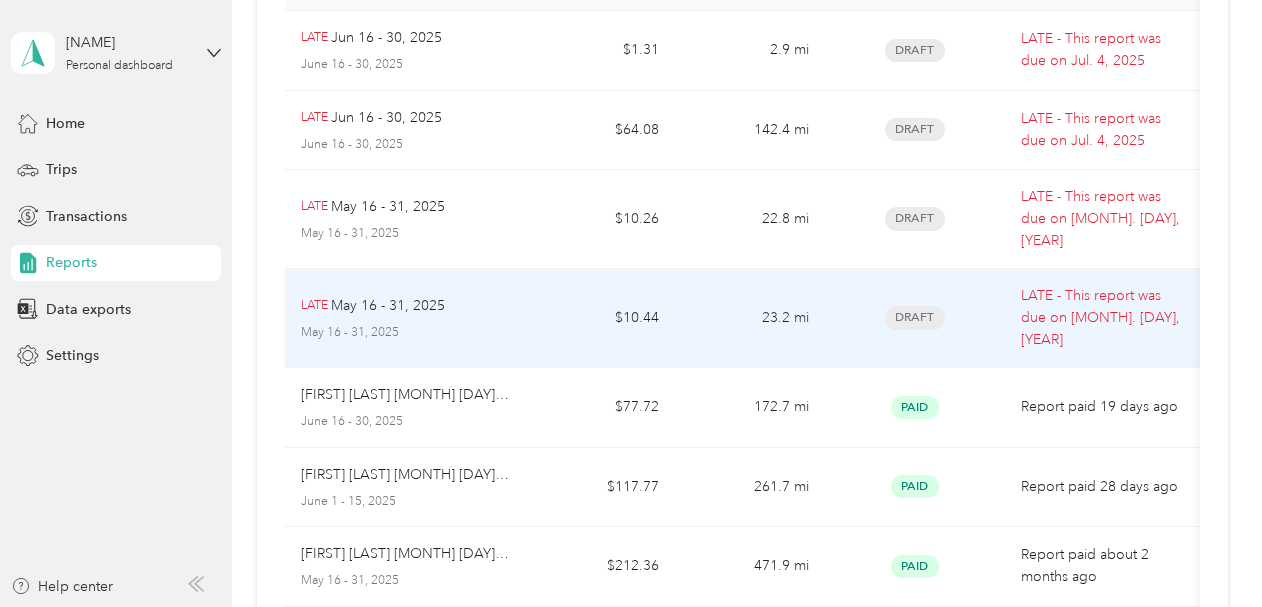 click on "LATE - This report was due on   [MONTH]. [DAY], [YEAR]" at bounding box center (1105, 318) 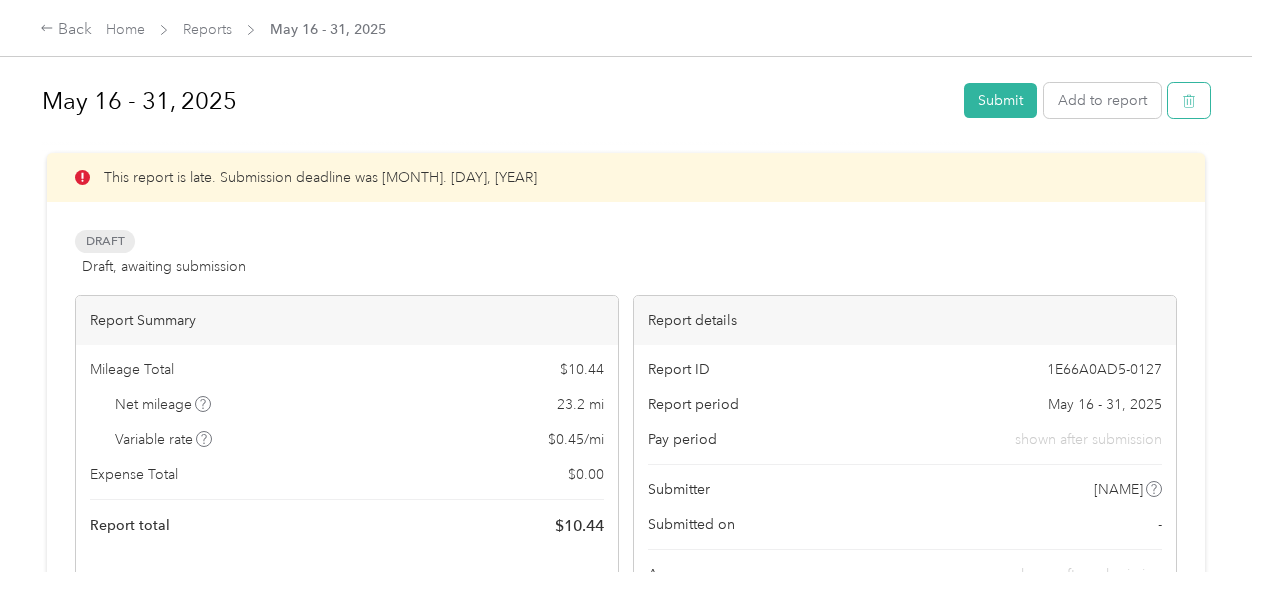 click at bounding box center [1189, 100] 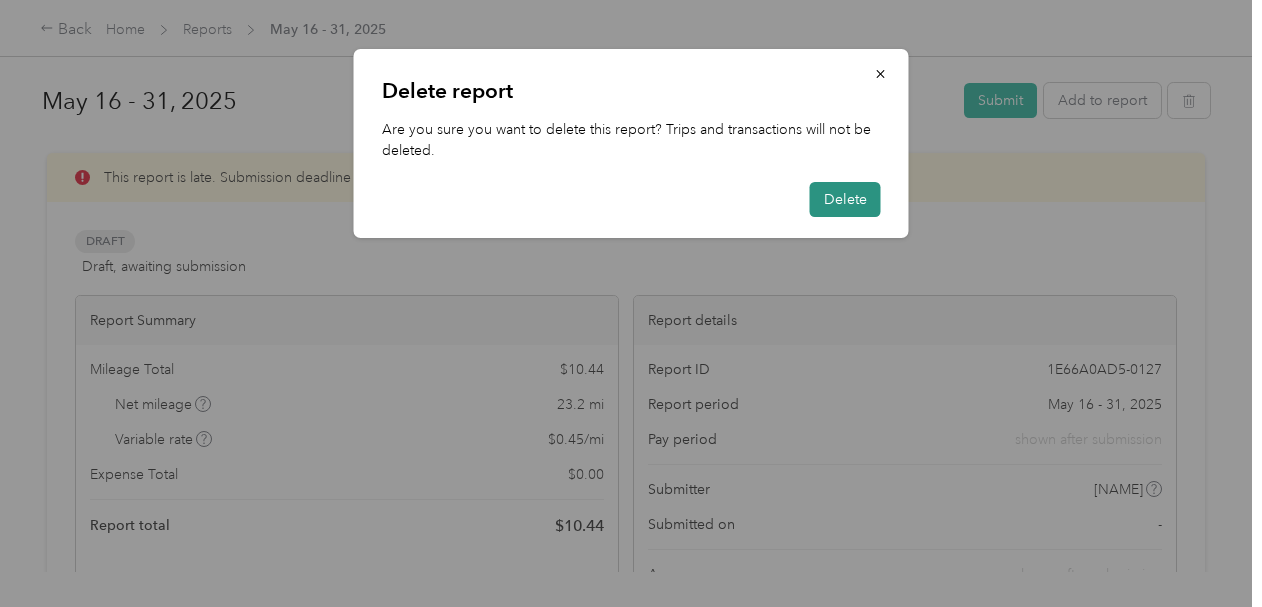click on "Delete" at bounding box center (845, 199) 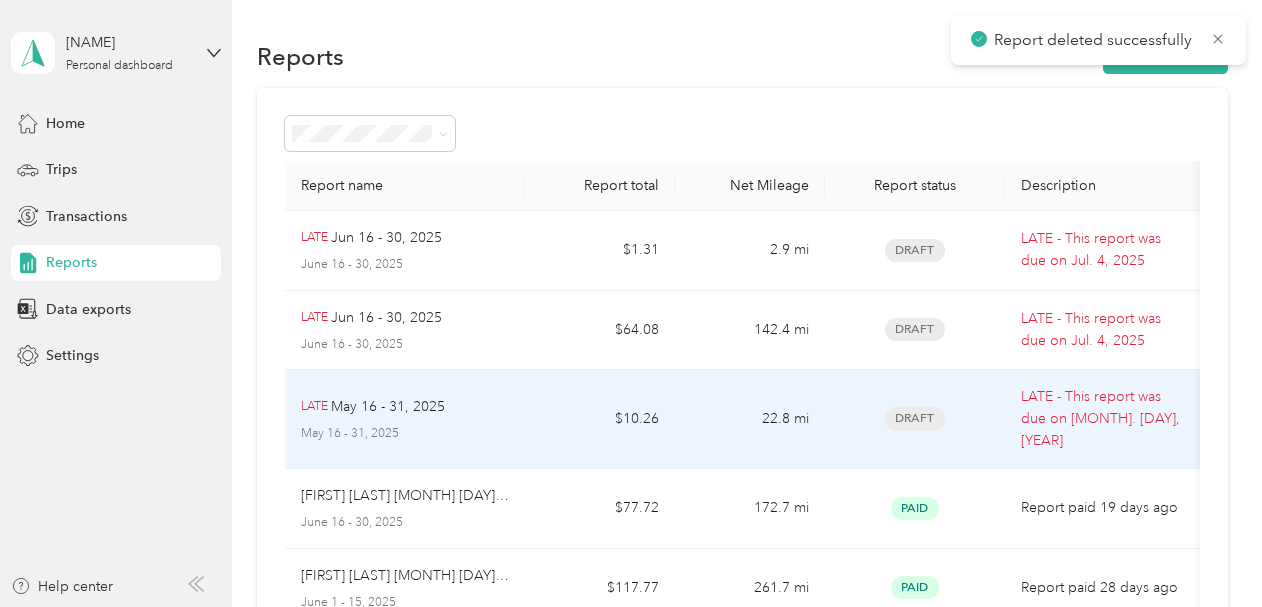 click on "LATE - This report was due on   [MONTH]. [DAY], [YEAR]" at bounding box center [1105, 419] 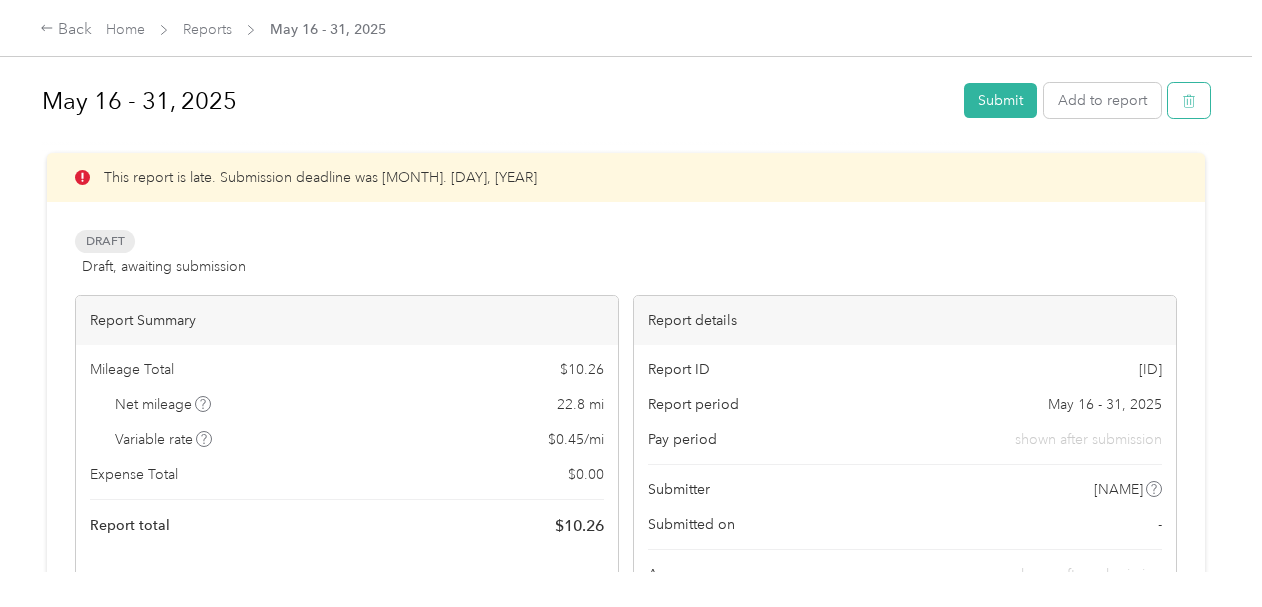 click 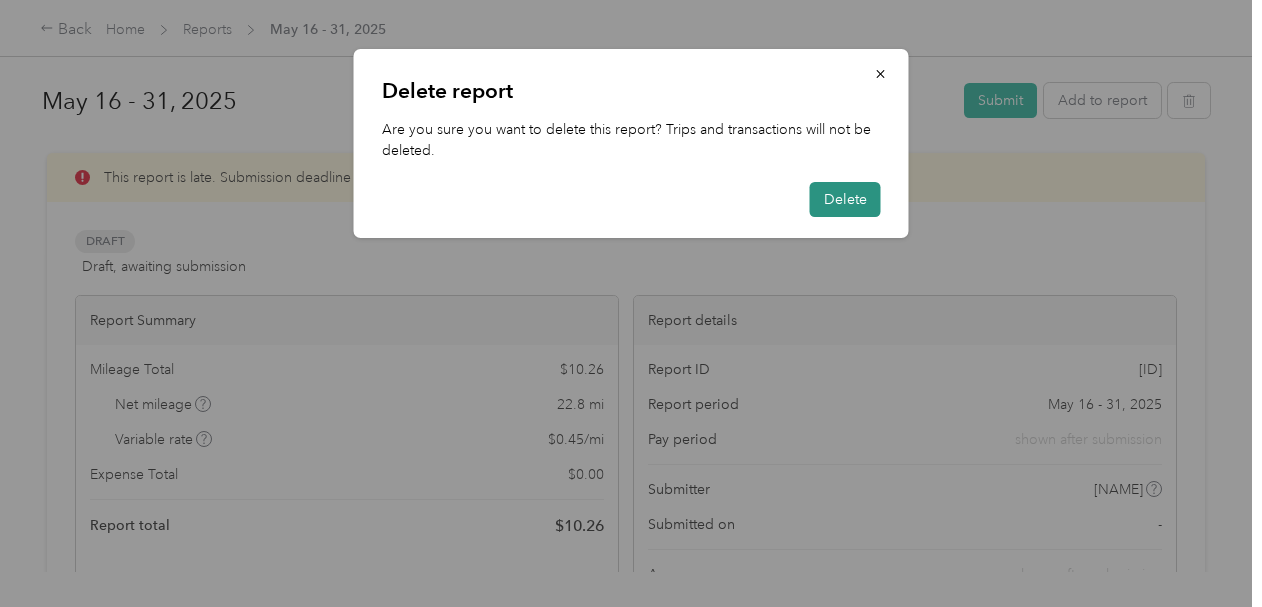 click on "Delete" at bounding box center [845, 199] 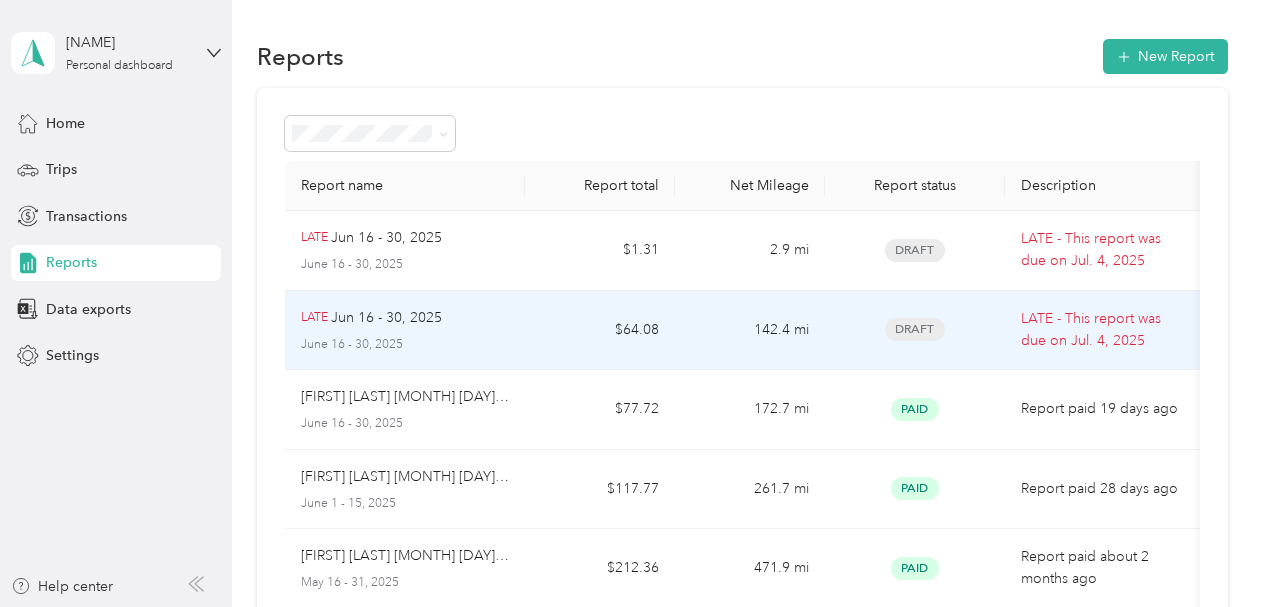 click on "LATE - This report was due on   [MONTH]. [DAY], [YEAR]" at bounding box center [1105, 330] 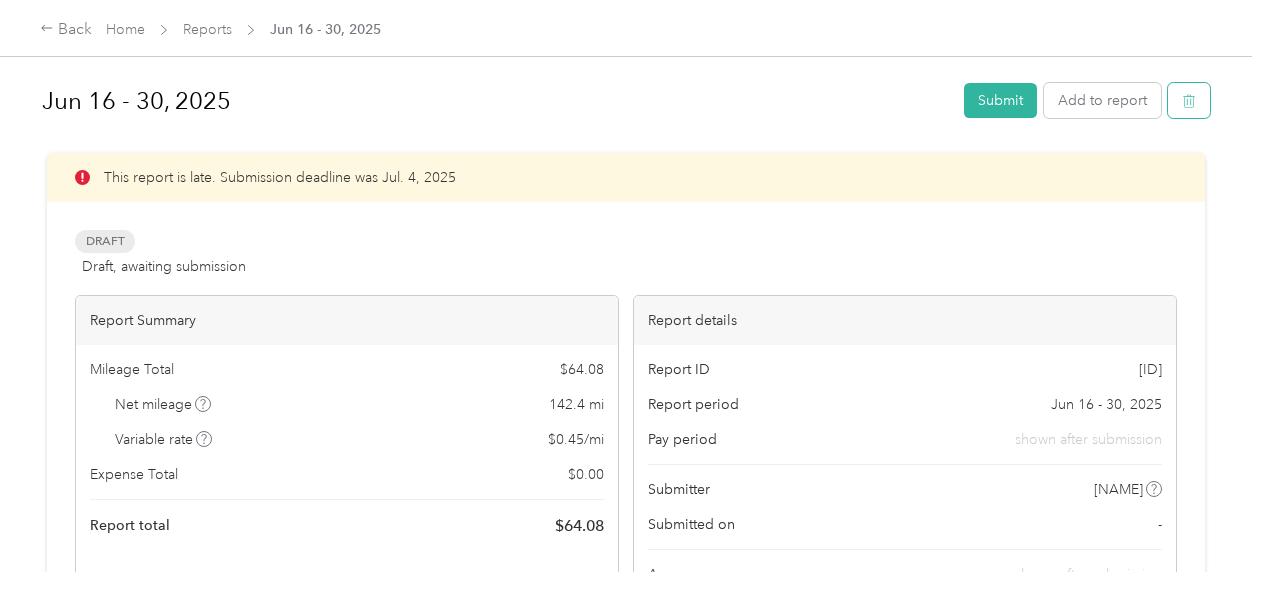 click 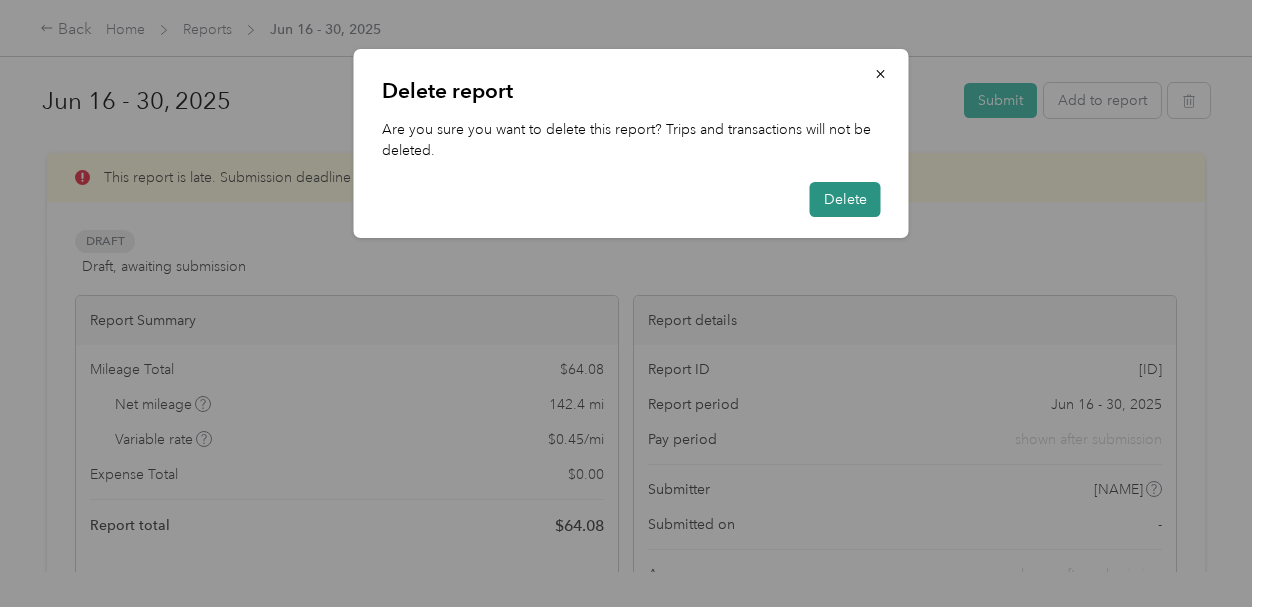 click on "Delete" at bounding box center [845, 199] 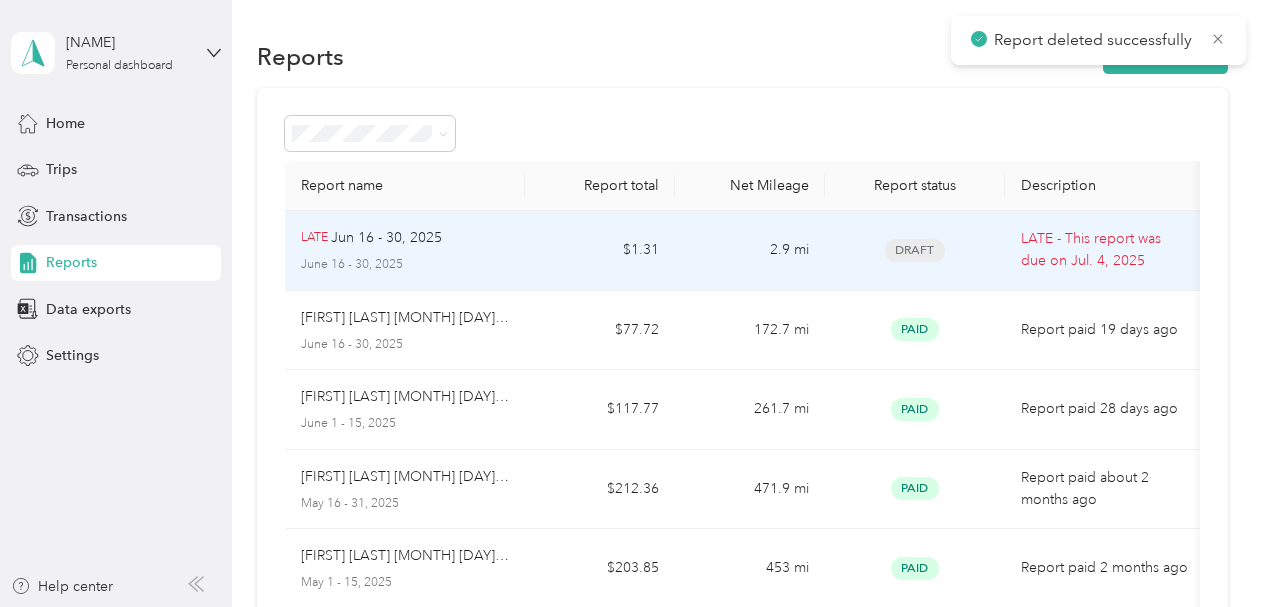 click on "LATE - This report was due on   [MONTH]. [DAY], [YEAR]" at bounding box center (1105, 250) 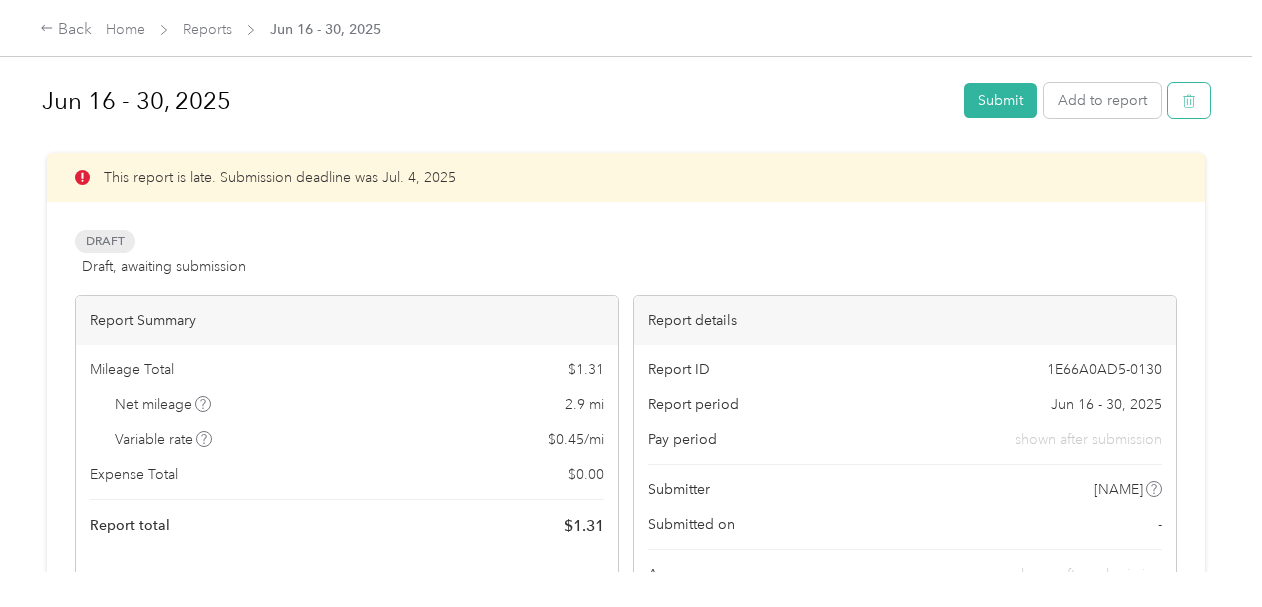 click 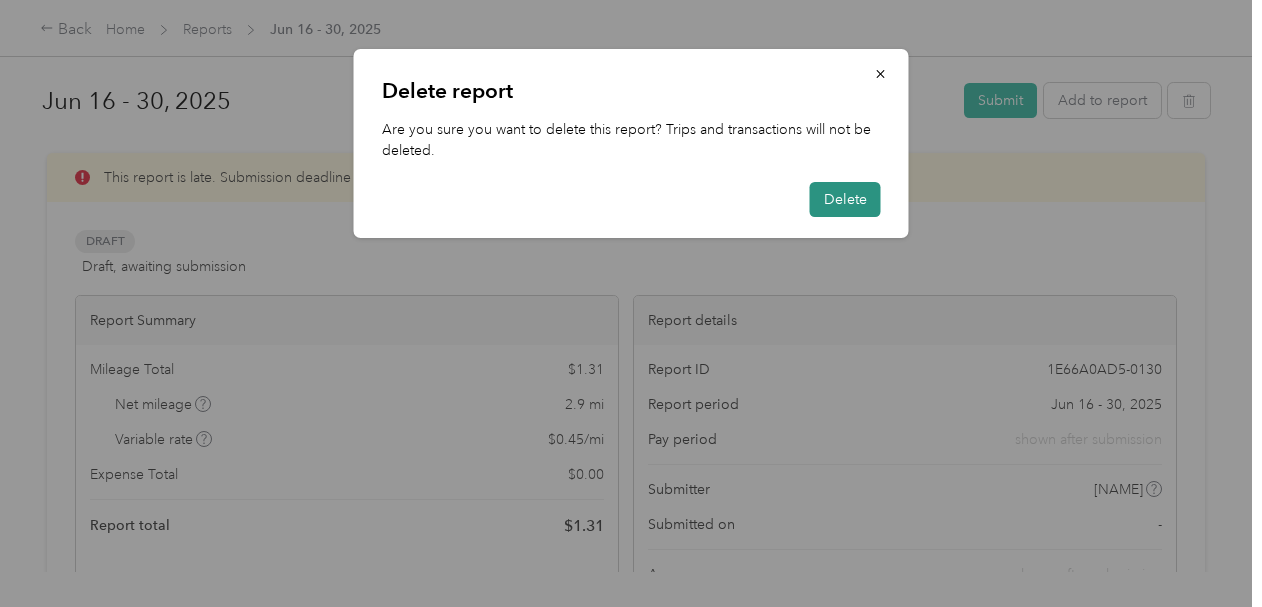 click on "Delete" at bounding box center [845, 199] 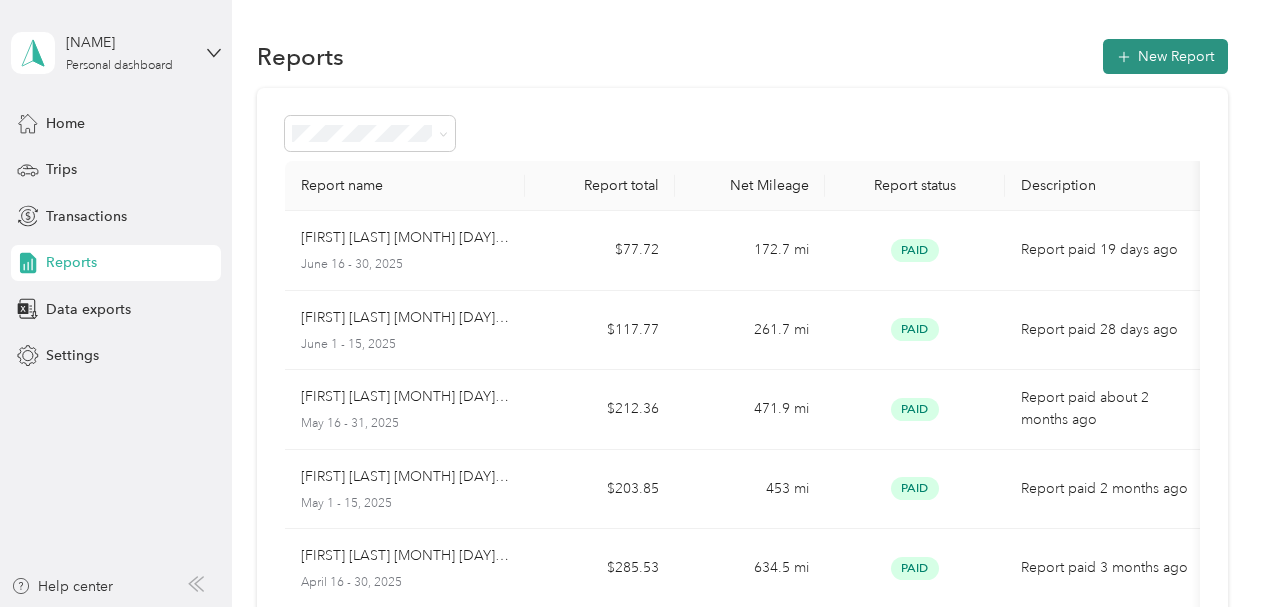 click on "New Report" at bounding box center [1165, 56] 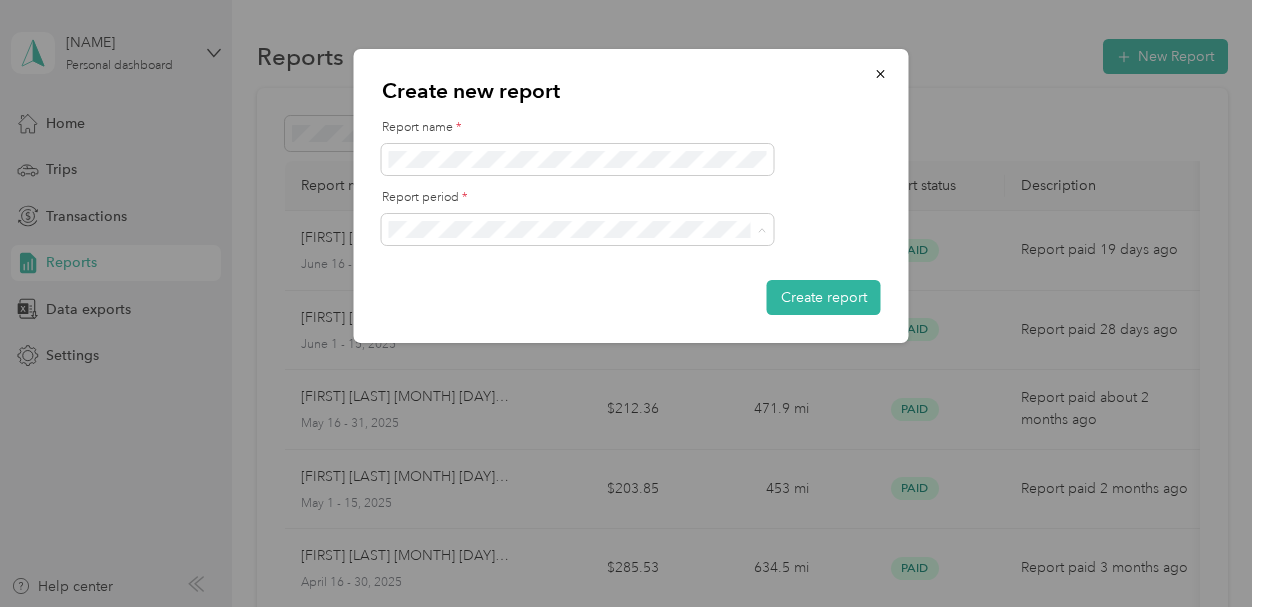 click on "Jul 16 - 31, 2025" at bounding box center [449, 299] 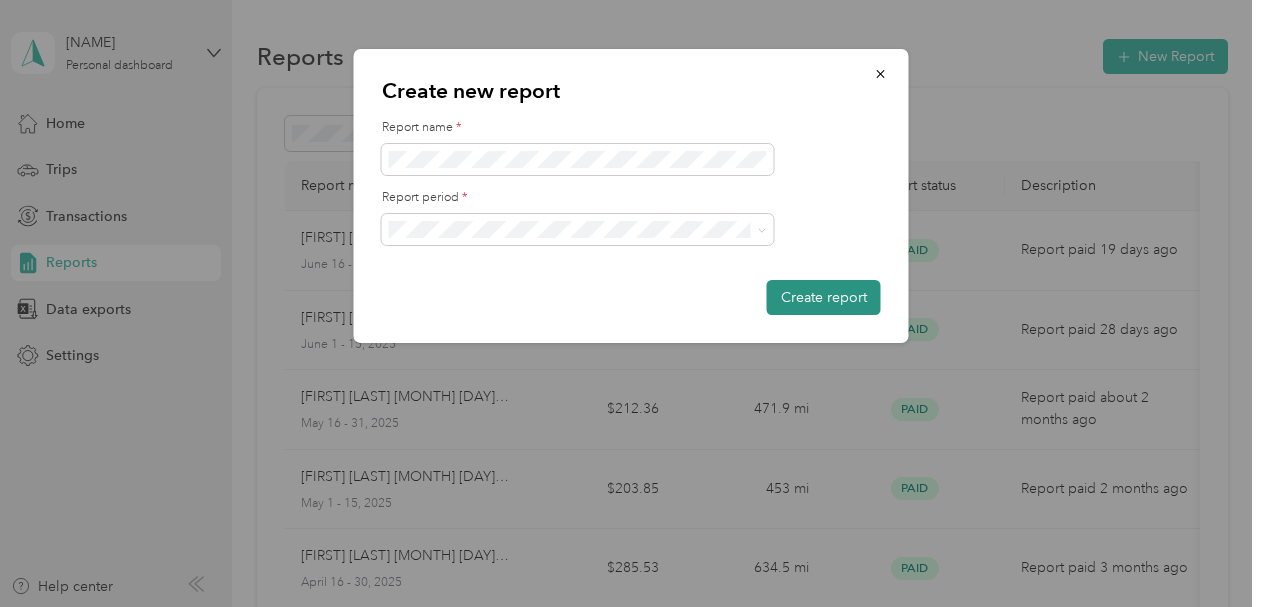 click on "Create report" at bounding box center [824, 297] 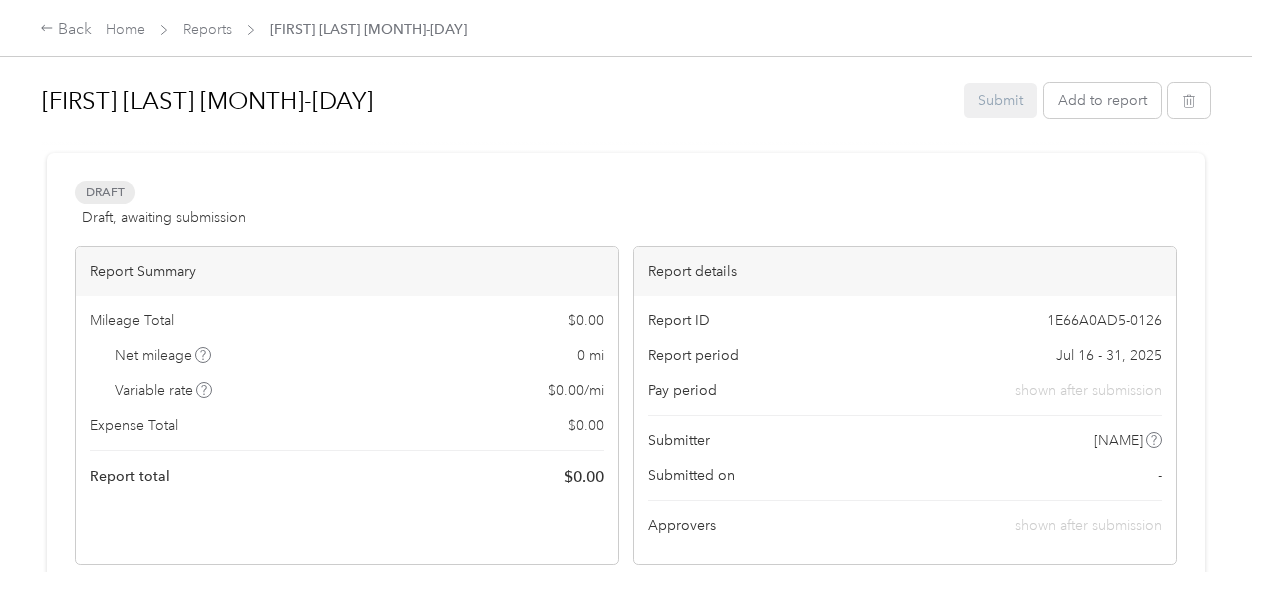 click on "Draft Draft, awaiting submission View  activity & comments" at bounding box center [626, 205] 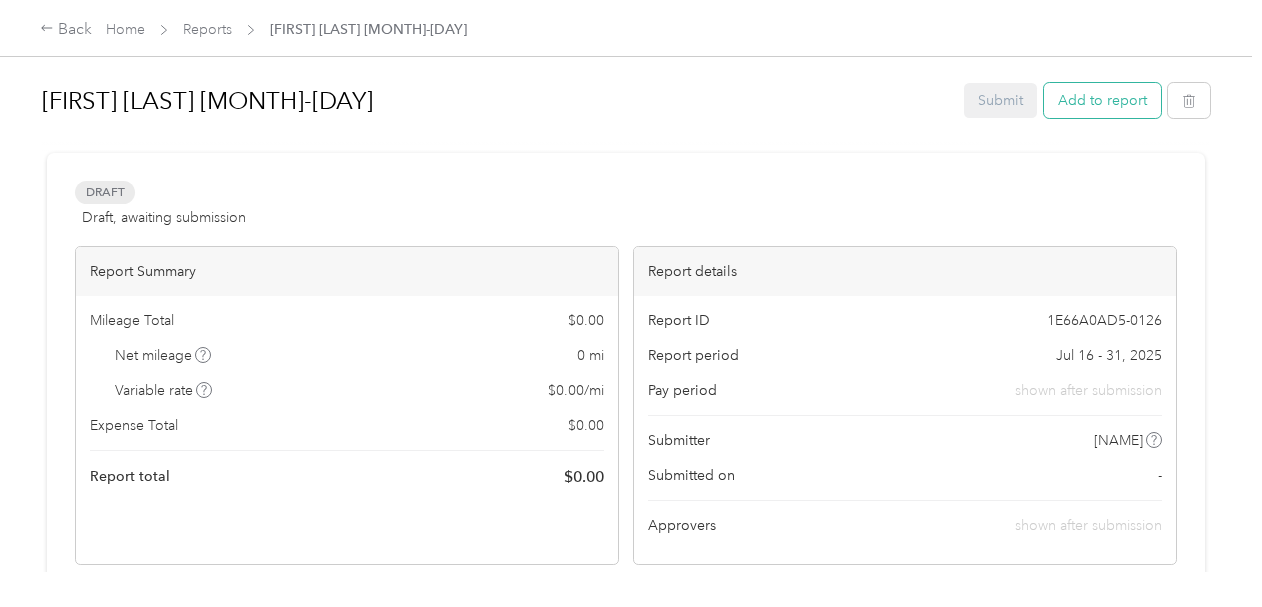 click on "Add to report" at bounding box center (1102, 100) 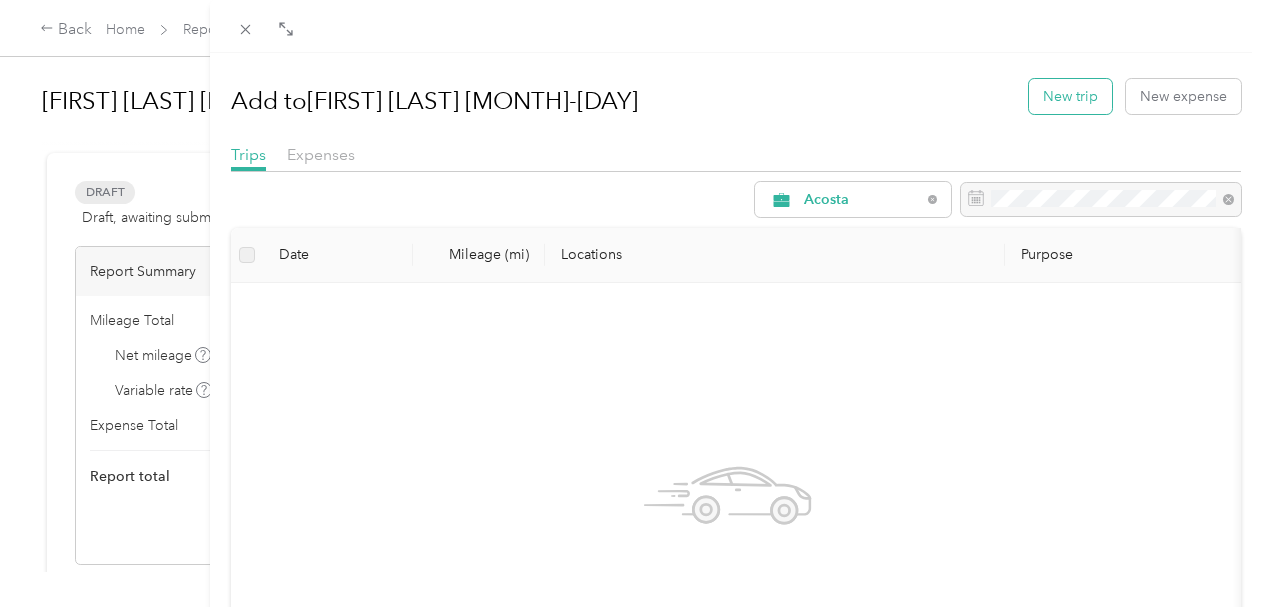 click on "New trip" at bounding box center (1070, 96) 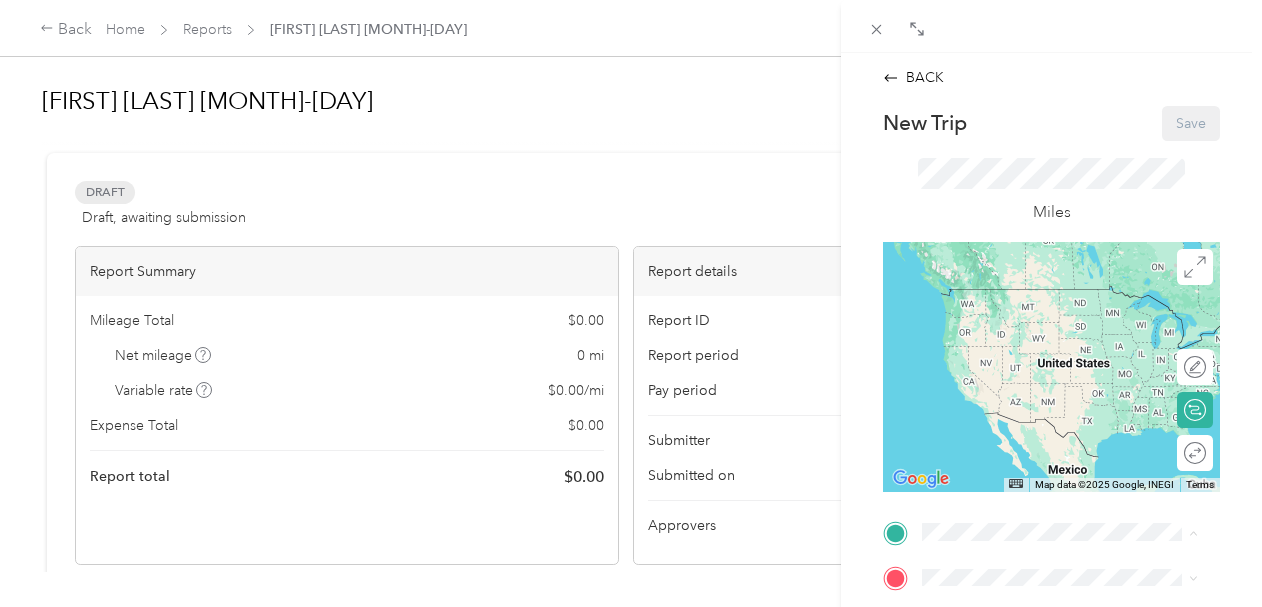 click on "[NUMBER] [STREET], [CITY], [STATE], [COUNTRY]" at bounding box center (1048, 329) 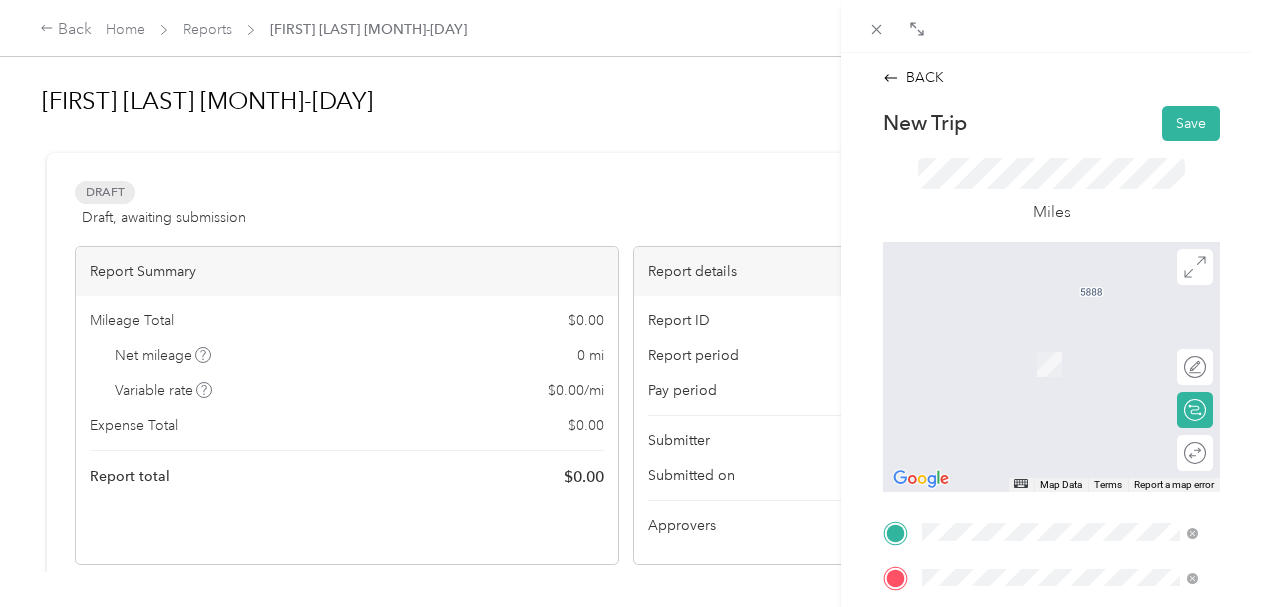 click on "[LOCATION]
[CITY], [STATE] [ZIP_CODE], [COUNTRY]" at bounding box center (1075, 544) 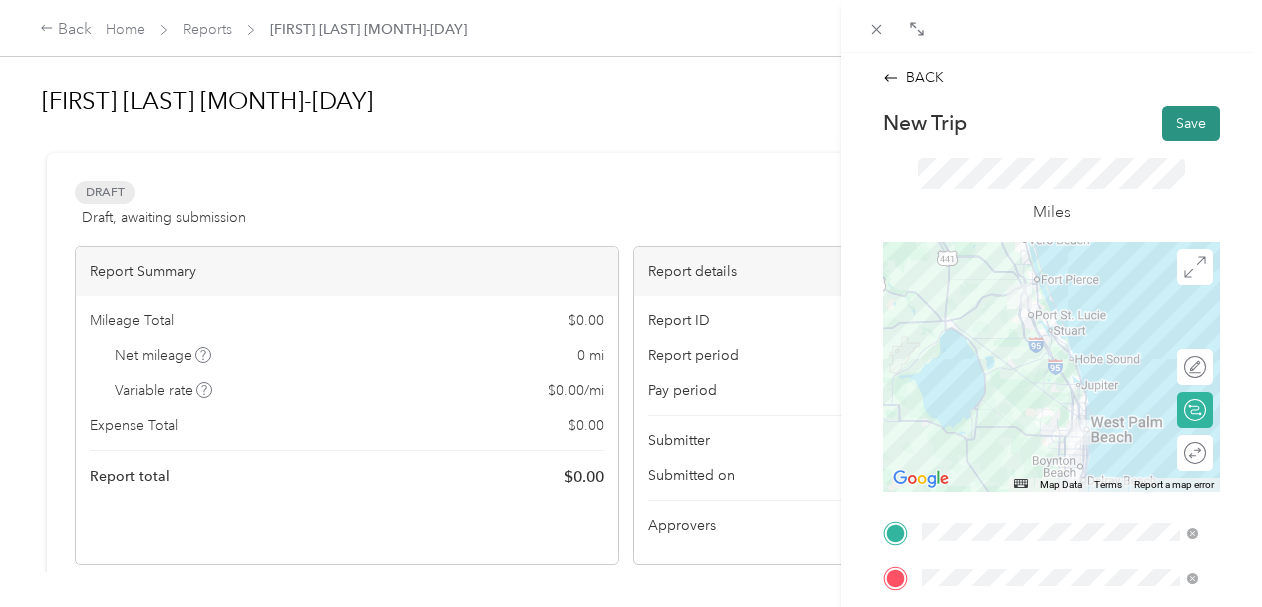 click on "Save" at bounding box center (1191, 123) 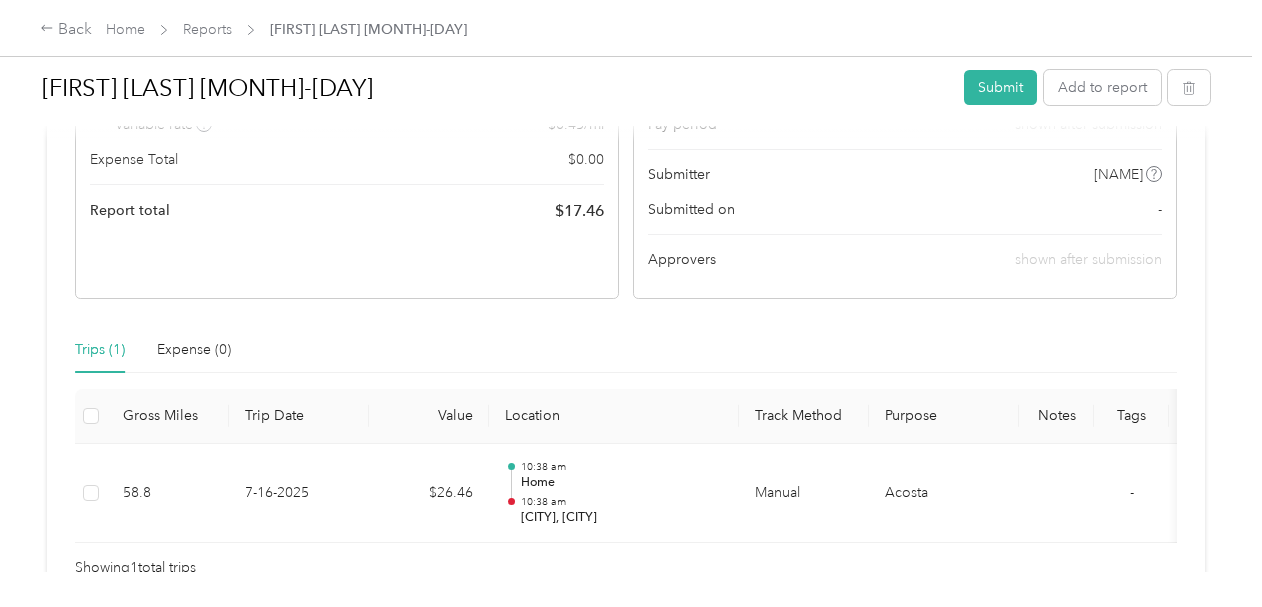 scroll, scrollTop: 300, scrollLeft: 0, axis: vertical 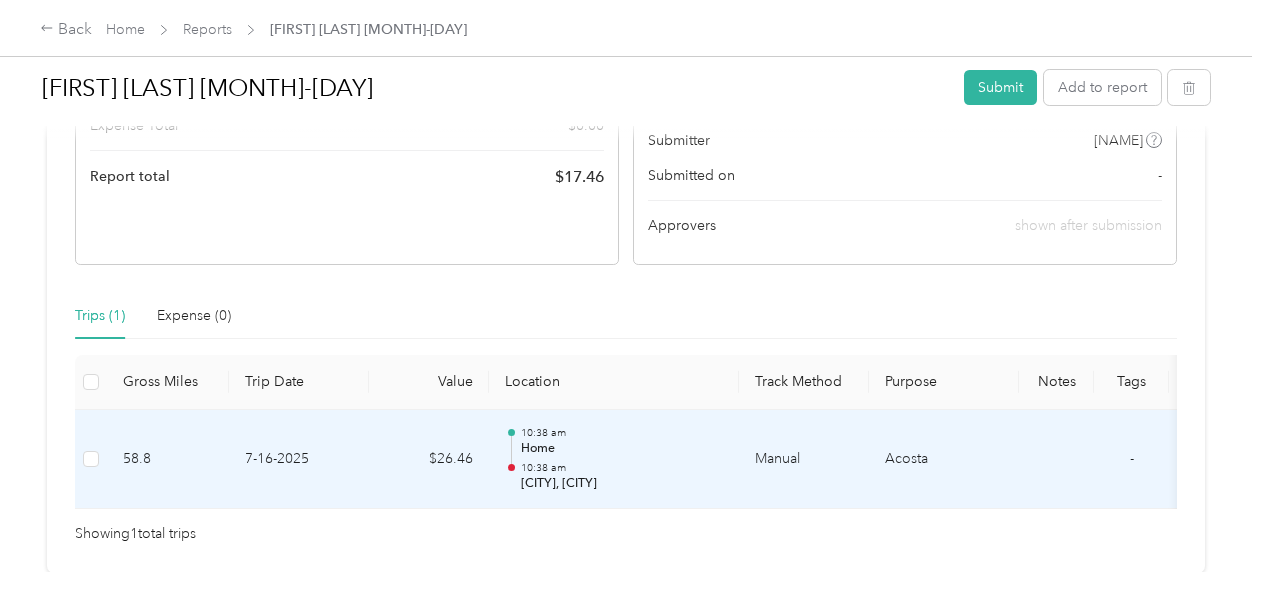 click on "7-16-2025" at bounding box center [299, 460] 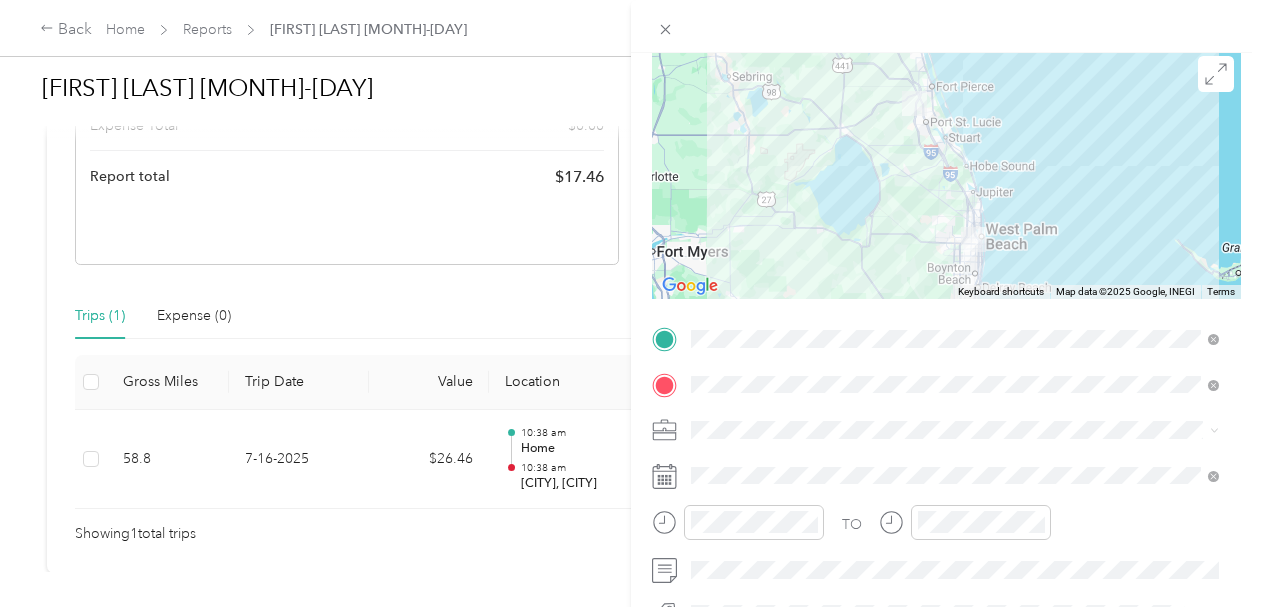 scroll, scrollTop: 200, scrollLeft: 0, axis: vertical 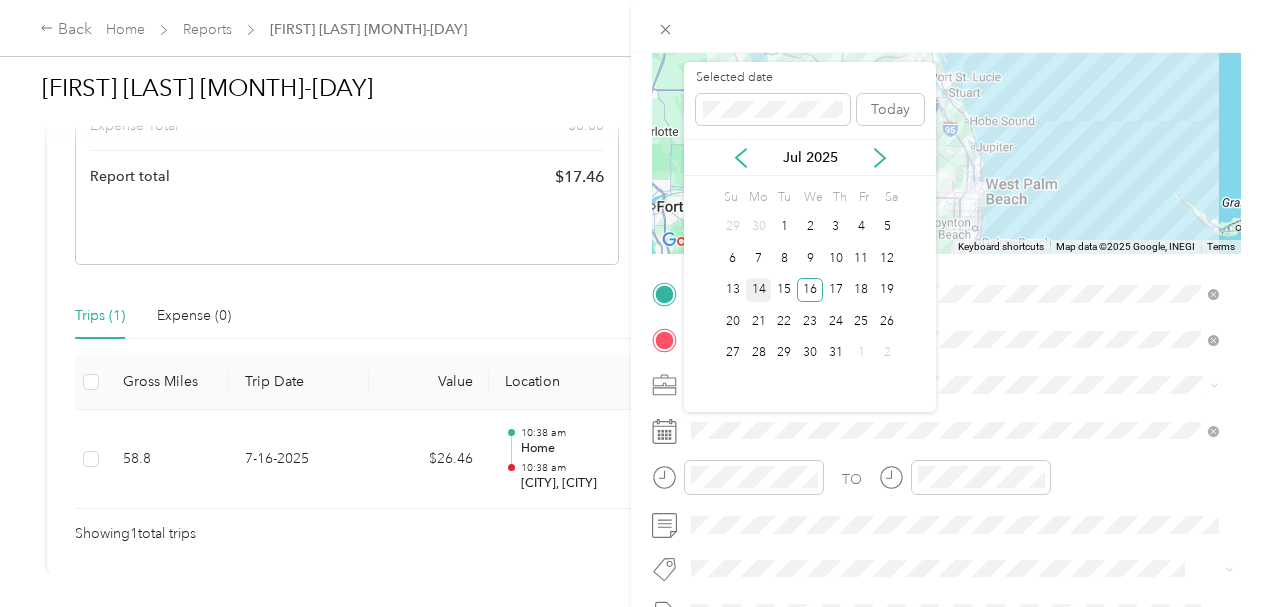 click on "14" at bounding box center (759, 290) 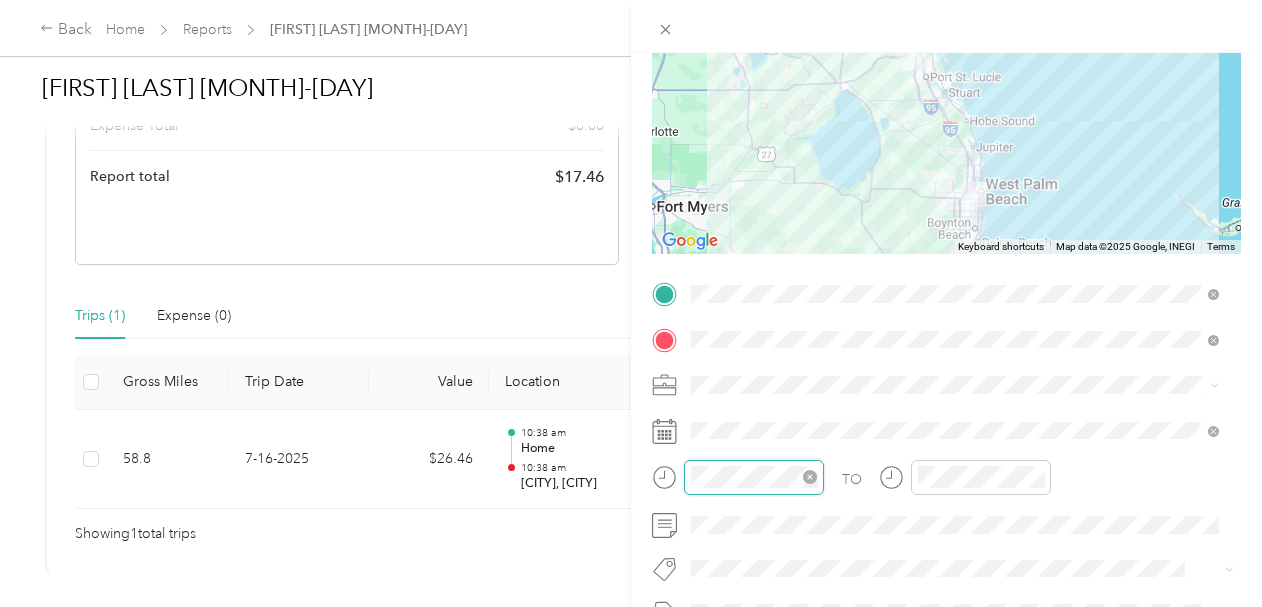 scroll, scrollTop: 120, scrollLeft: 0, axis: vertical 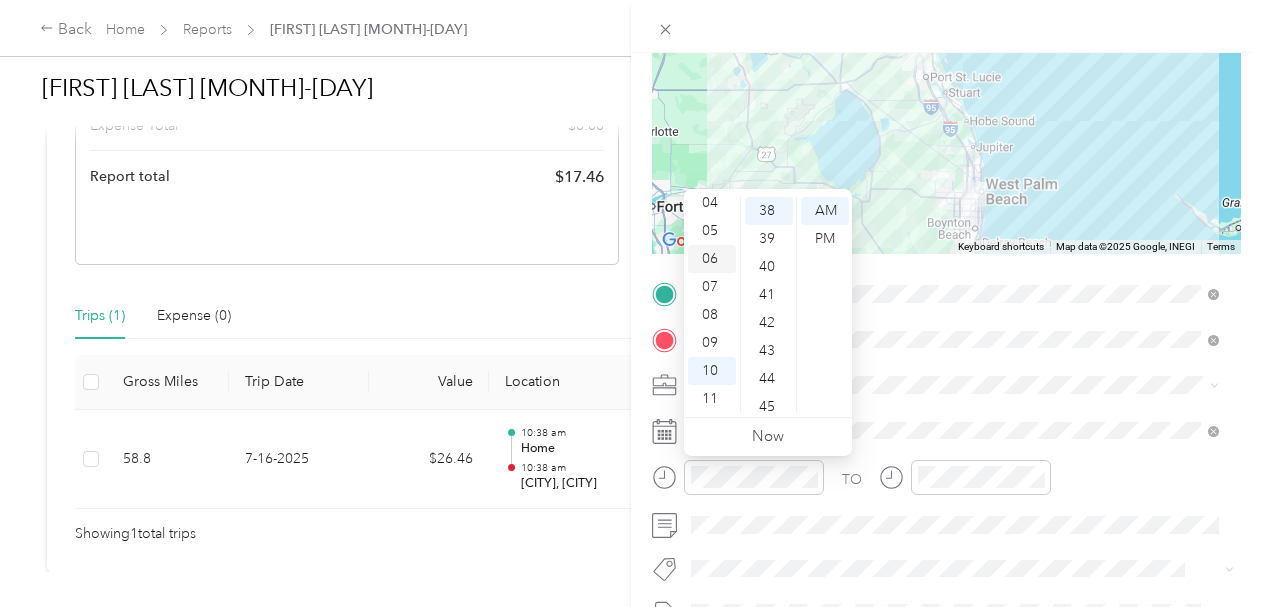 click on "06" at bounding box center (712, 259) 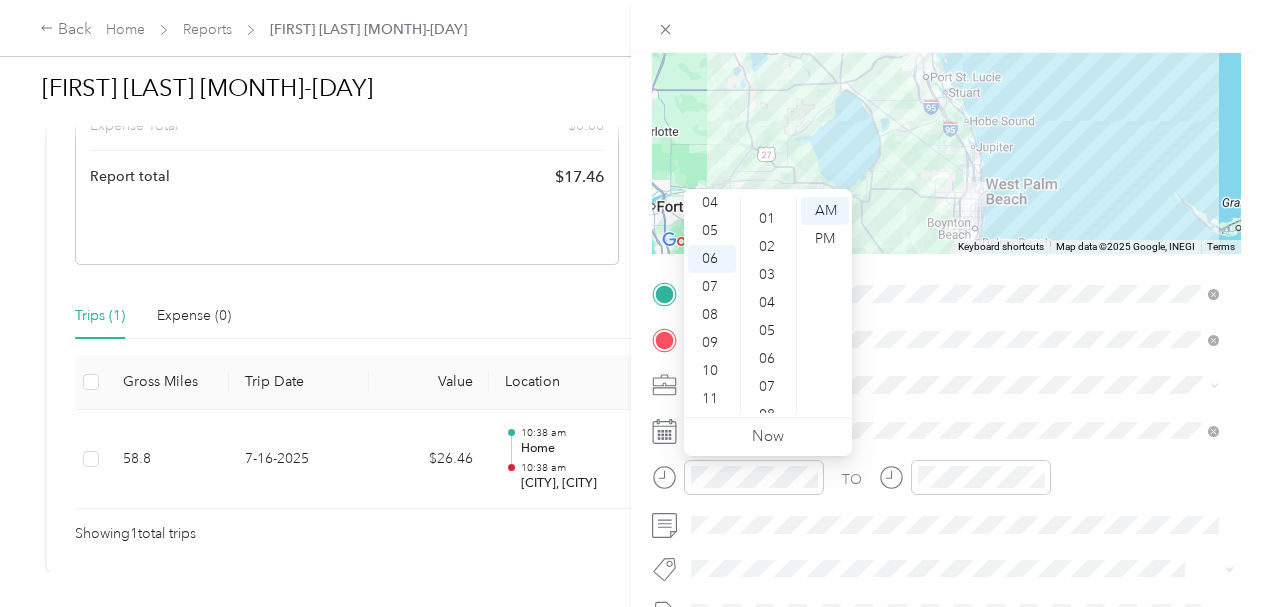 scroll, scrollTop: 0, scrollLeft: 0, axis: both 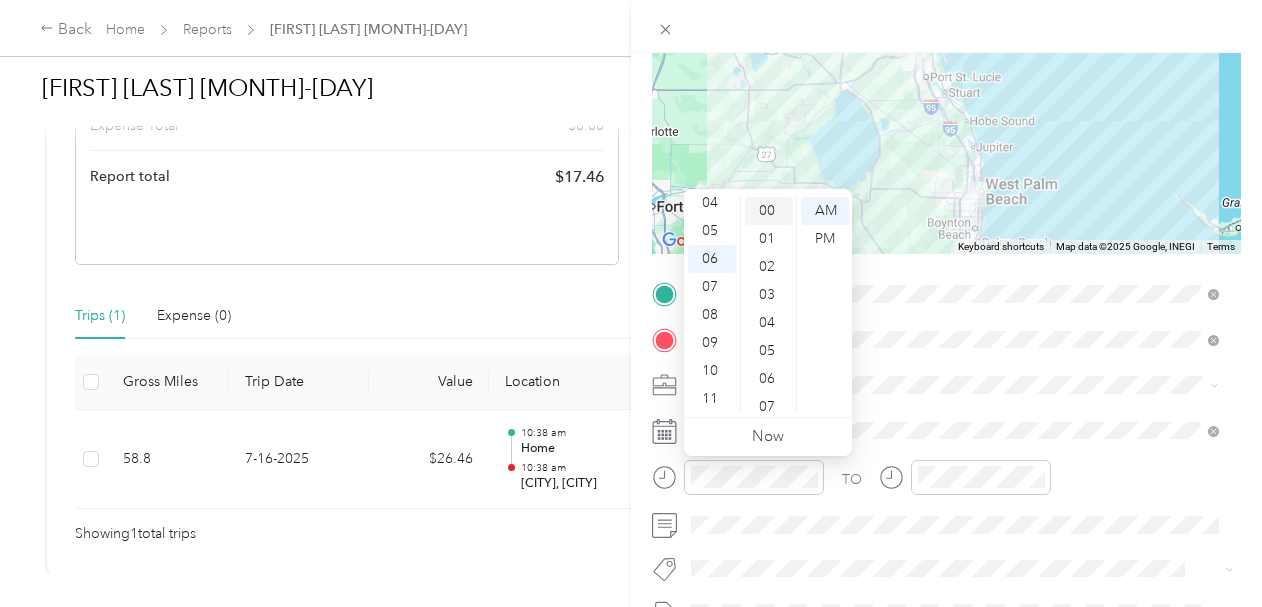 click on "00" at bounding box center (769, 211) 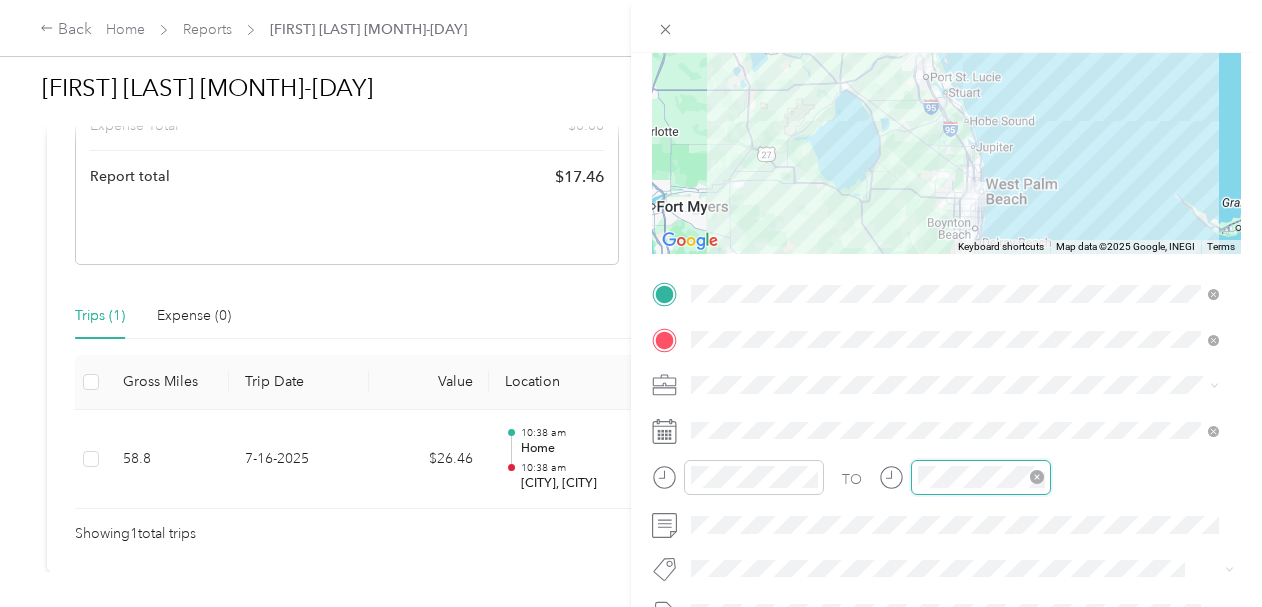 scroll, scrollTop: 120, scrollLeft: 0, axis: vertical 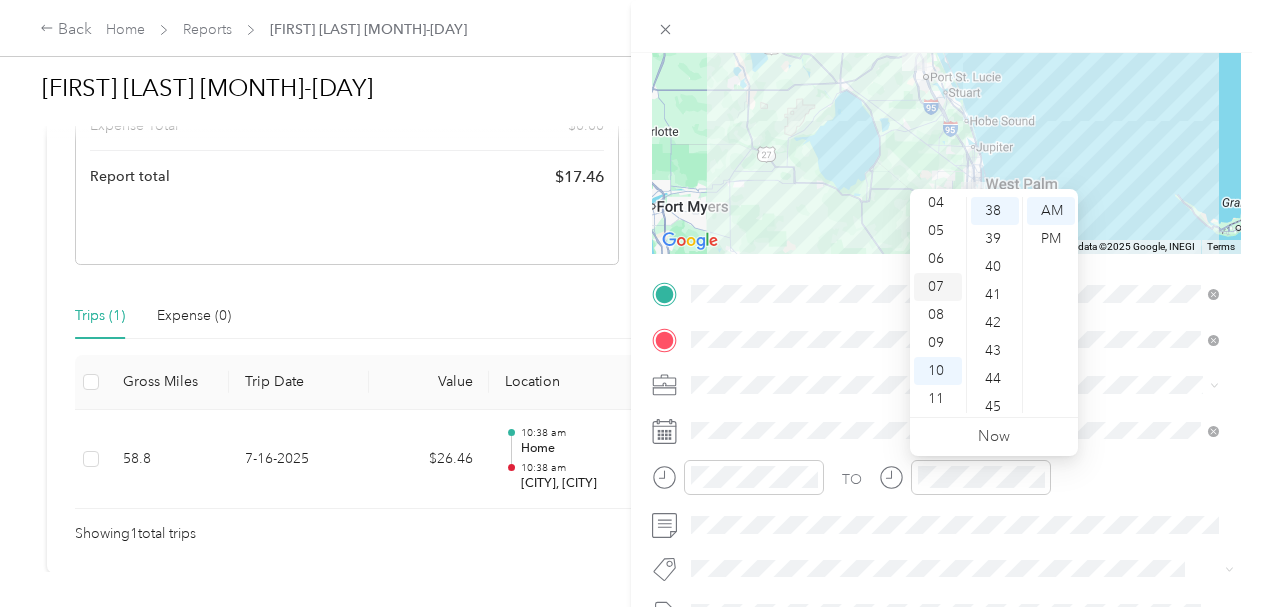 click on "07" at bounding box center (938, 287) 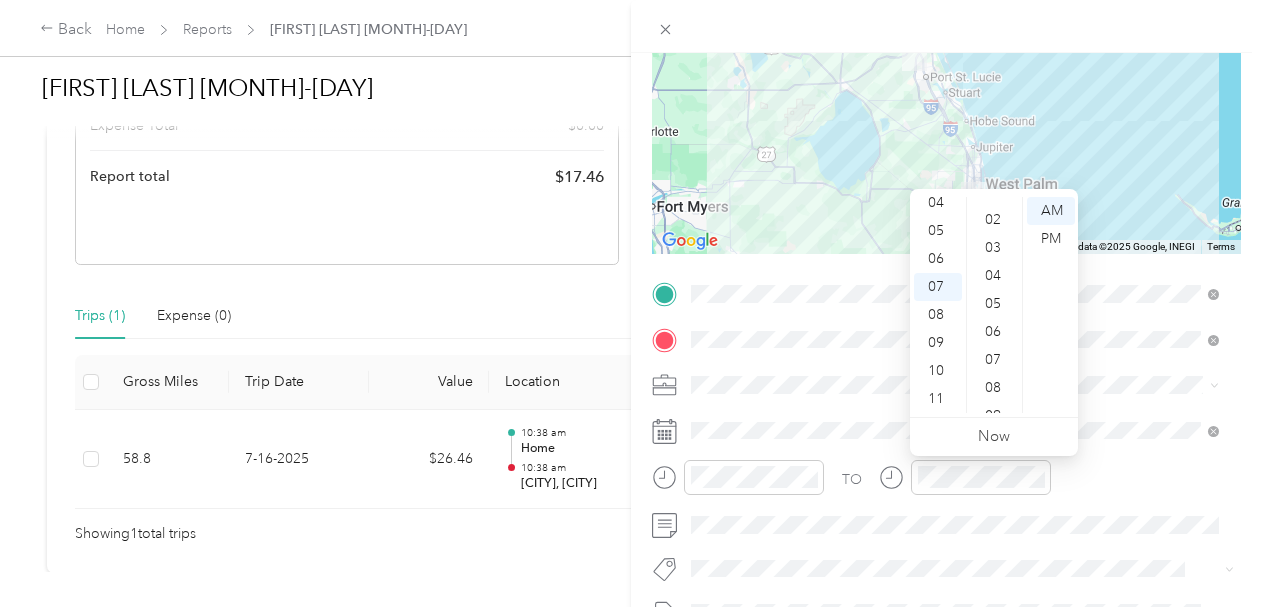 scroll, scrollTop: 0, scrollLeft: 0, axis: both 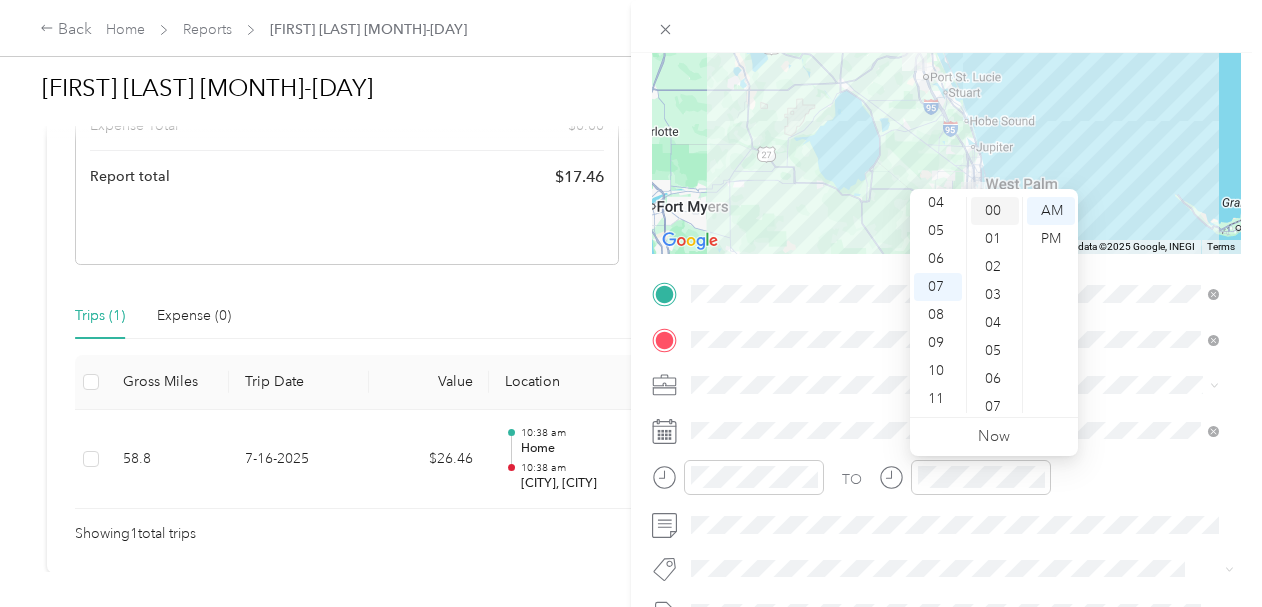 click on "00" at bounding box center (995, 211) 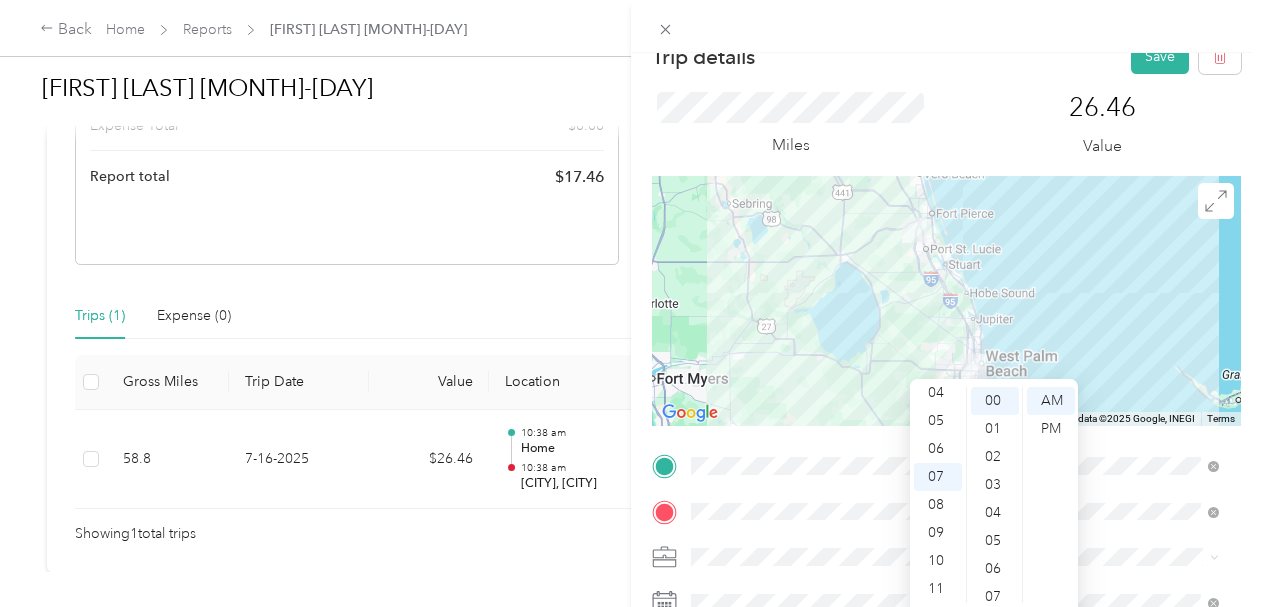 scroll, scrollTop: 0, scrollLeft: 0, axis: both 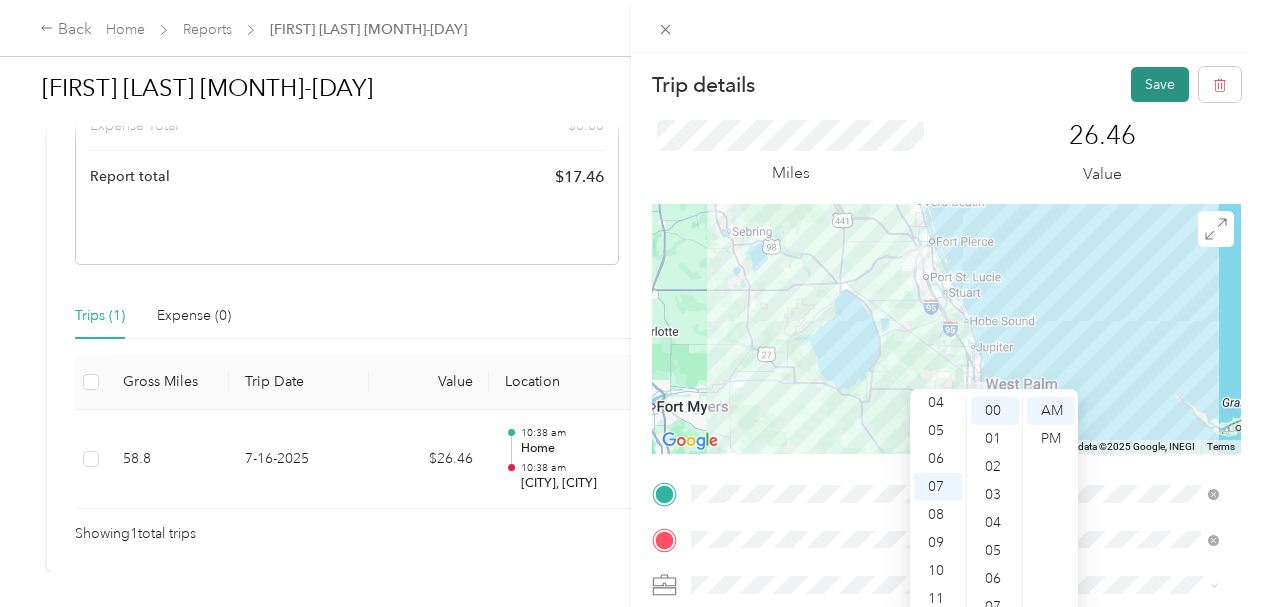 click on "Save" at bounding box center [1160, 84] 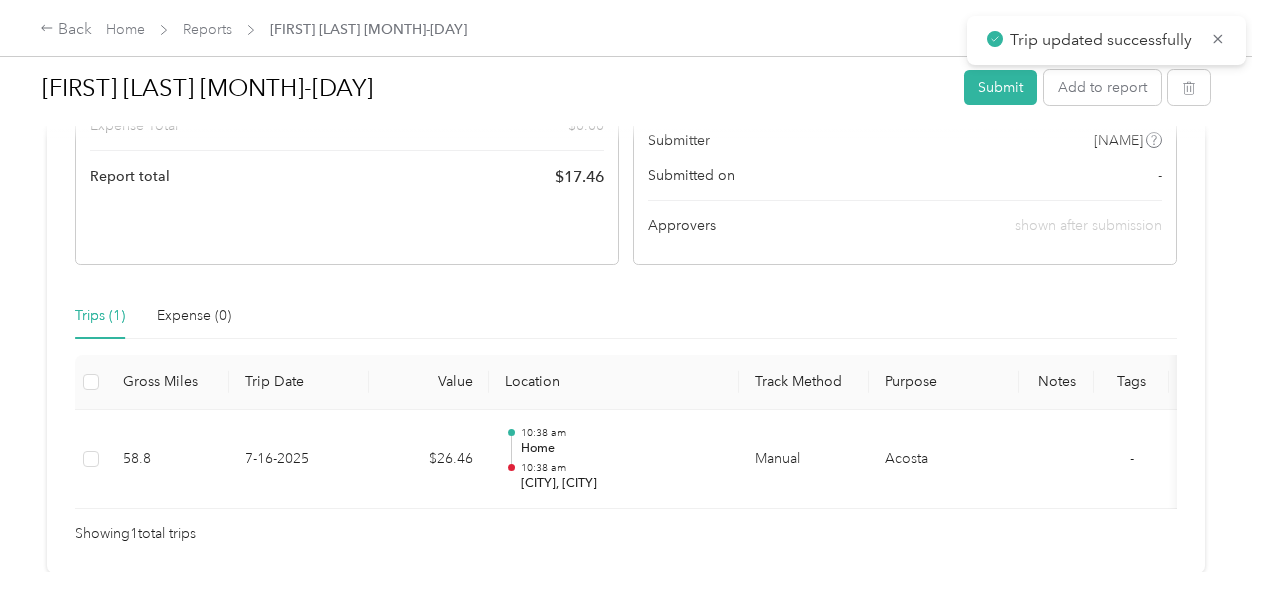 scroll, scrollTop: 349, scrollLeft: 0, axis: vertical 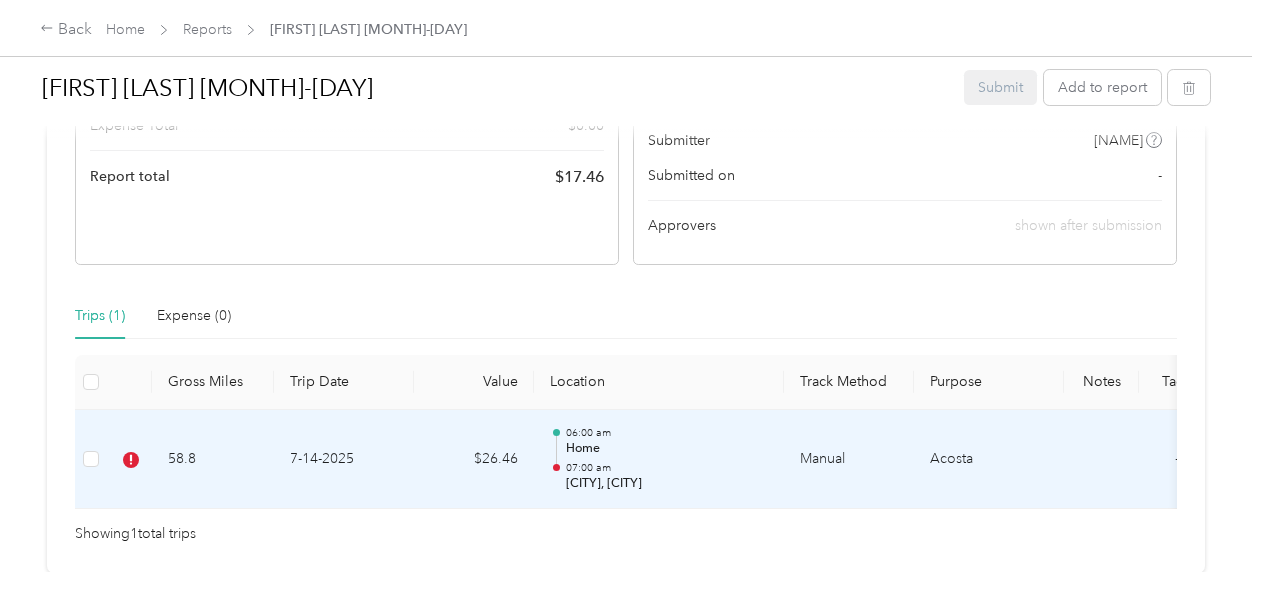 click on "7-14-2025" at bounding box center (344, 460) 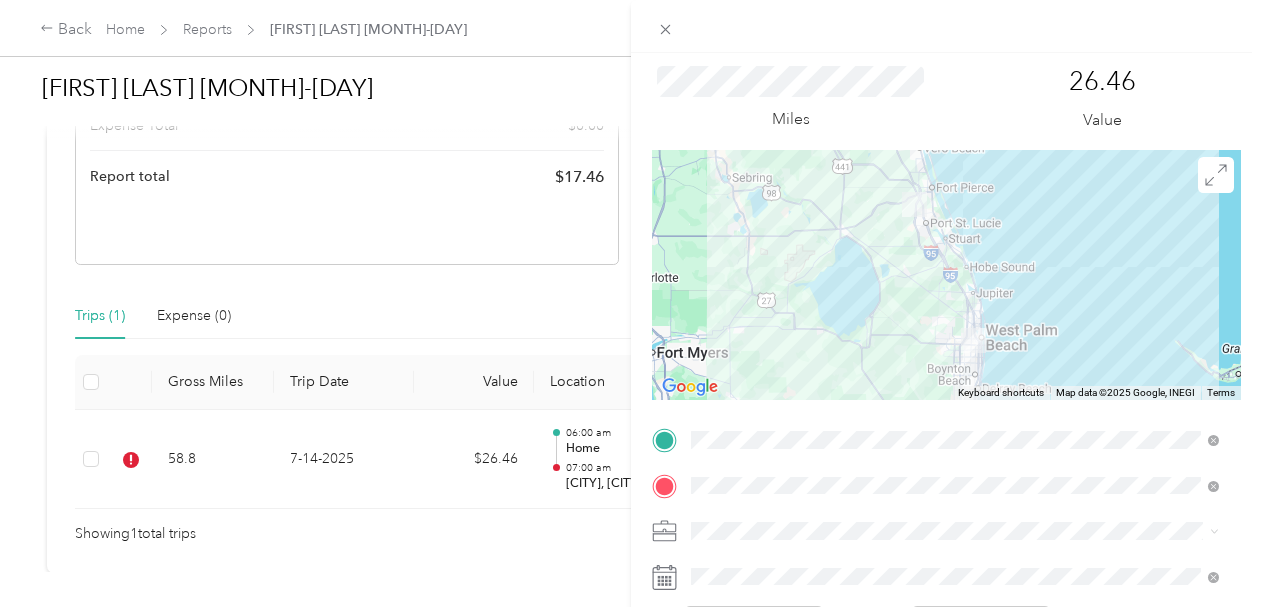 scroll, scrollTop: 200, scrollLeft: 0, axis: vertical 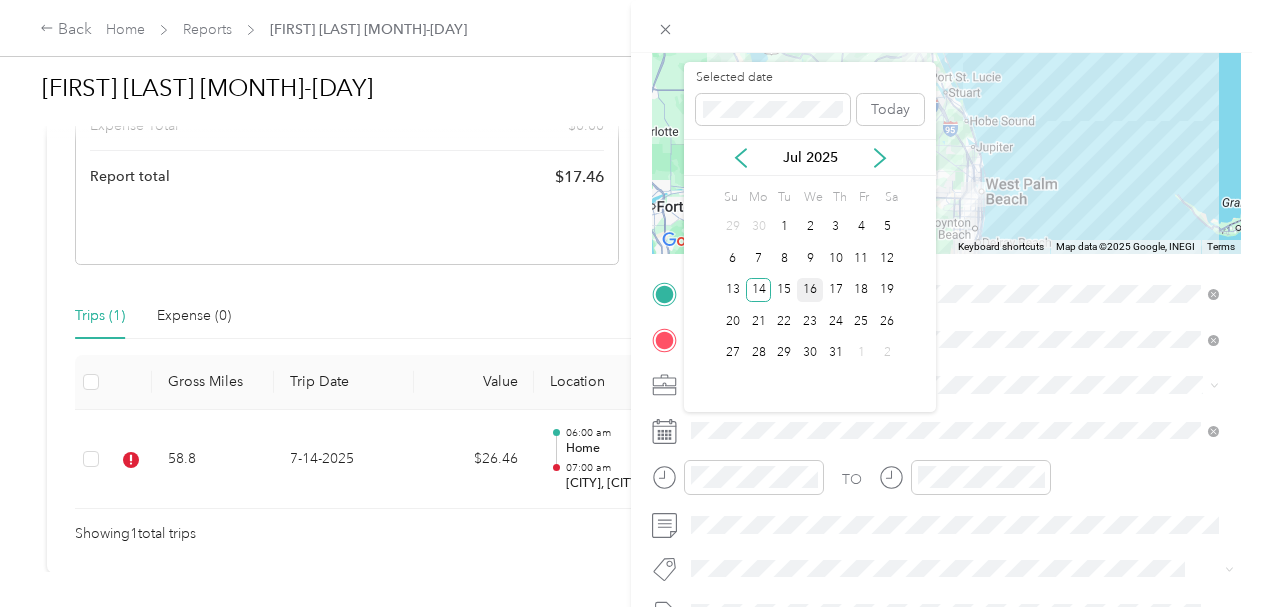 click on "16" at bounding box center [810, 290] 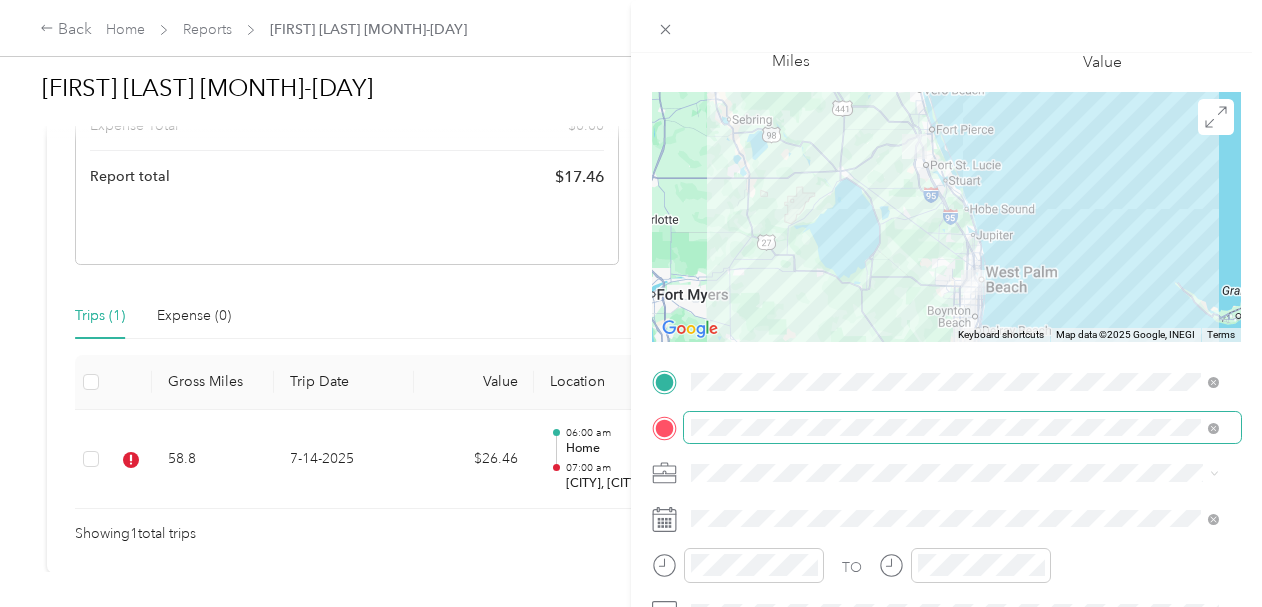 scroll, scrollTop: 0, scrollLeft: 0, axis: both 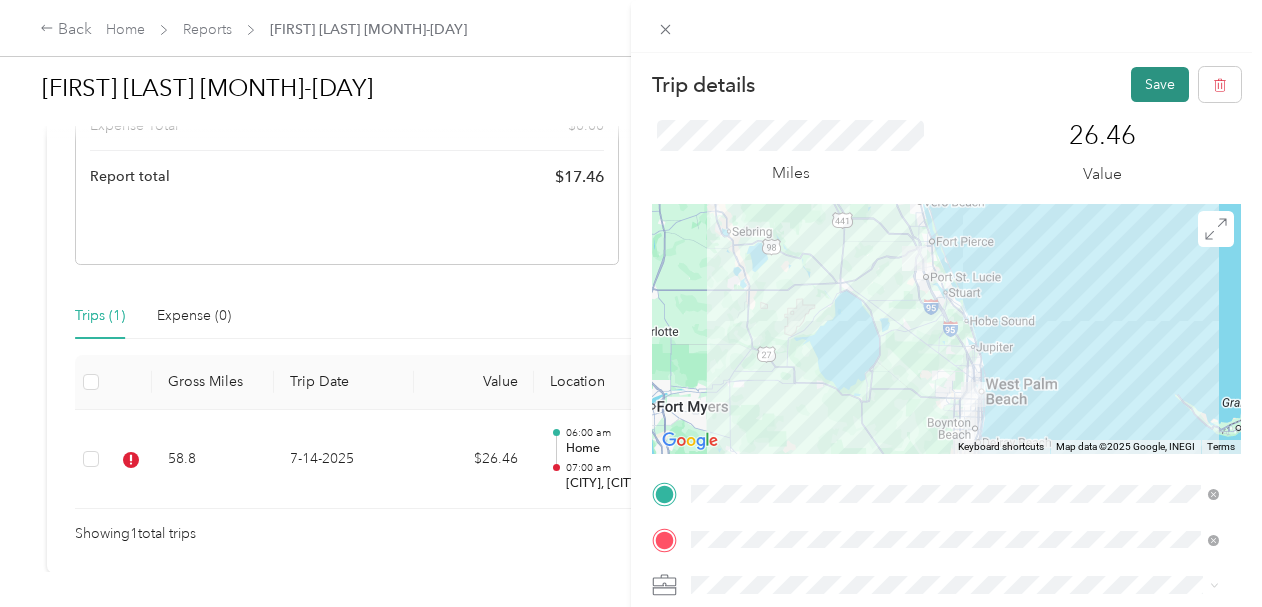 click on "Save" at bounding box center (1160, 84) 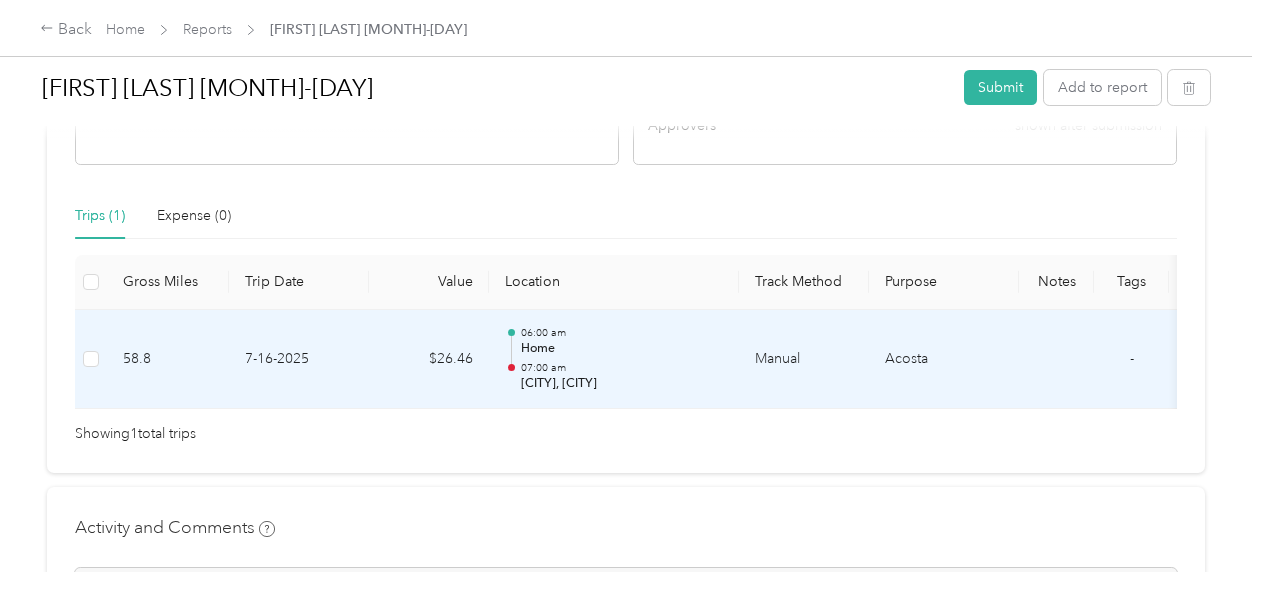 scroll, scrollTop: 0, scrollLeft: 0, axis: both 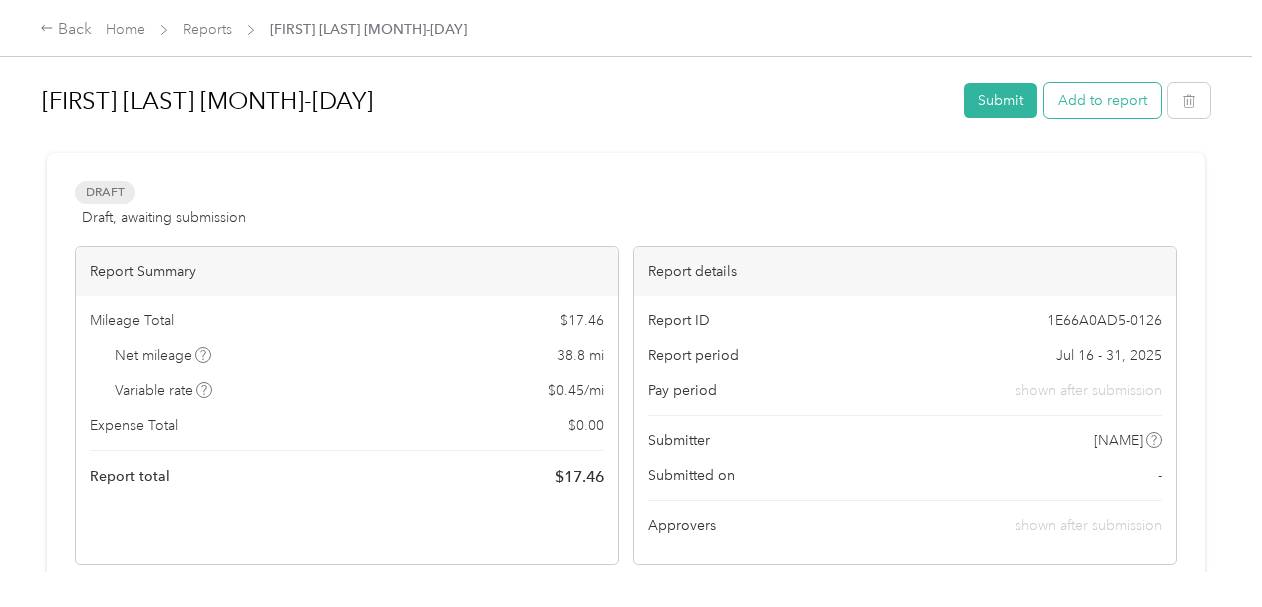 click on "Add to report" at bounding box center [1102, 100] 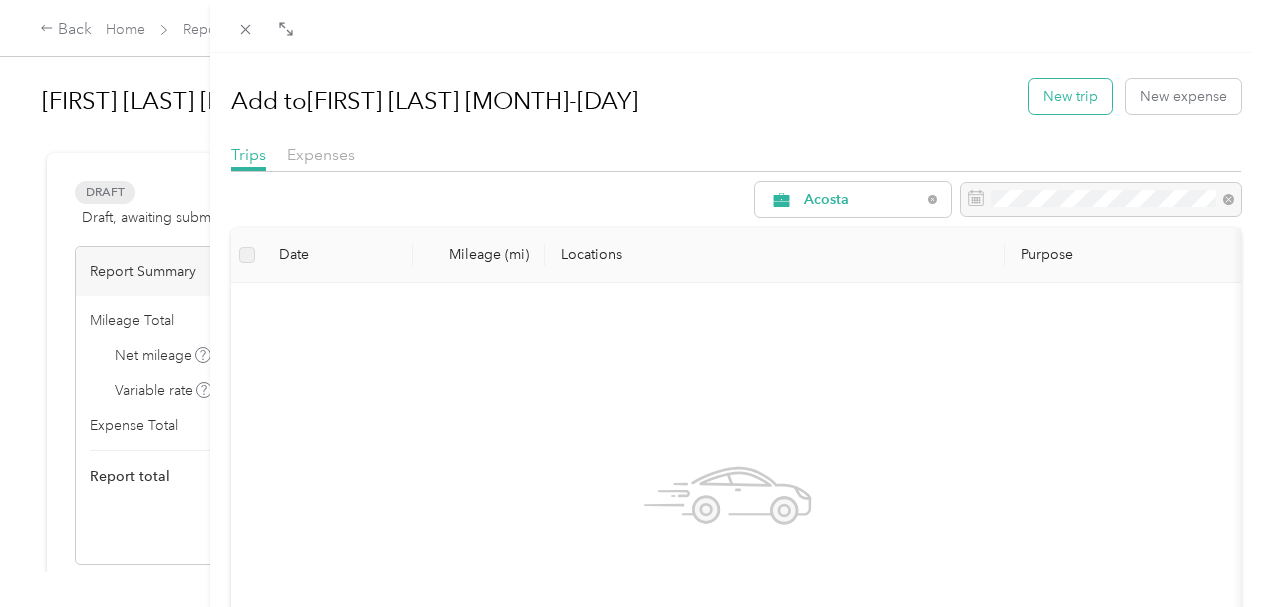click on "New trip" at bounding box center (1070, 96) 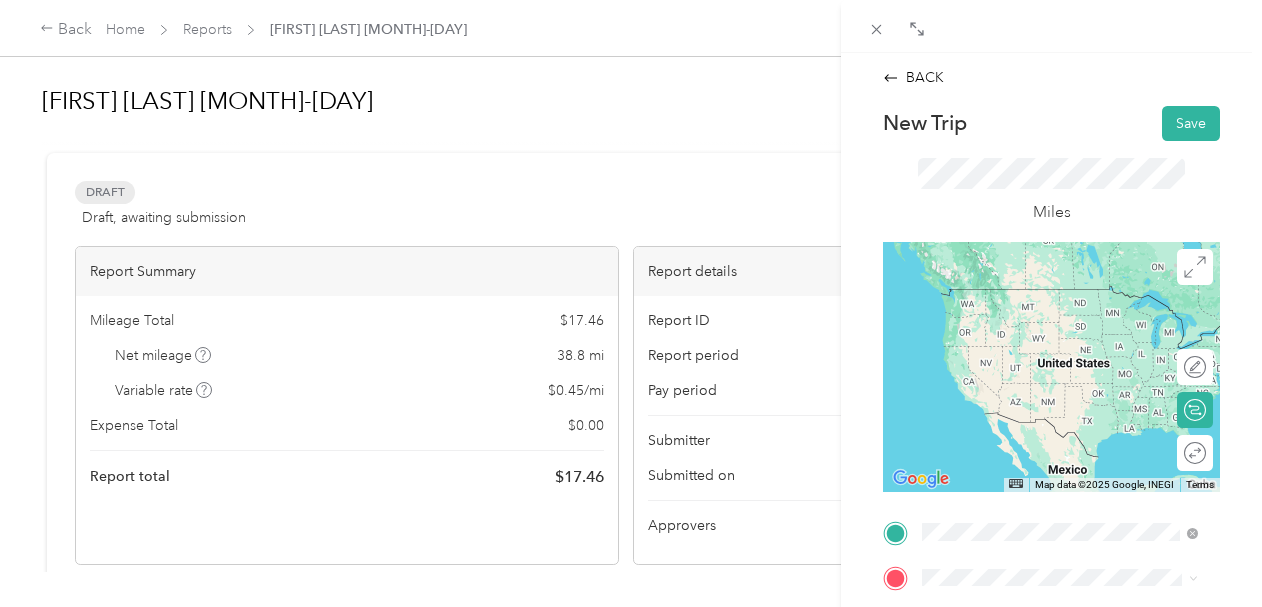 click on "[LOCATION]
[CITY], [STATE] [ZIP_CODE], [COUNTRY]" at bounding box center [1075, 498] 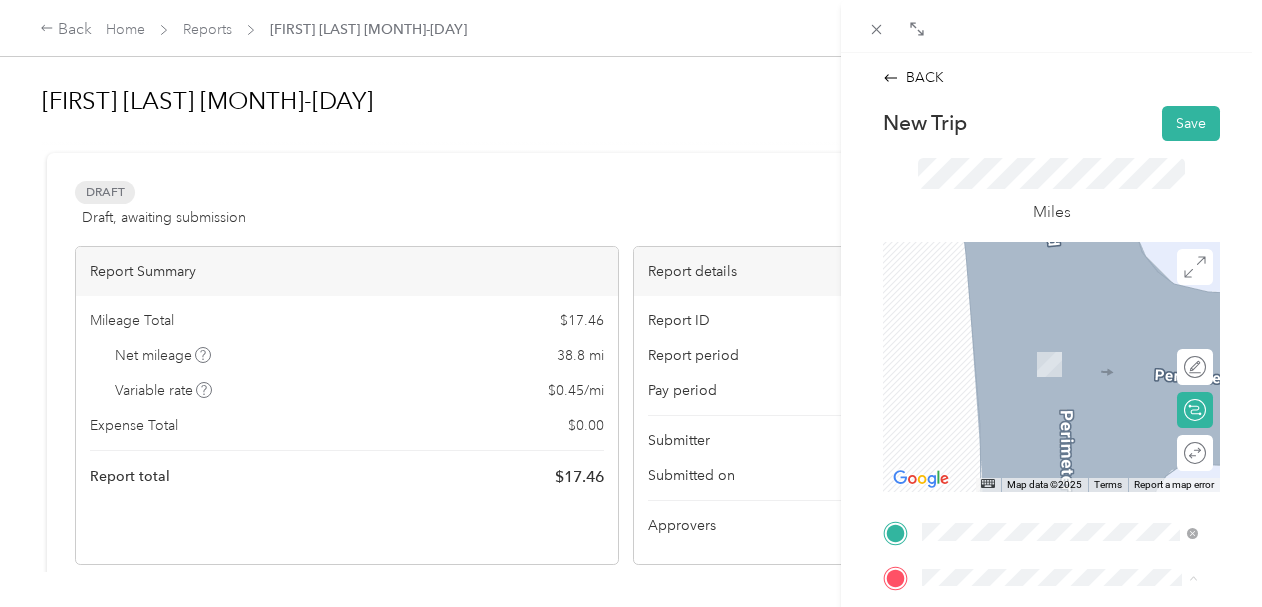 click on "[NUMBER] [STREET], [CITY], [STATE], [COUNTRY]" at bounding box center [1048, 374] 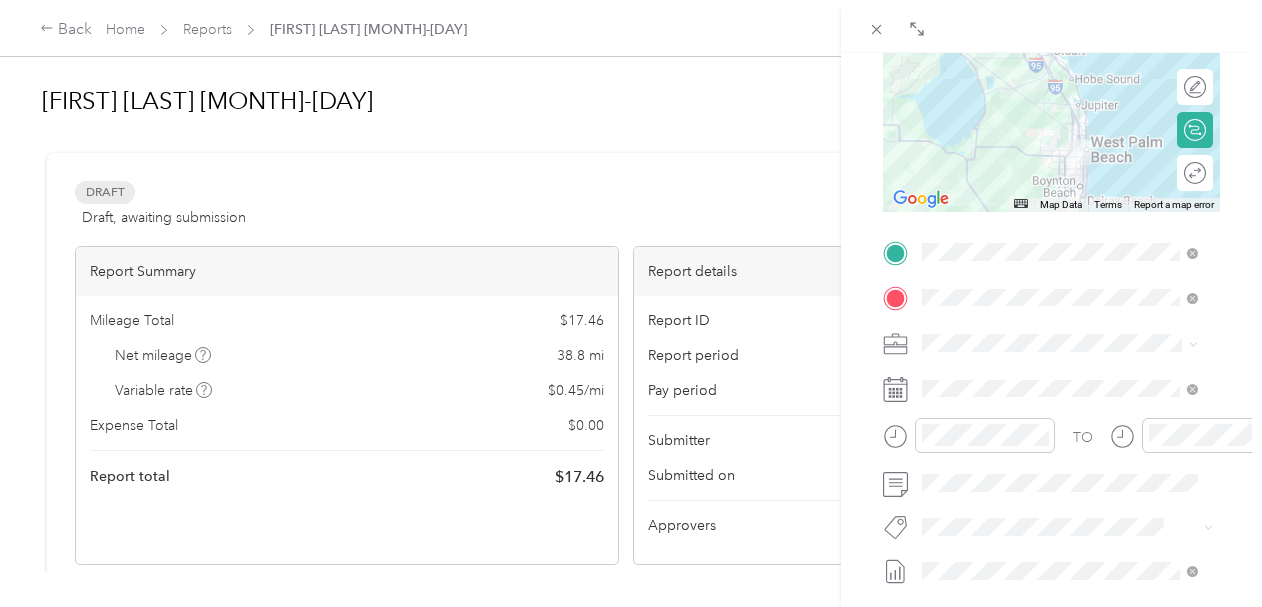 scroll, scrollTop: 300, scrollLeft: 0, axis: vertical 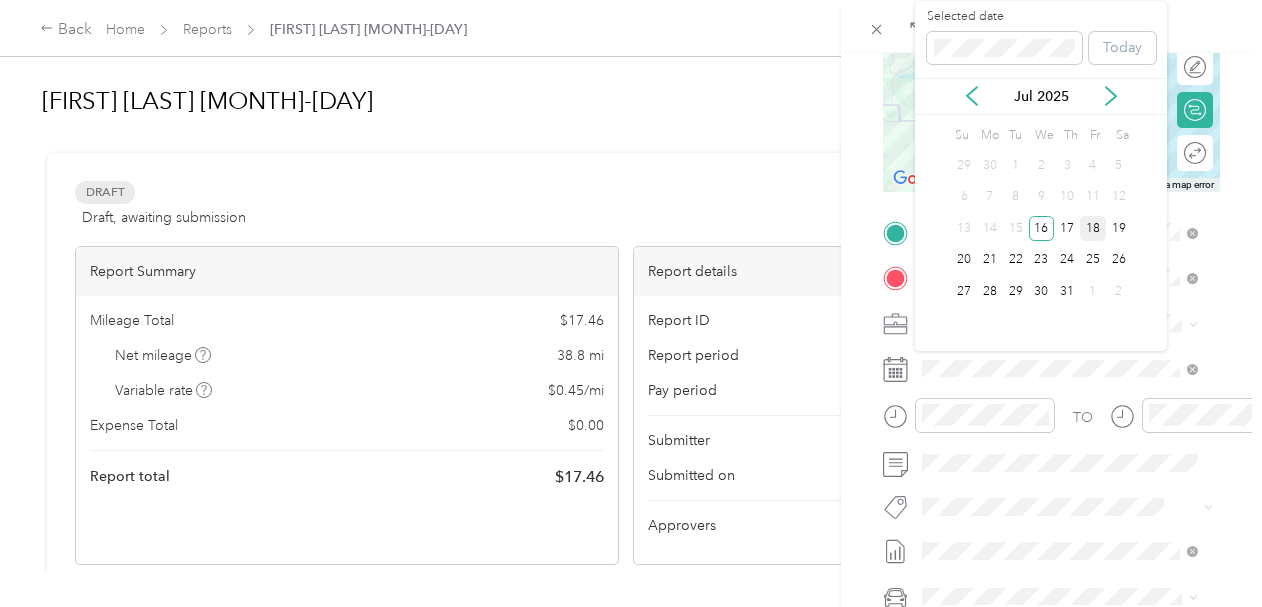 click on "18" at bounding box center (1093, 228) 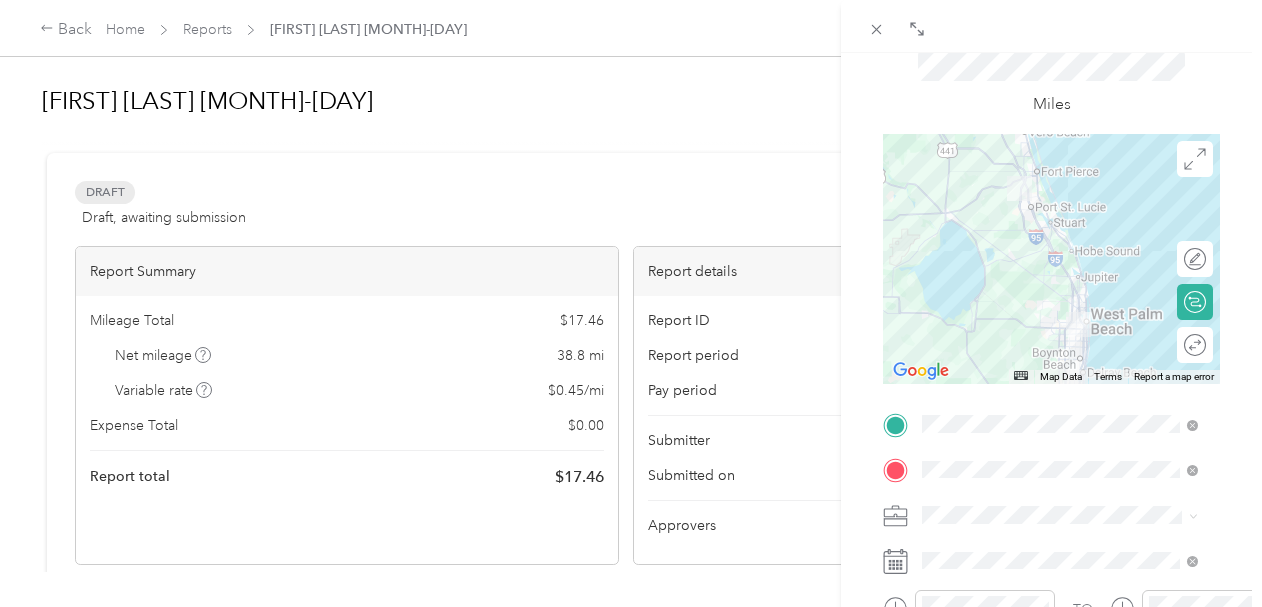 scroll, scrollTop: 0, scrollLeft: 0, axis: both 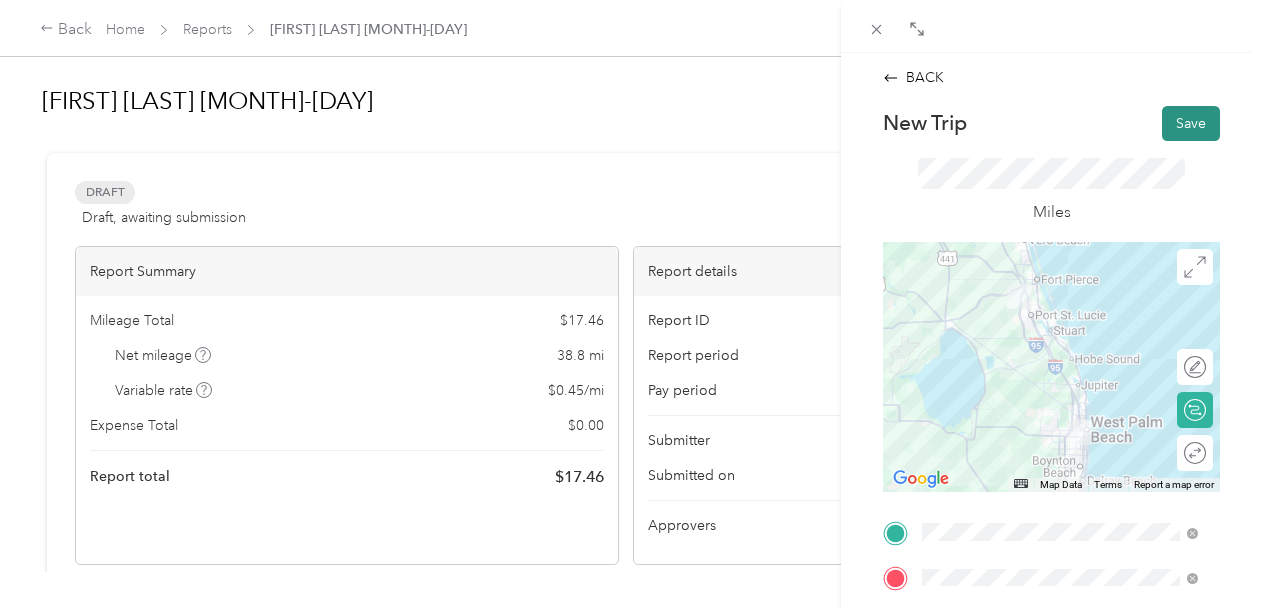 click on "Save" at bounding box center [1191, 123] 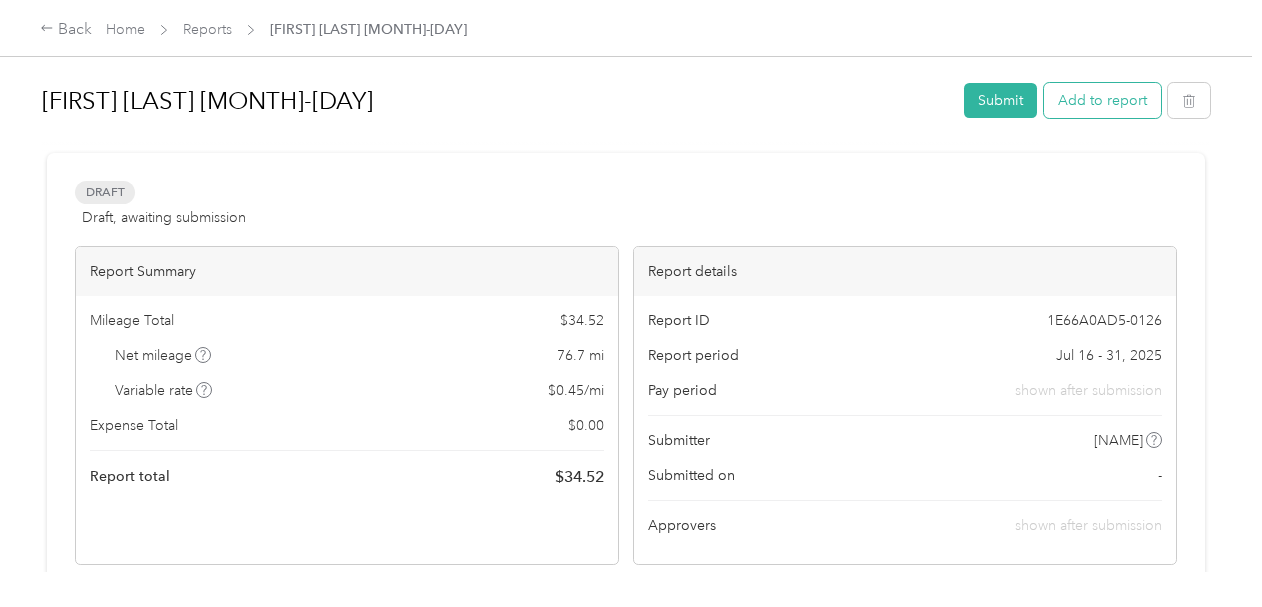 click on "Add to report" at bounding box center [1102, 100] 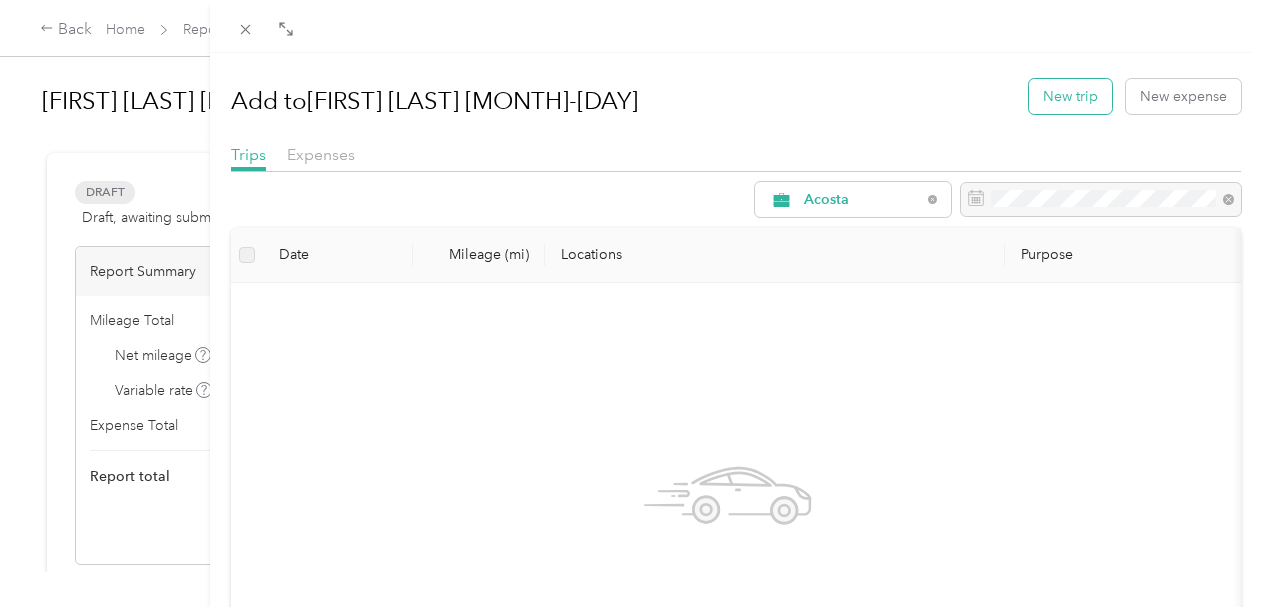 click on "New trip" at bounding box center (1070, 96) 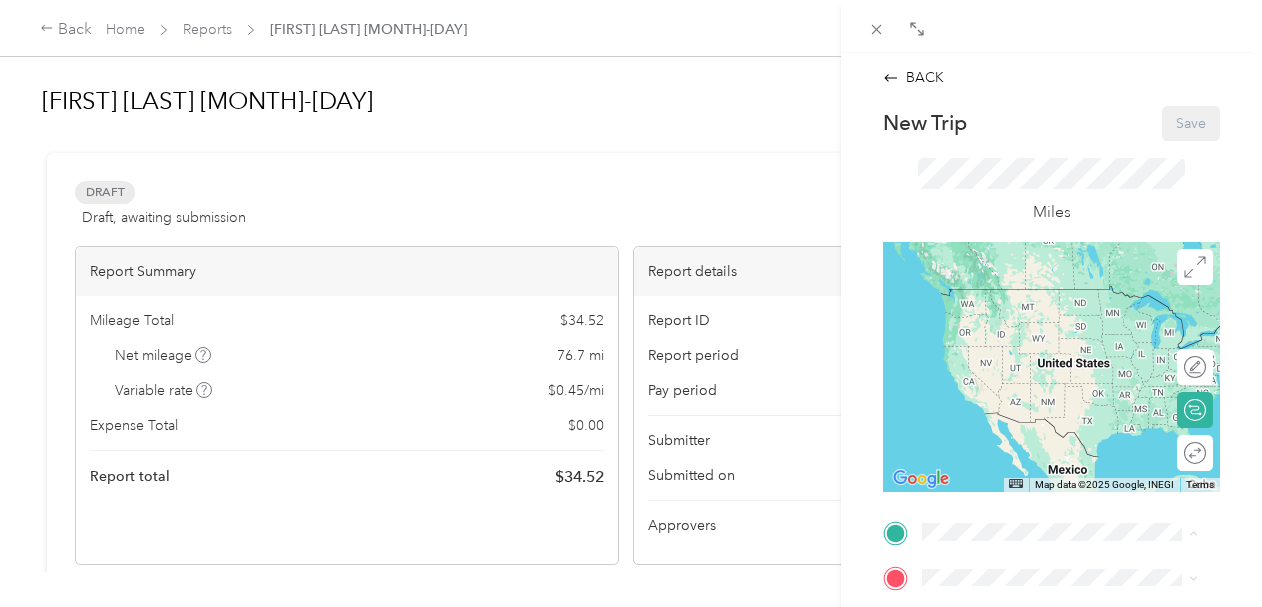 click on "[NUMBER] [STREET], [CITY], [STATE], [COUNTRY]" at bounding box center (1048, 329) 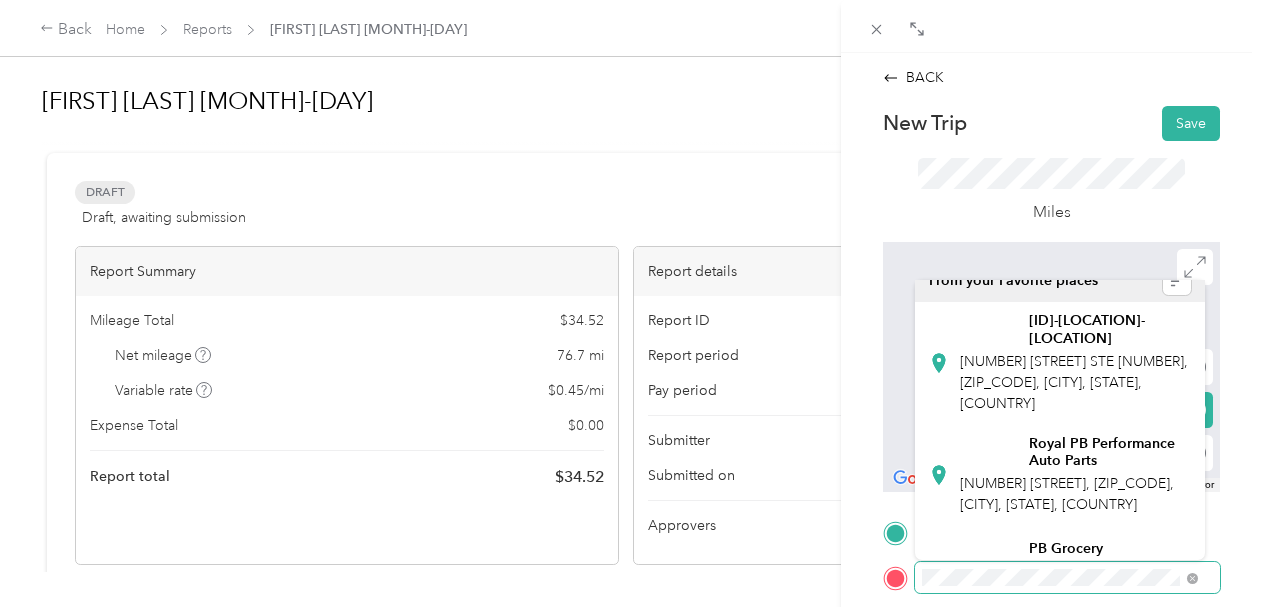 scroll, scrollTop: 0, scrollLeft: 0, axis: both 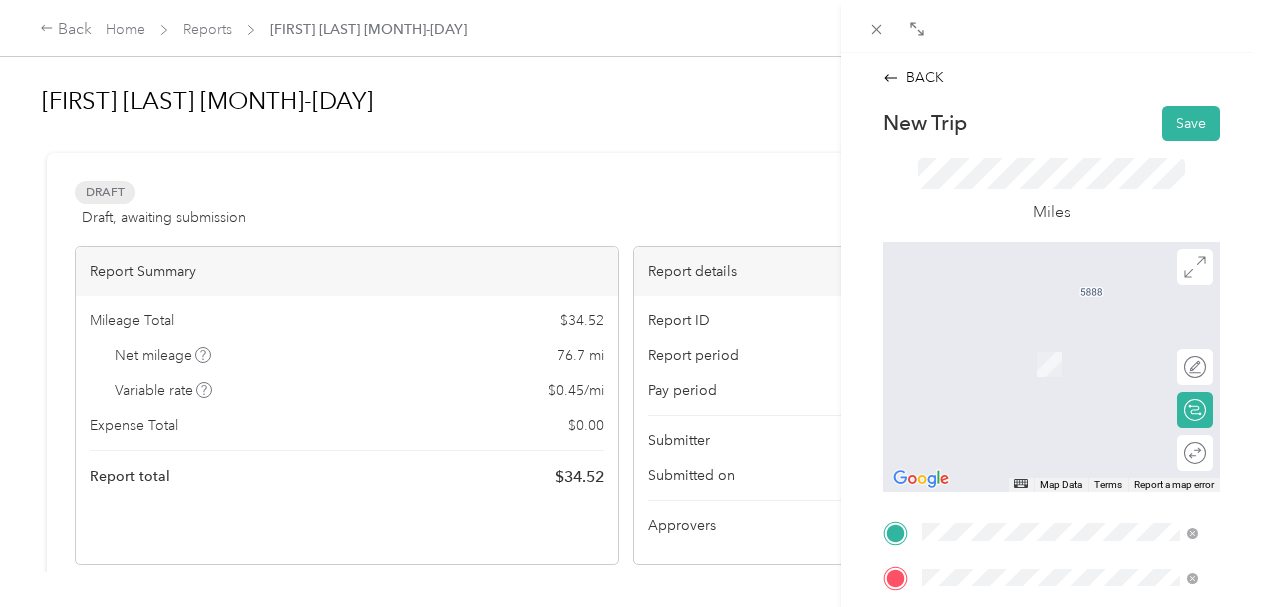 click on "[LOCATION]
[CITY], [STATE] [ZIP_CODE], [COUNTRY]" at bounding box center (1075, 351) 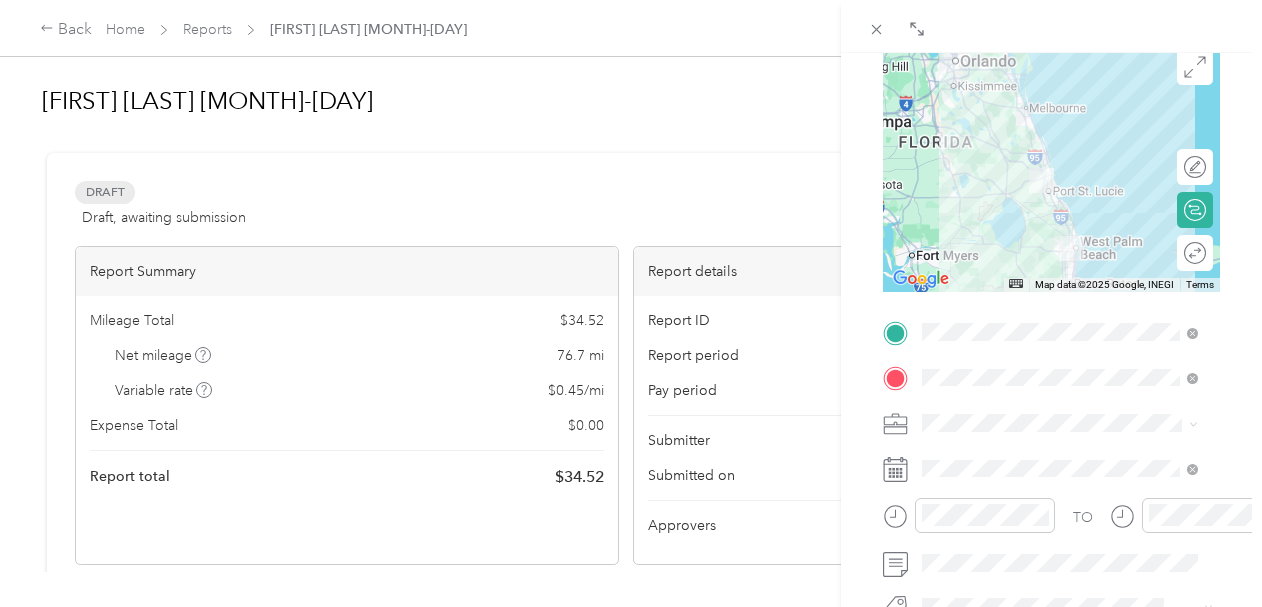 scroll, scrollTop: 300, scrollLeft: 0, axis: vertical 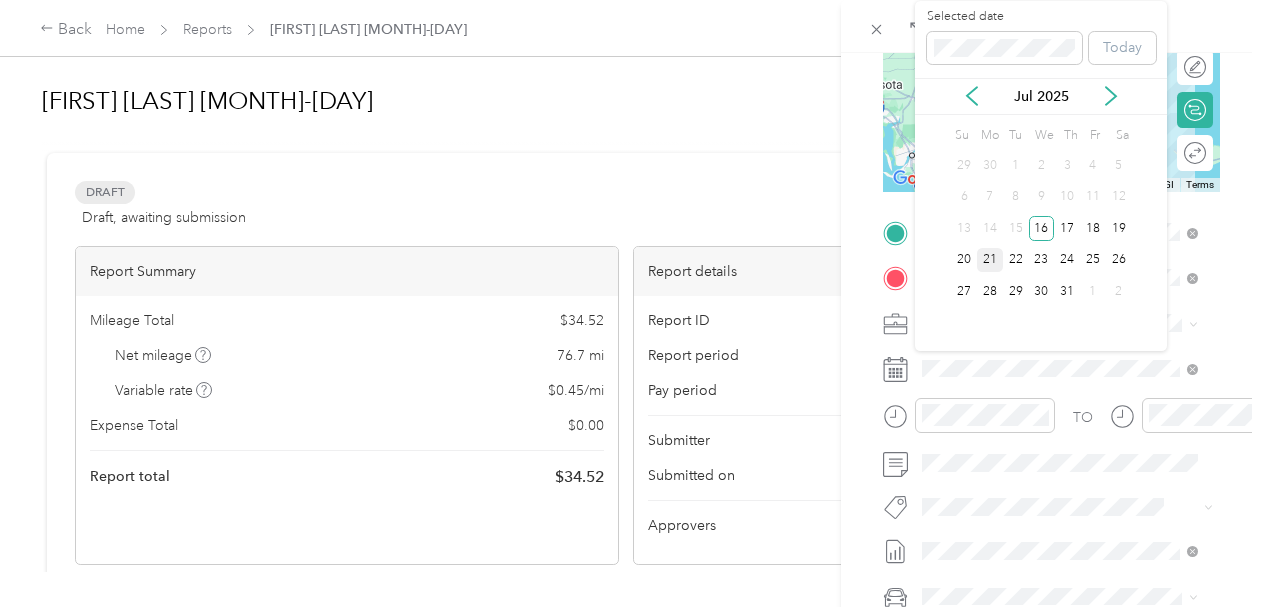 click on "21" at bounding box center [990, 260] 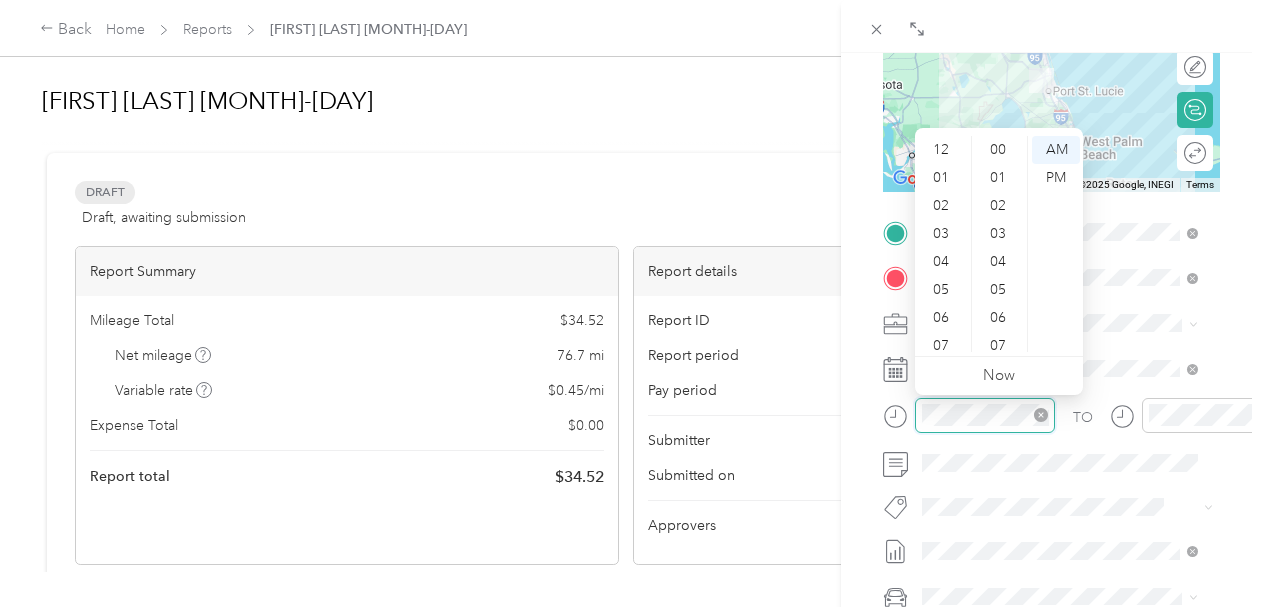 scroll, scrollTop: 1176, scrollLeft: 0, axis: vertical 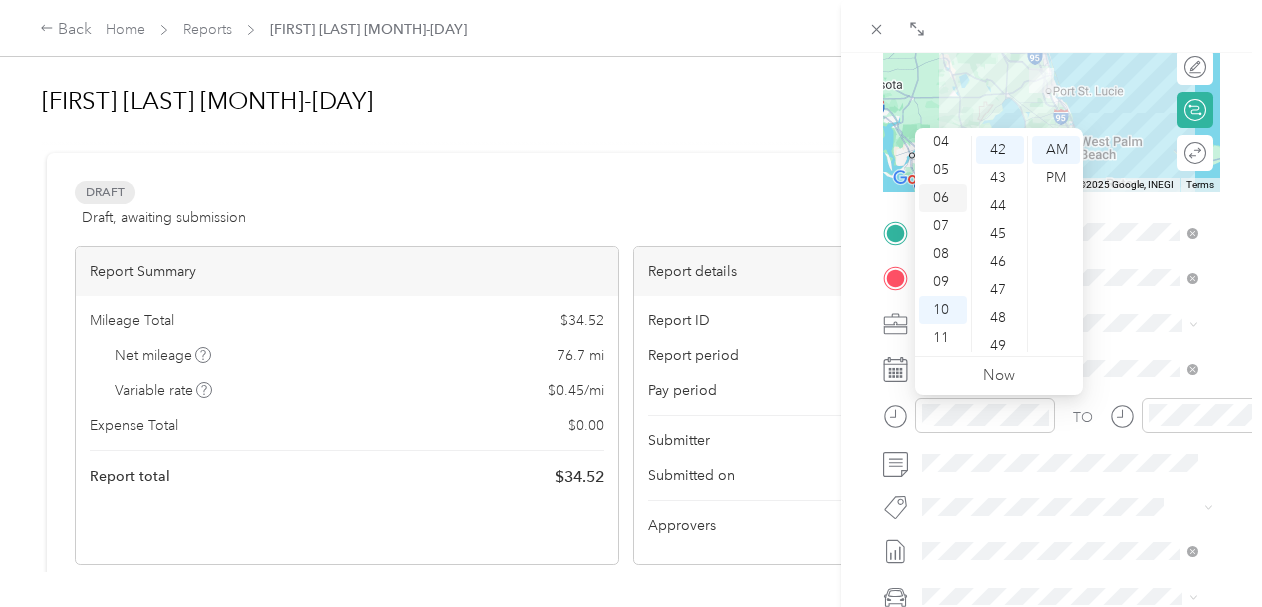 click on "06" at bounding box center [943, 198] 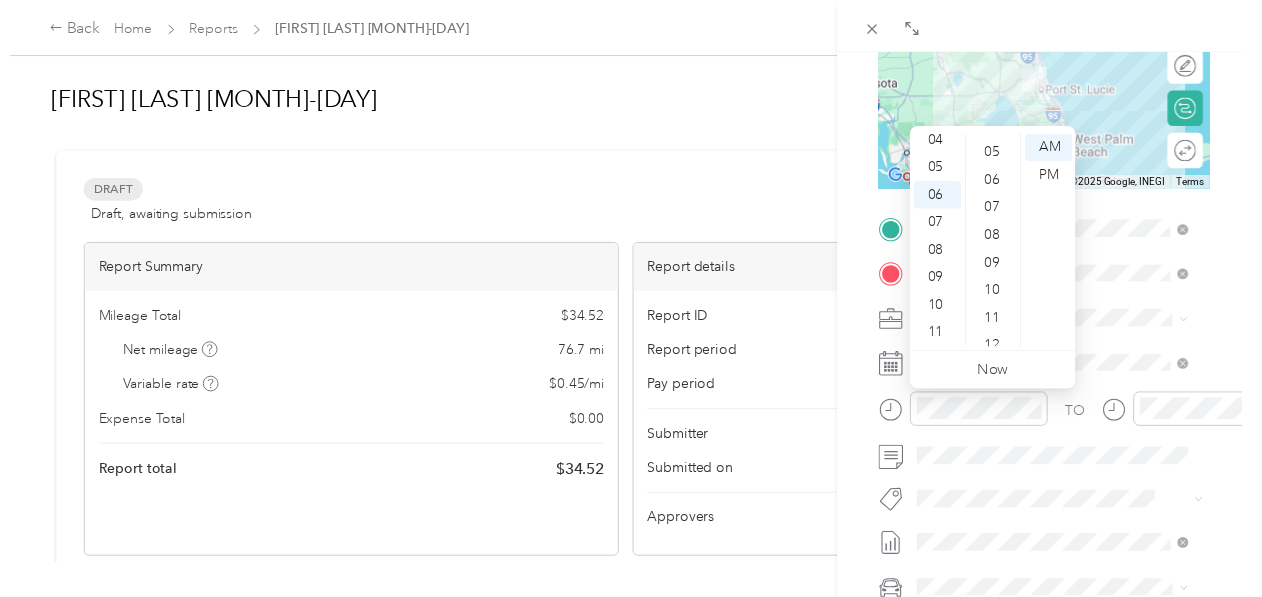 scroll, scrollTop: 0, scrollLeft: 0, axis: both 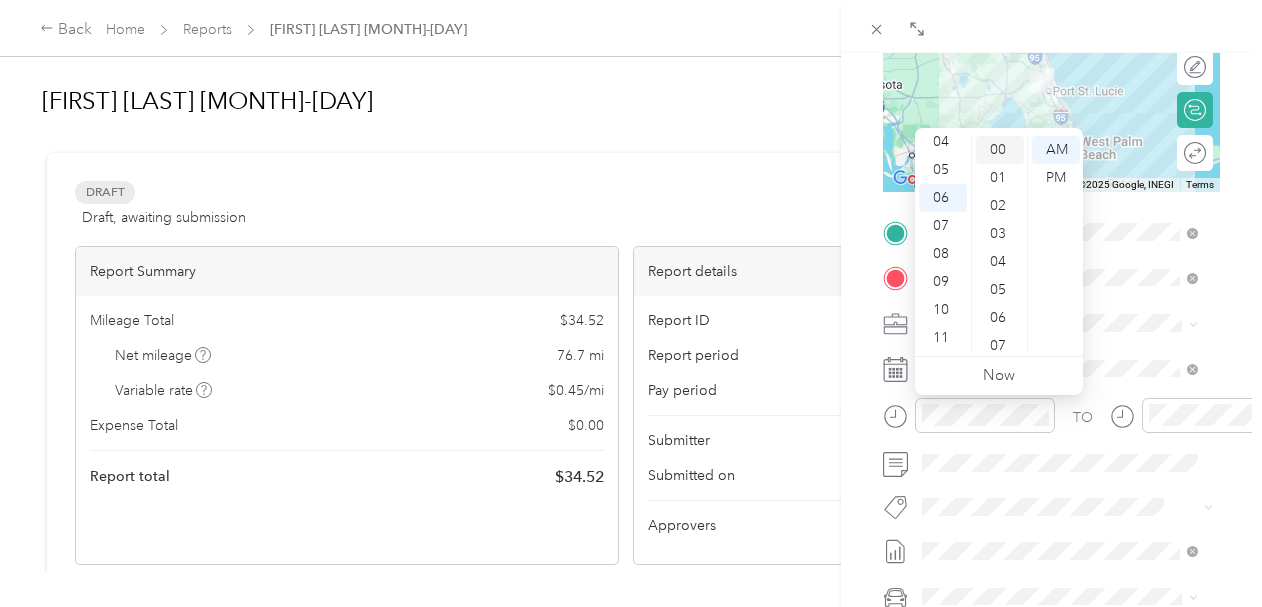 click on "00" at bounding box center [1000, 150] 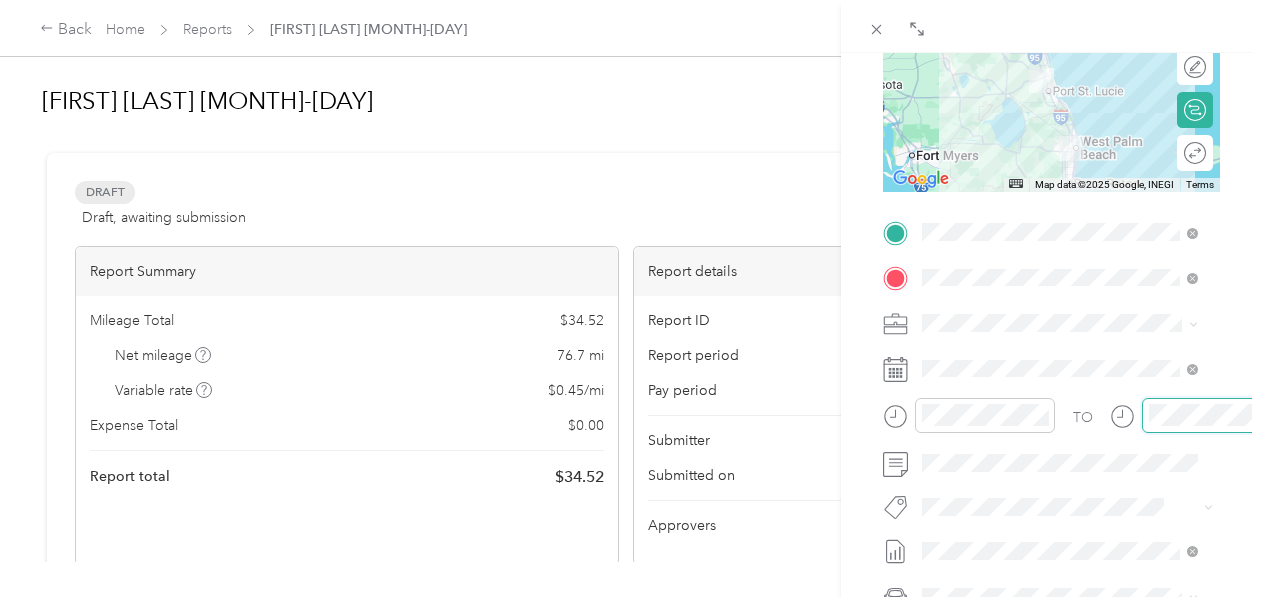 scroll, scrollTop: 120, scrollLeft: 0, axis: vertical 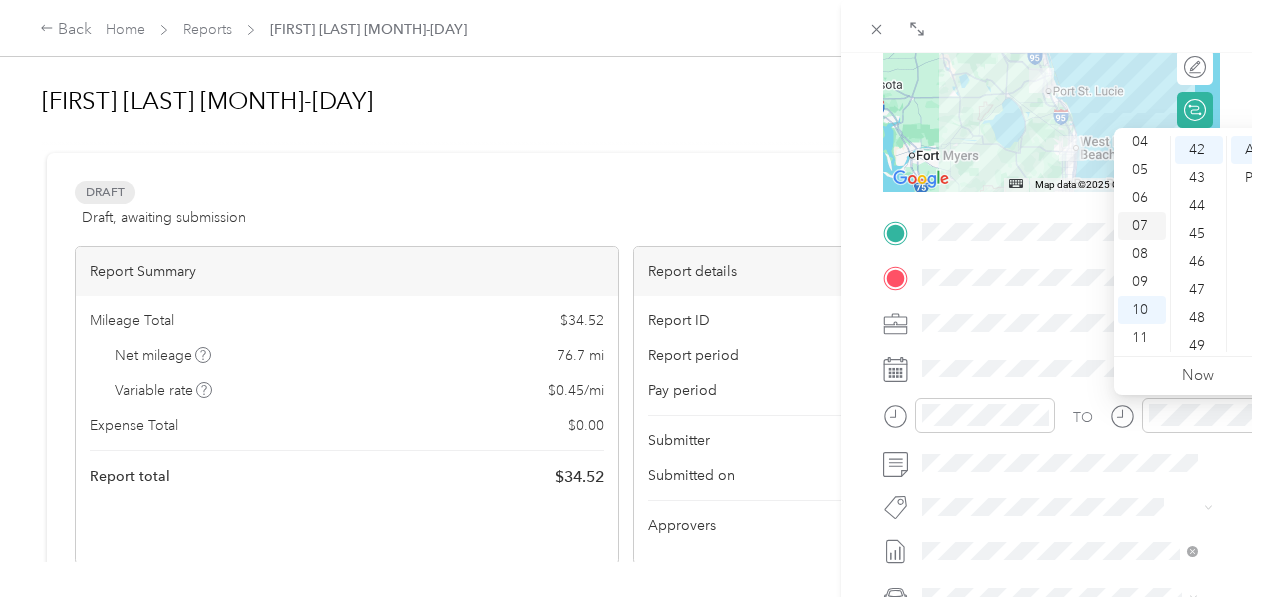 click on "07" at bounding box center (1142, 226) 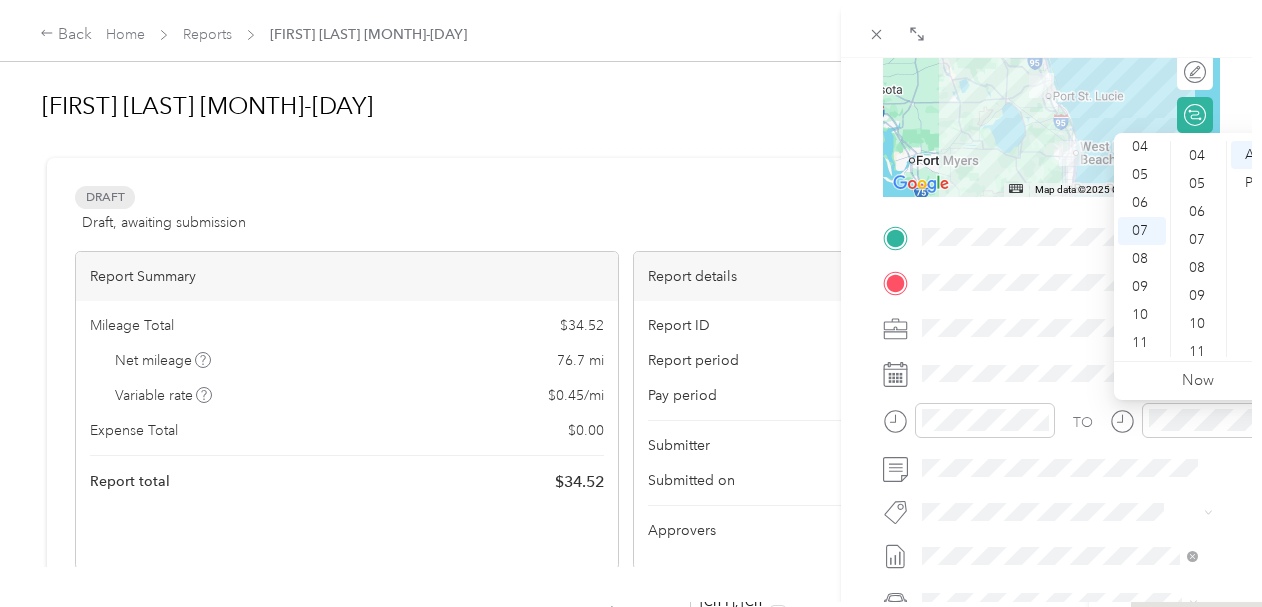 scroll, scrollTop: 0, scrollLeft: 0, axis: both 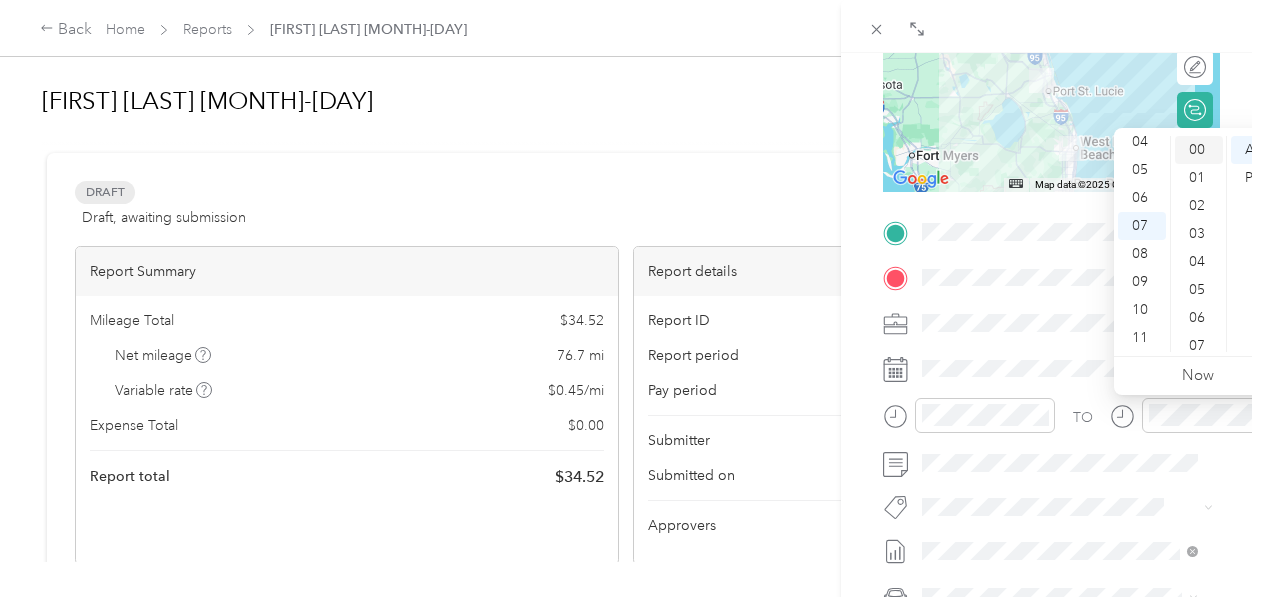 click on "00" at bounding box center (1199, 150) 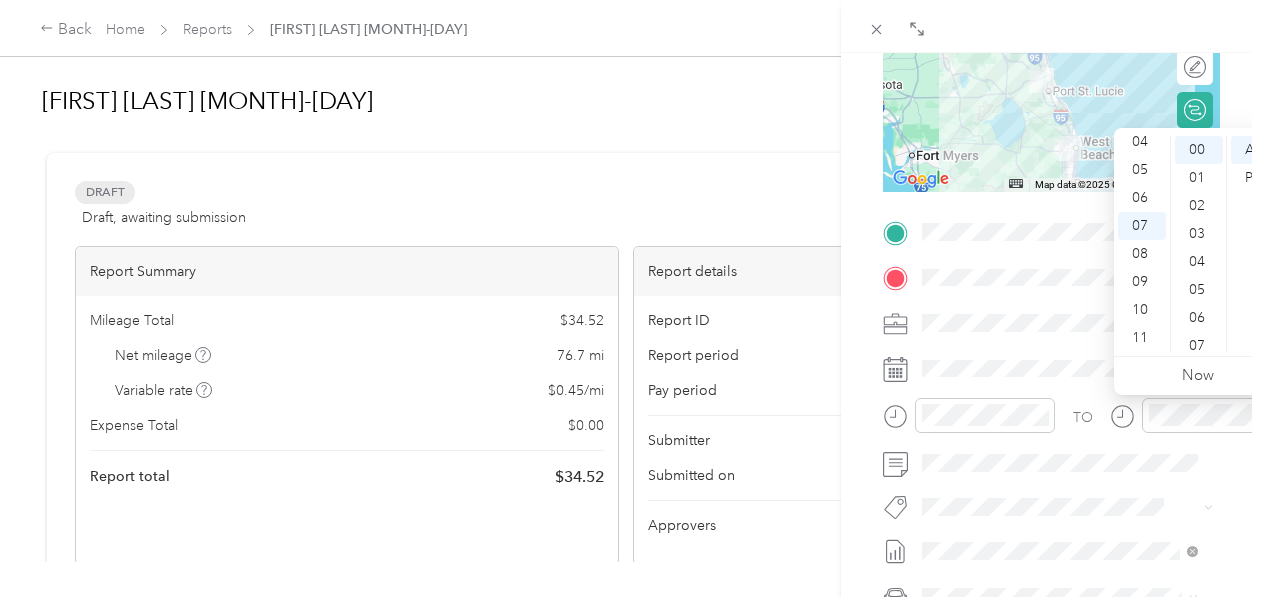 click on "TO Add photo" at bounding box center [1051, 457] 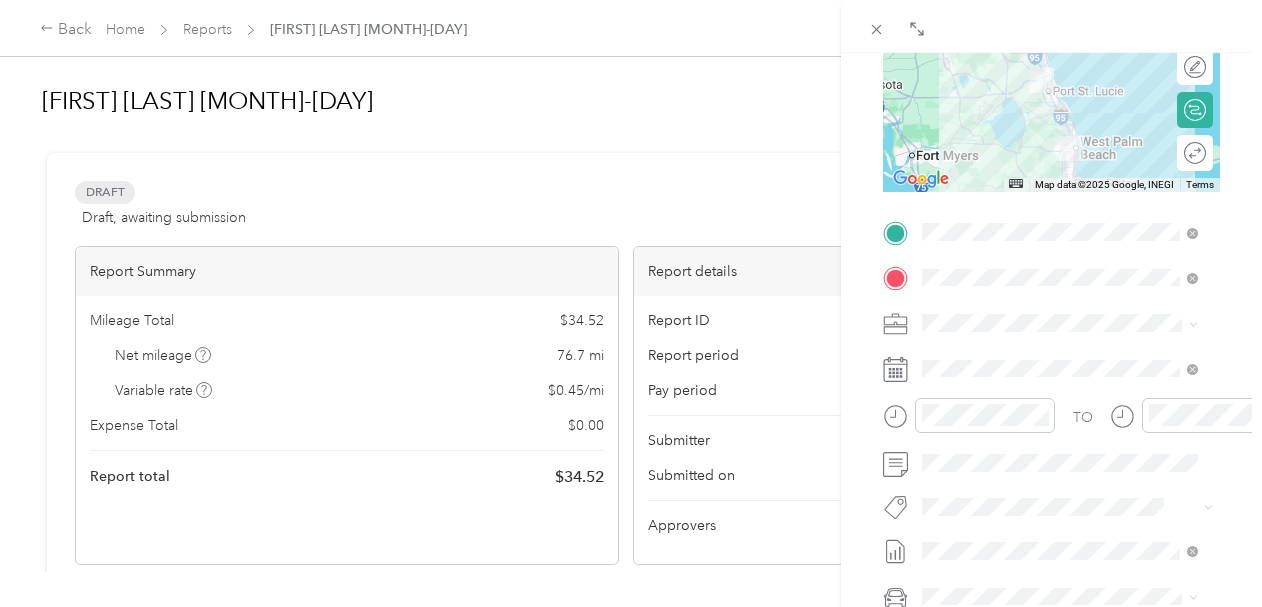 scroll, scrollTop: 0, scrollLeft: 0, axis: both 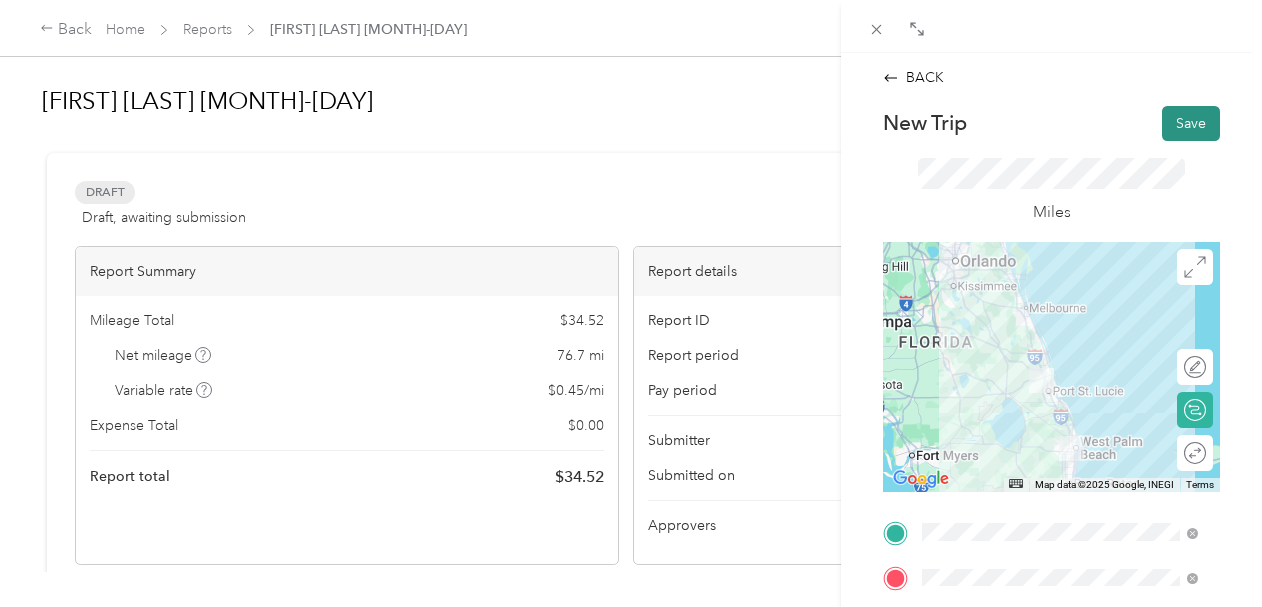 click on "Save" at bounding box center (1191, 123) 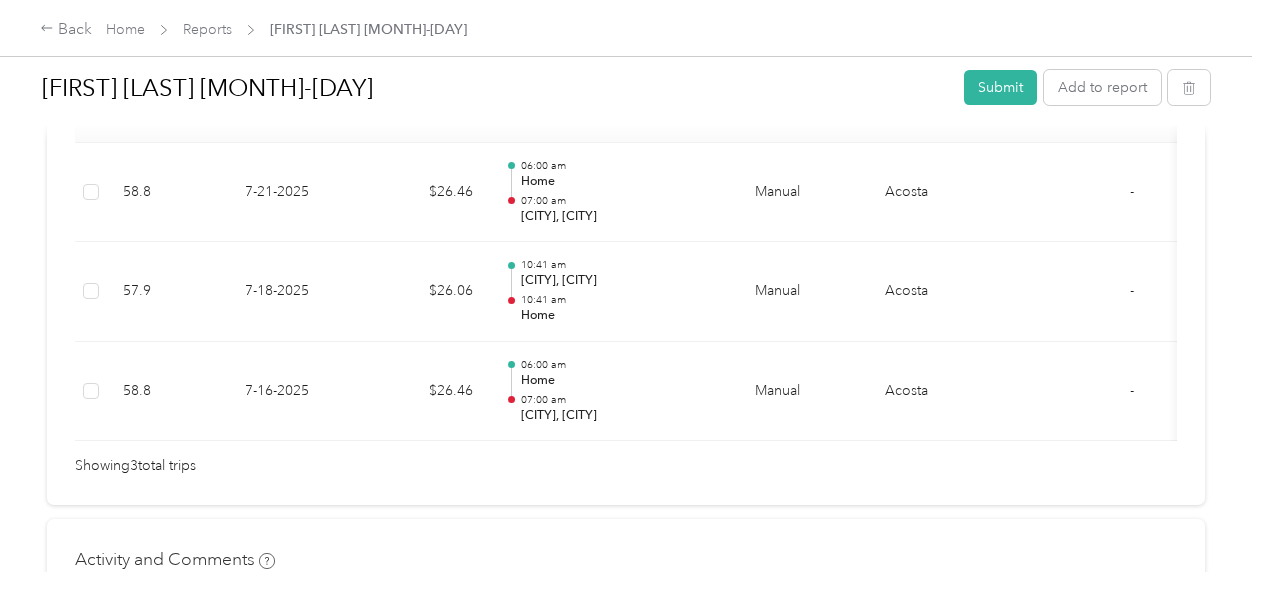 scroll, scrollTop: 600, scrollLeft: 0, axis: vertical 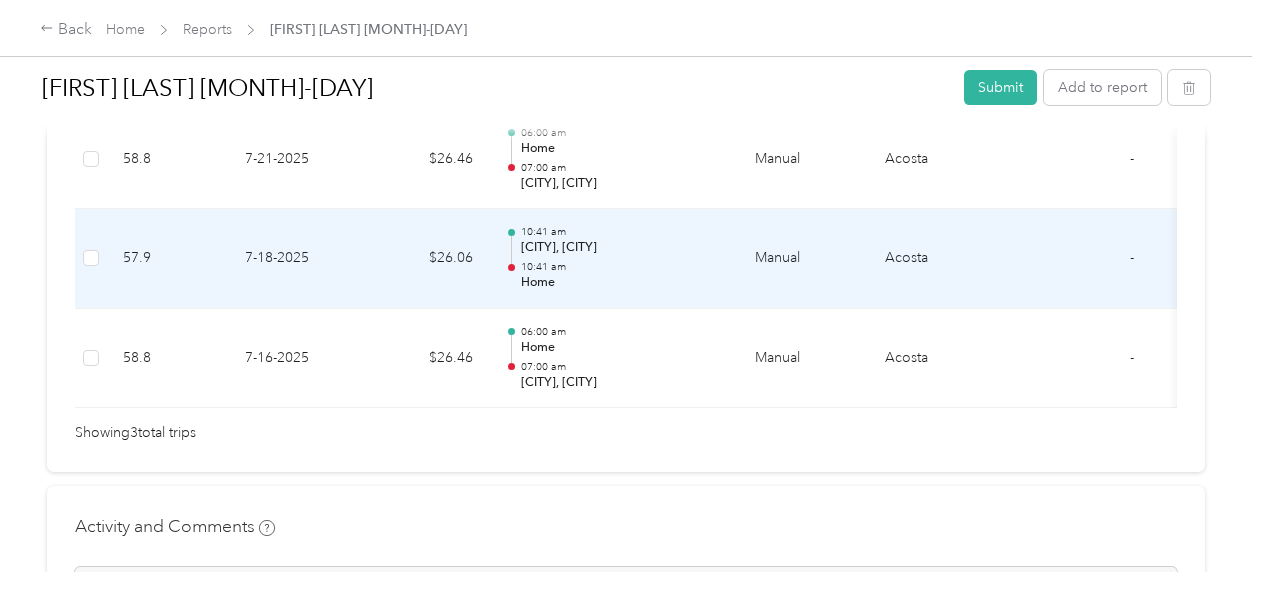click on "10:41 am" at bounding box center (622, 267) 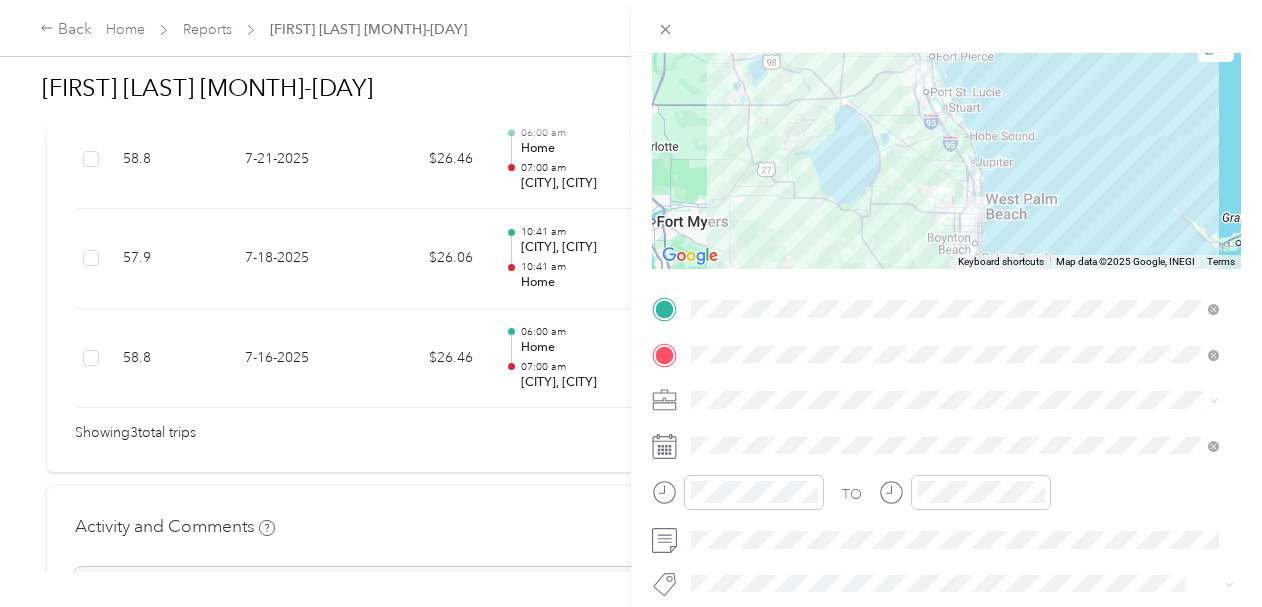 scroll, scrollTop: 300, scrollLeft: 0, axis: vertical 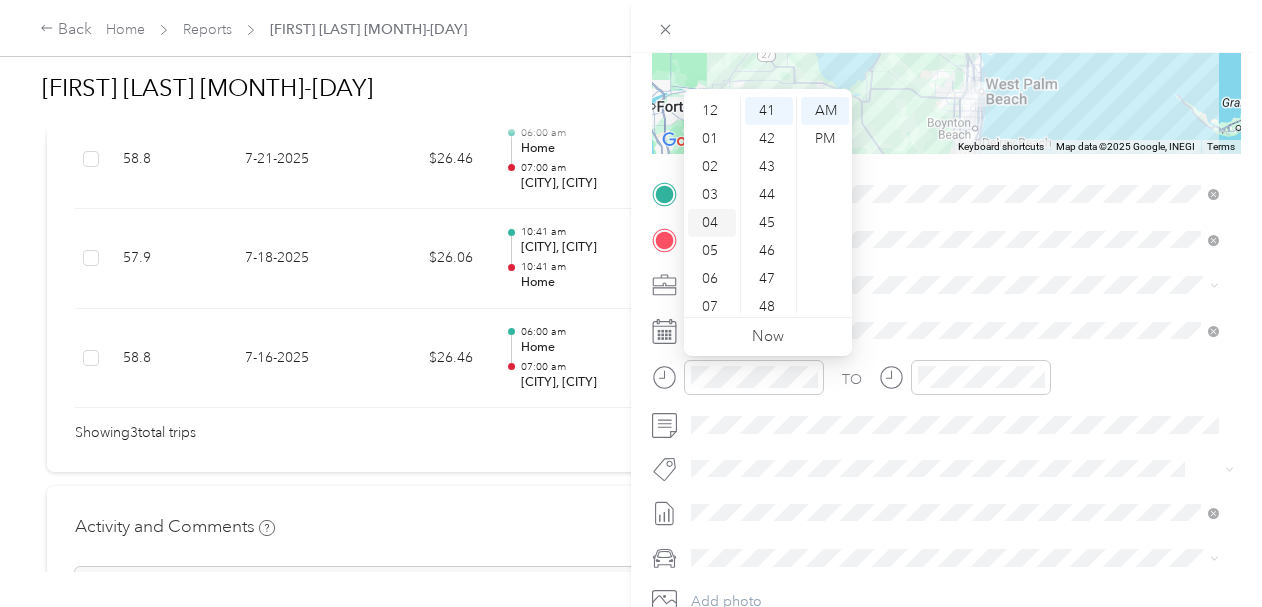 click on "04" at bounding box center (712, 223) 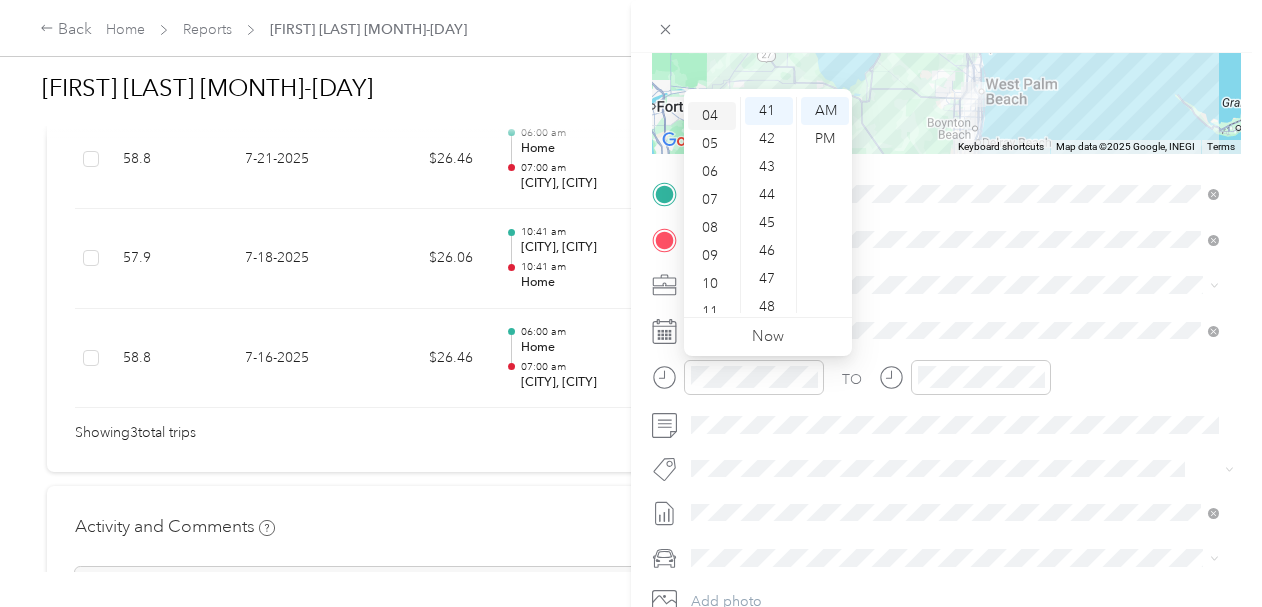 scroll, scrollTop: 112, scrollLeft: 0, axis: vertical 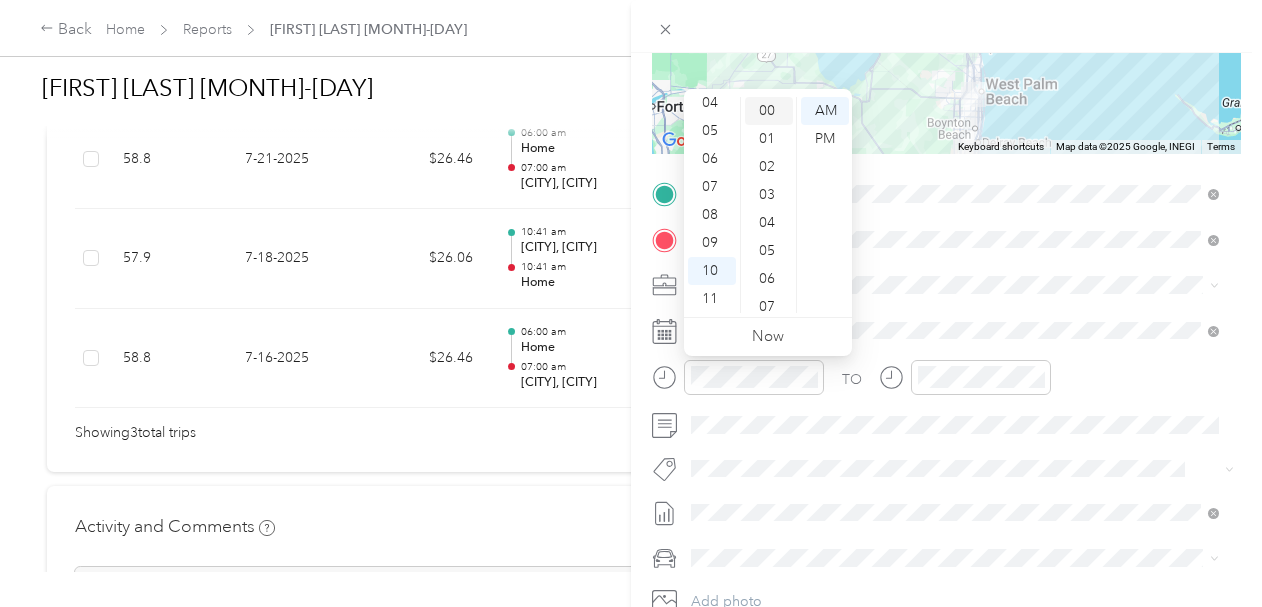 click on "00" at bounding box center [769, 111] 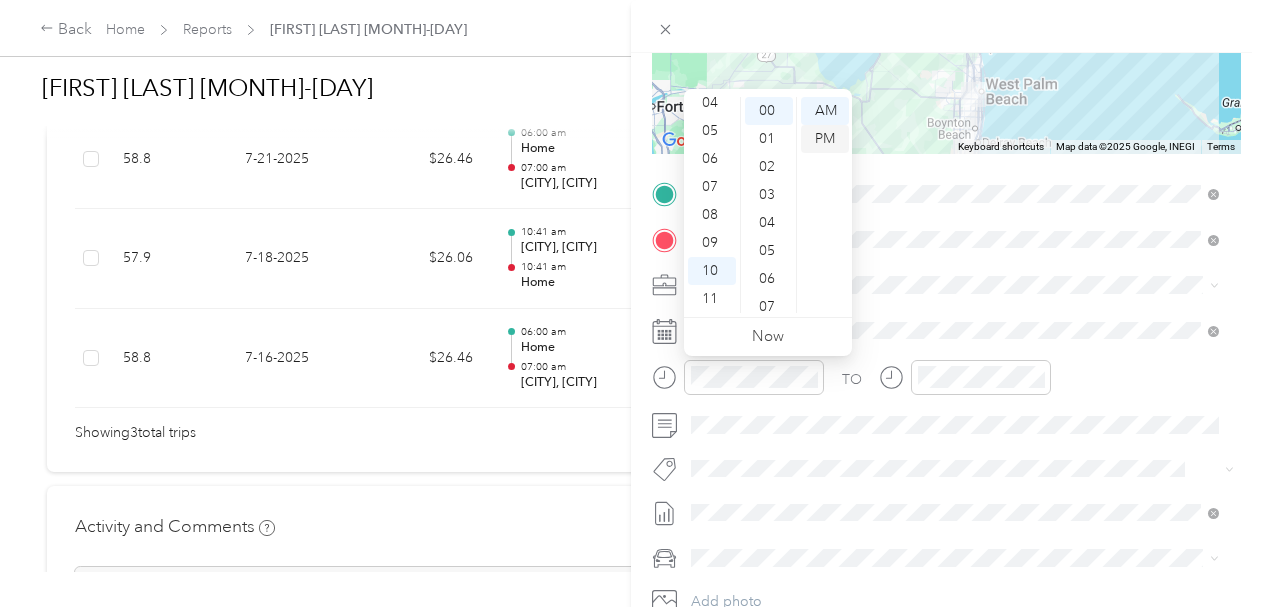click on "PM" at bounding box center (825, 139) 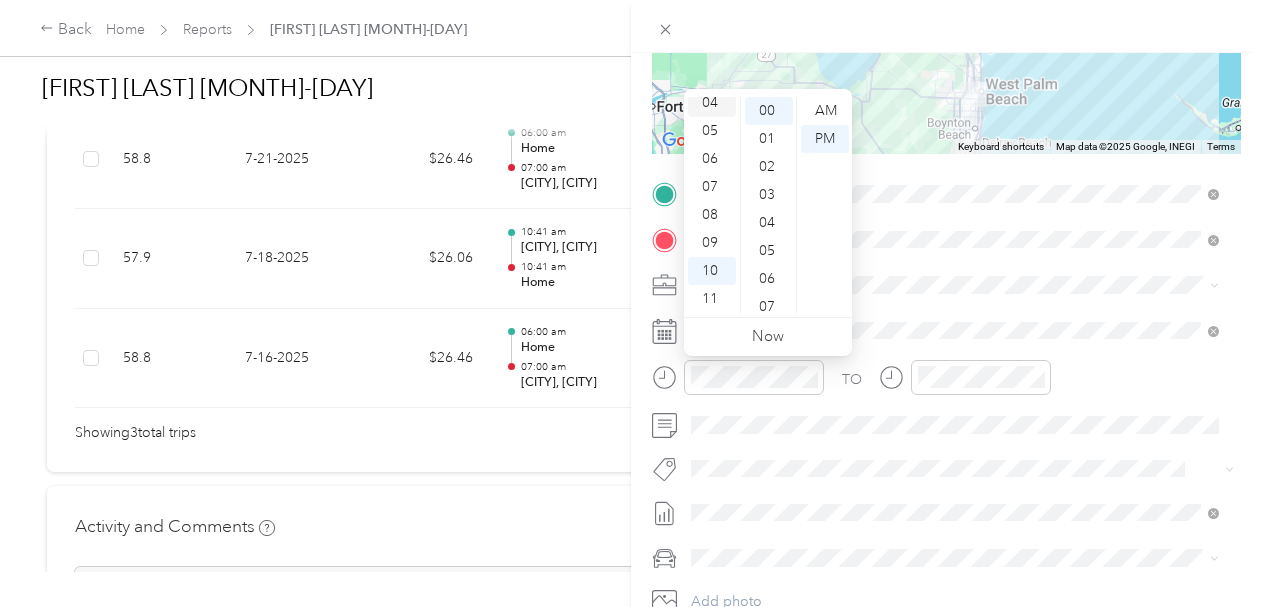 click on "04" at bounding box center [712, 103] 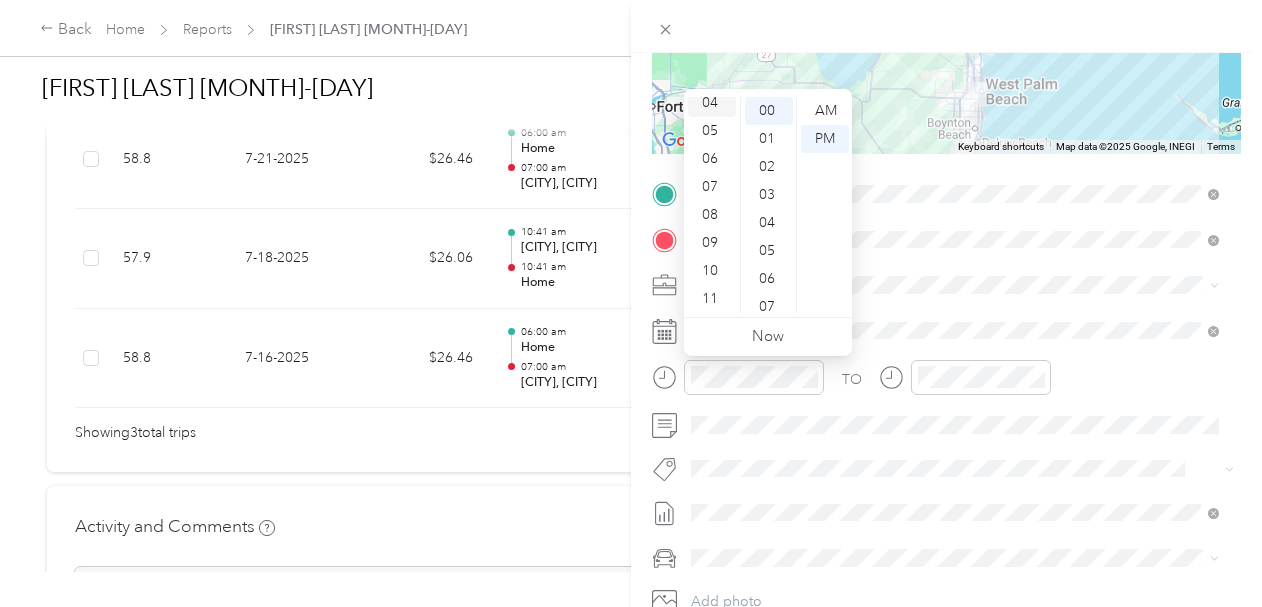 scroll, scrollTop: 112, scrollLeft: 0, axis: vertical 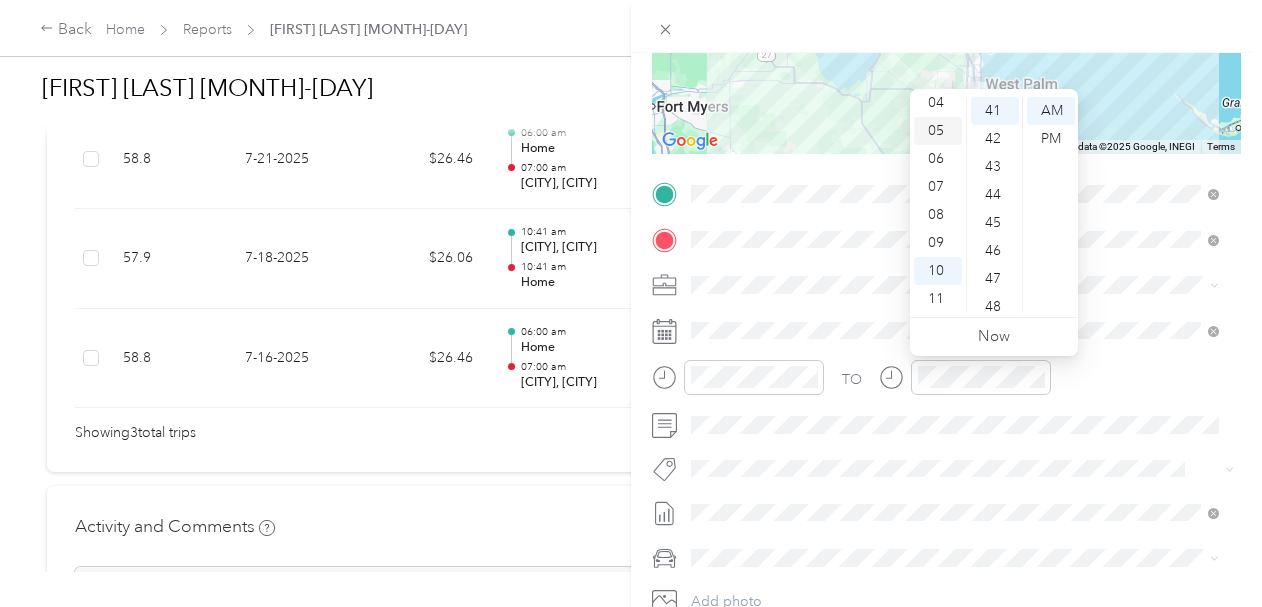 click on "05" at bounding box center (938, 131) 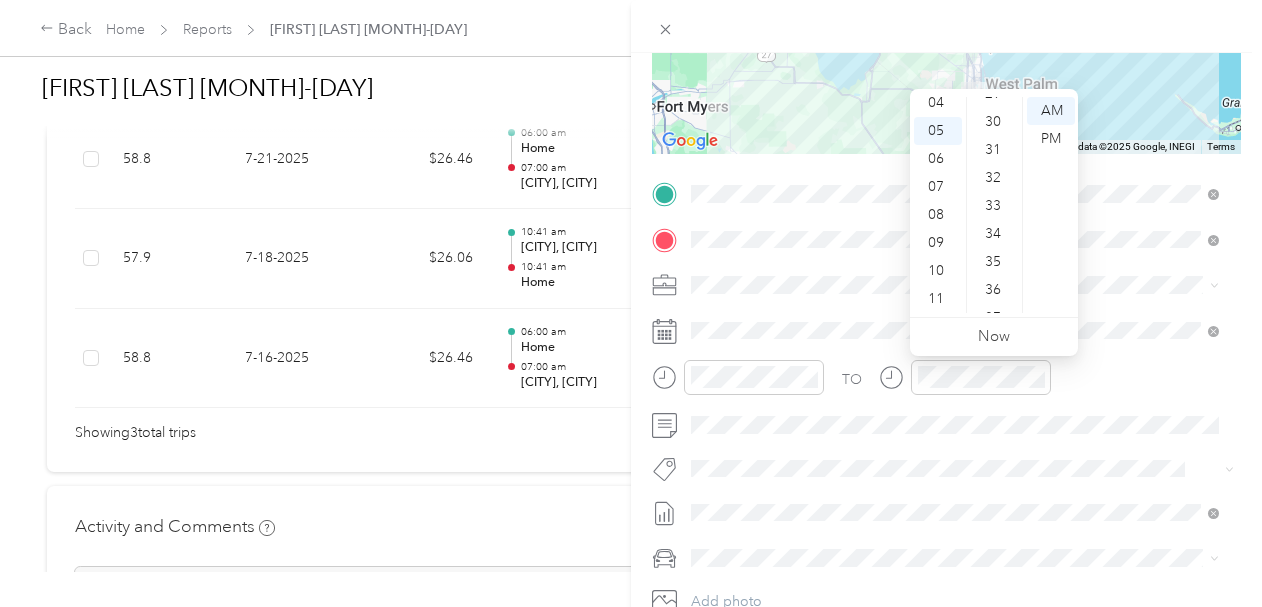 scroll, scrollTop: 818, scrollLeft: 0, axis: vertical 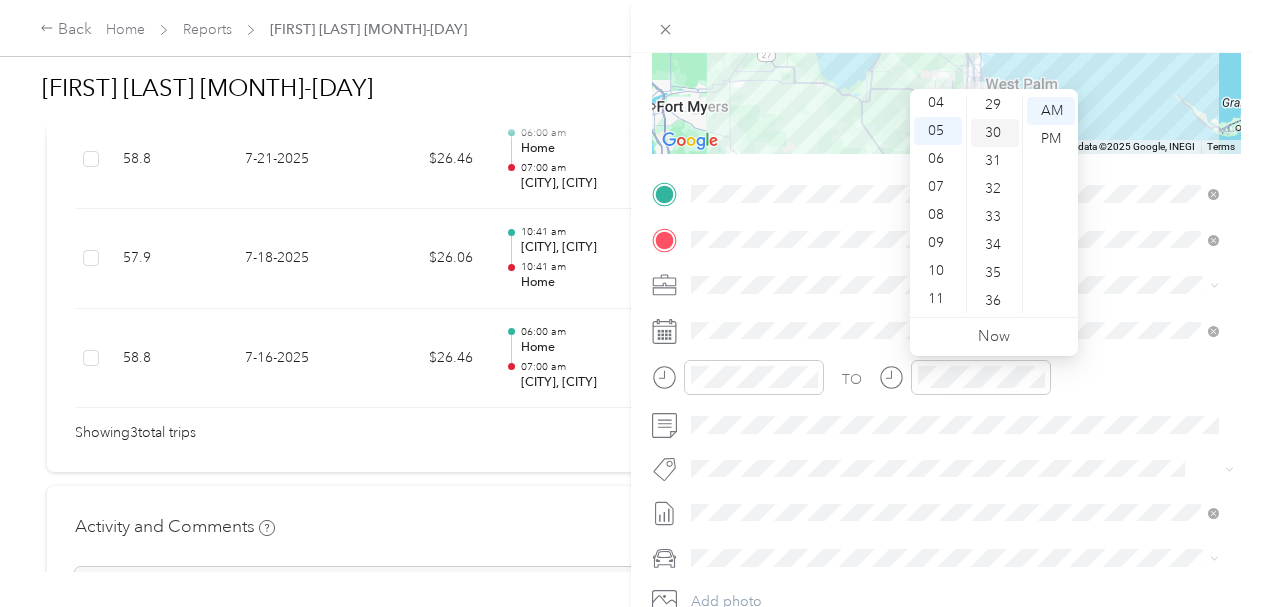 click on "30" at bounding box center (995, 133) 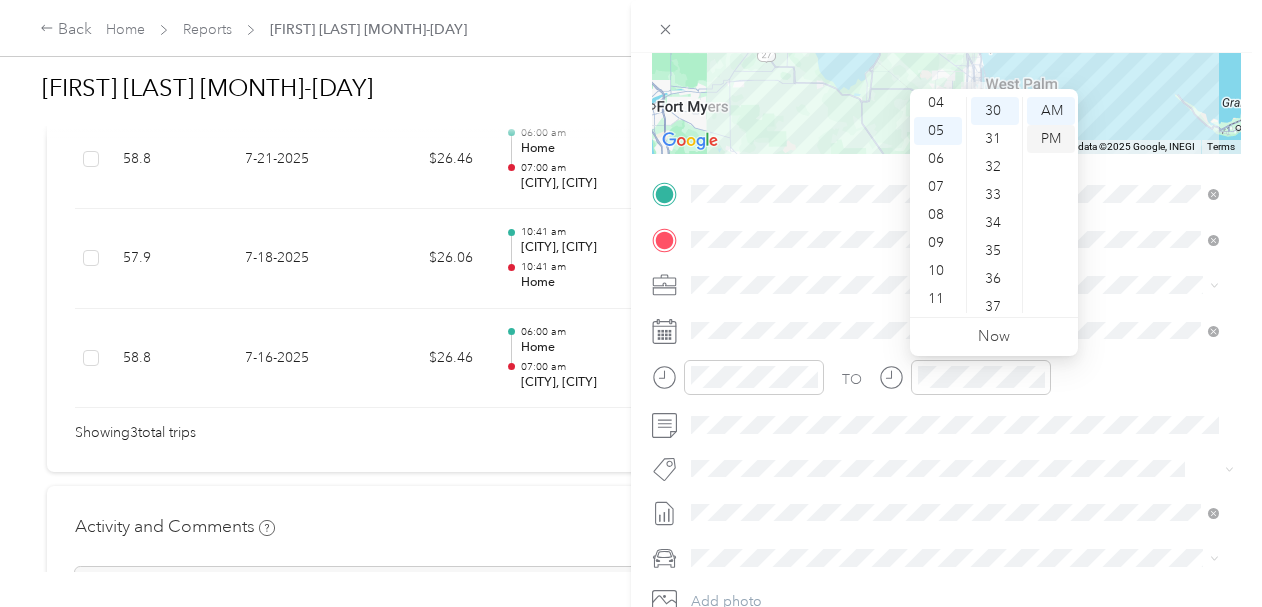 click on "PM" at bounding box center [1051, 139] 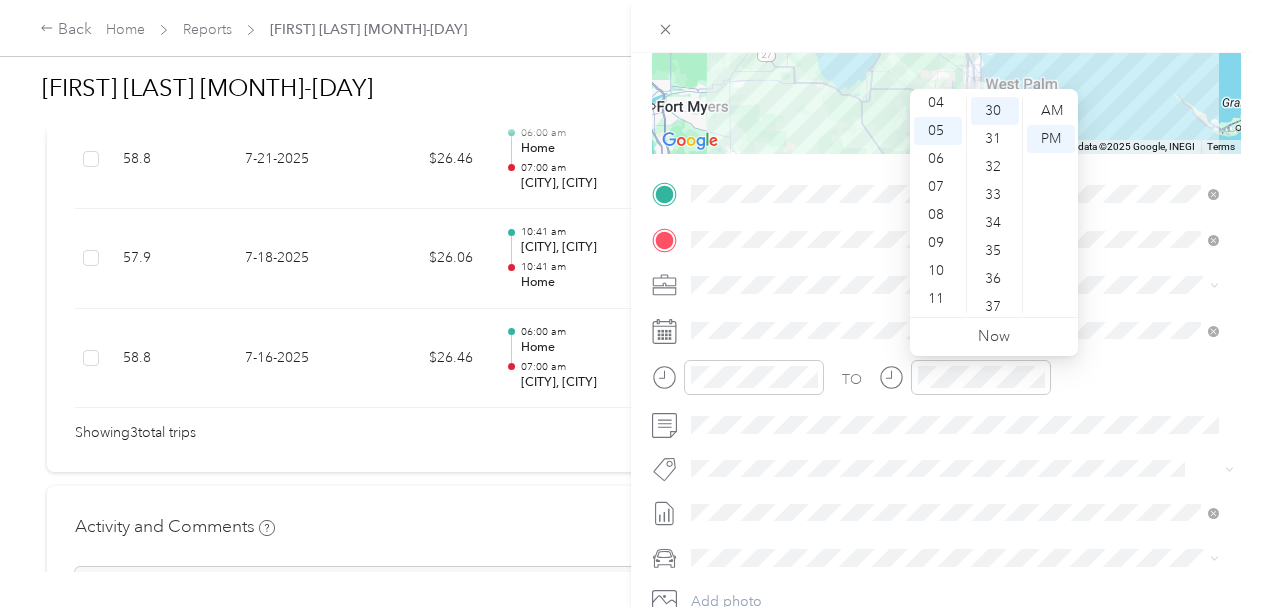 click on "TO" at bounding box center [946, 384] 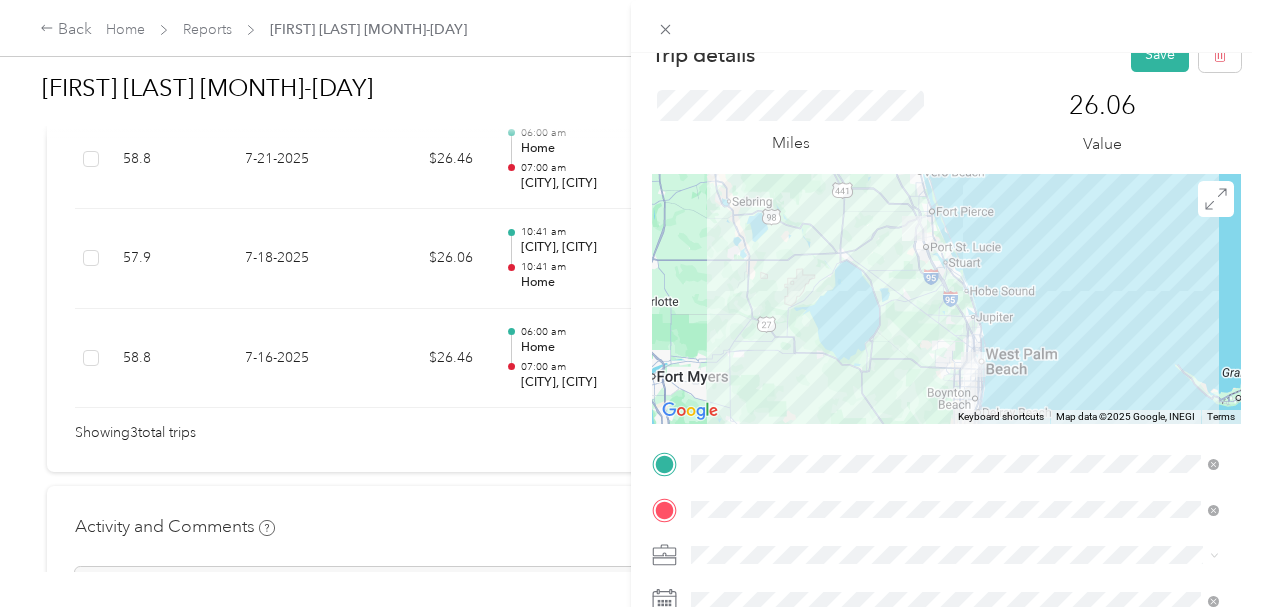scroll, scrollTop: 0, scrollLeft: 0, axis: both 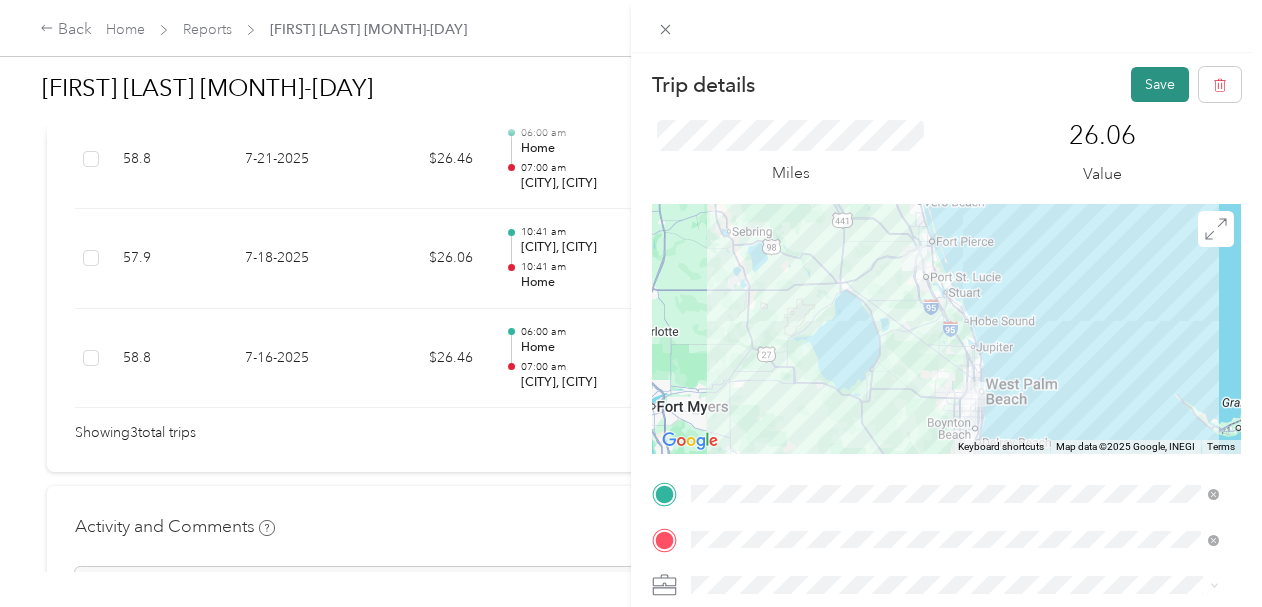 click on "Save" at bounding box center [1160, 84] 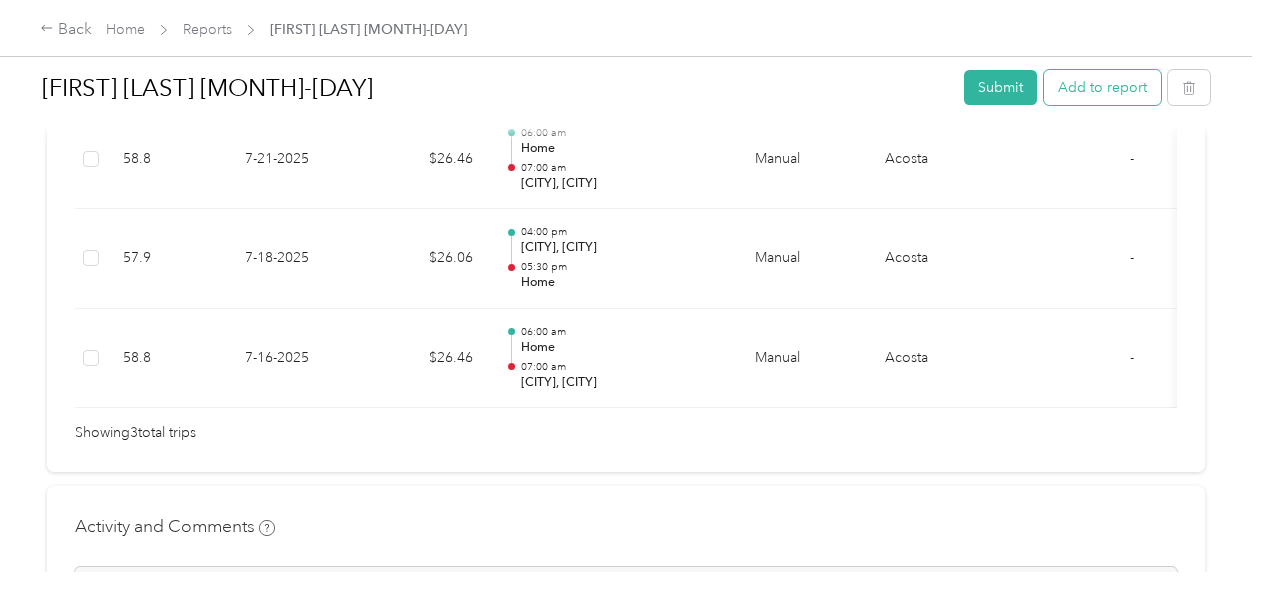 click on "Add to report" at bounding box center [1102, 87] 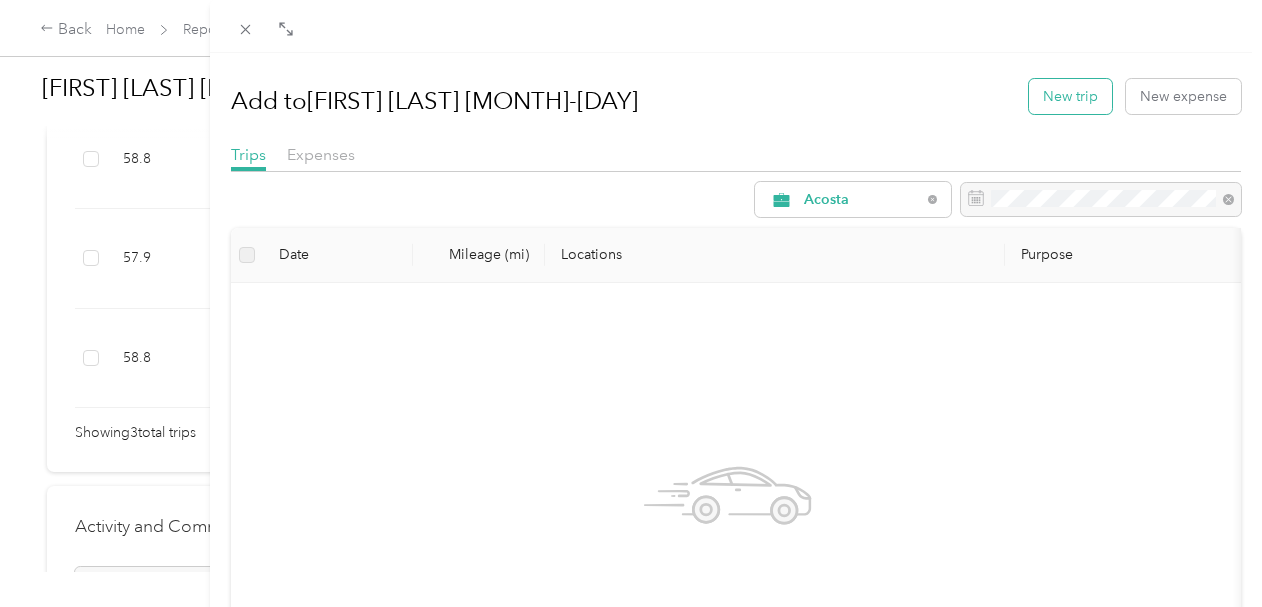 click on "New trip" at bounding box center (1070, 96) 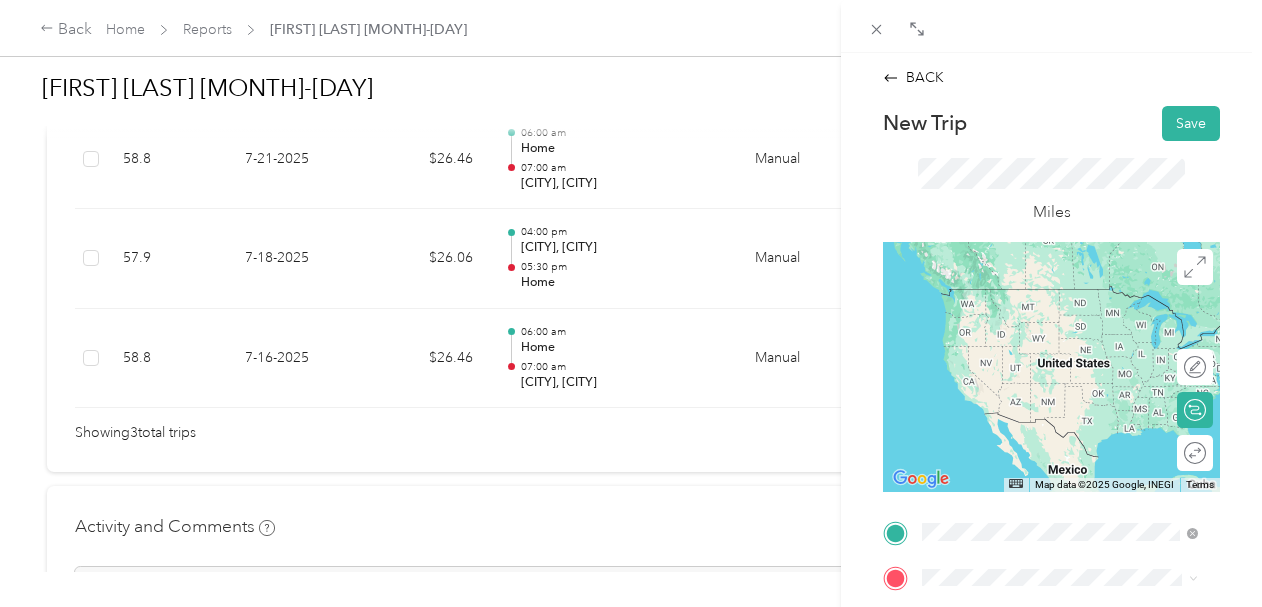 click on "[LOCATION]
[CITY], [STATE] [ZIP_CODE], [COUNTRY]" at bounding box center [1075, 498] 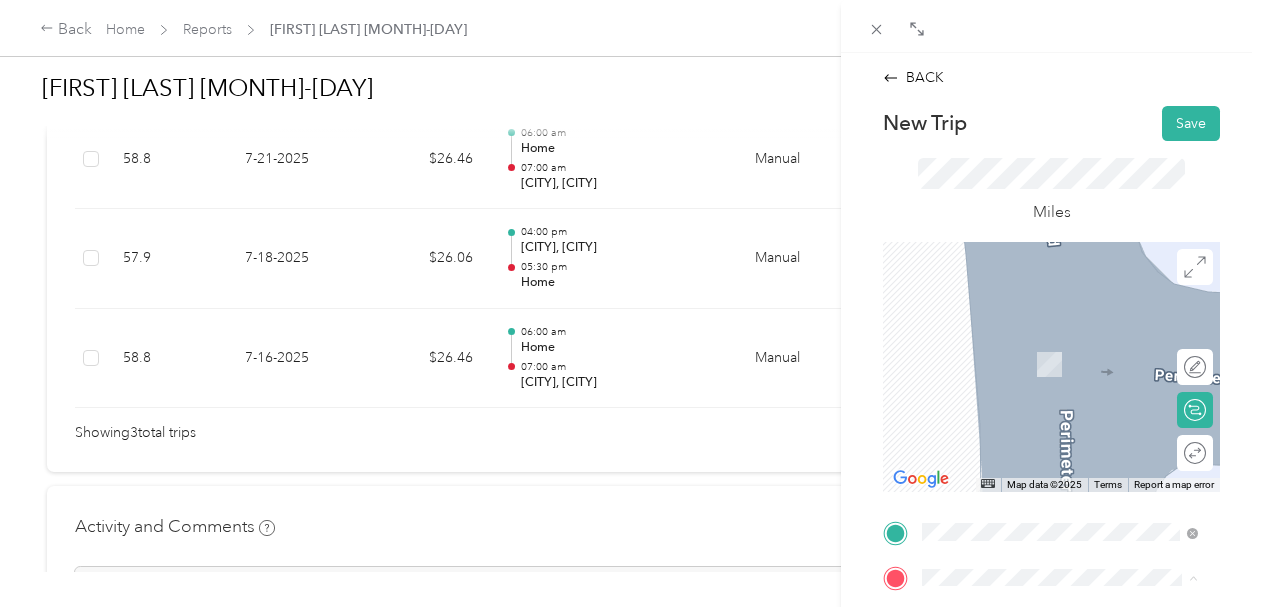 click on "[NUMBER] [STREET], [CITY], [STATE], [COUNTRY]" at bounding box center [1048, 374] 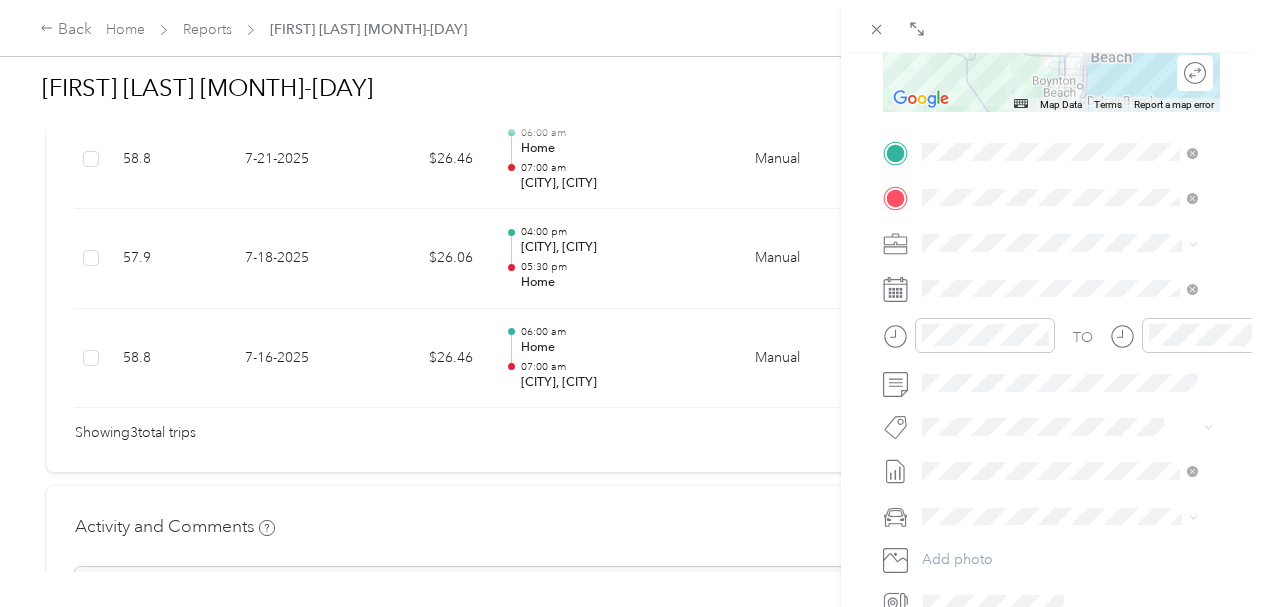 scroll, scrollTop: 400, scrollLeft: 0, axis: vertical 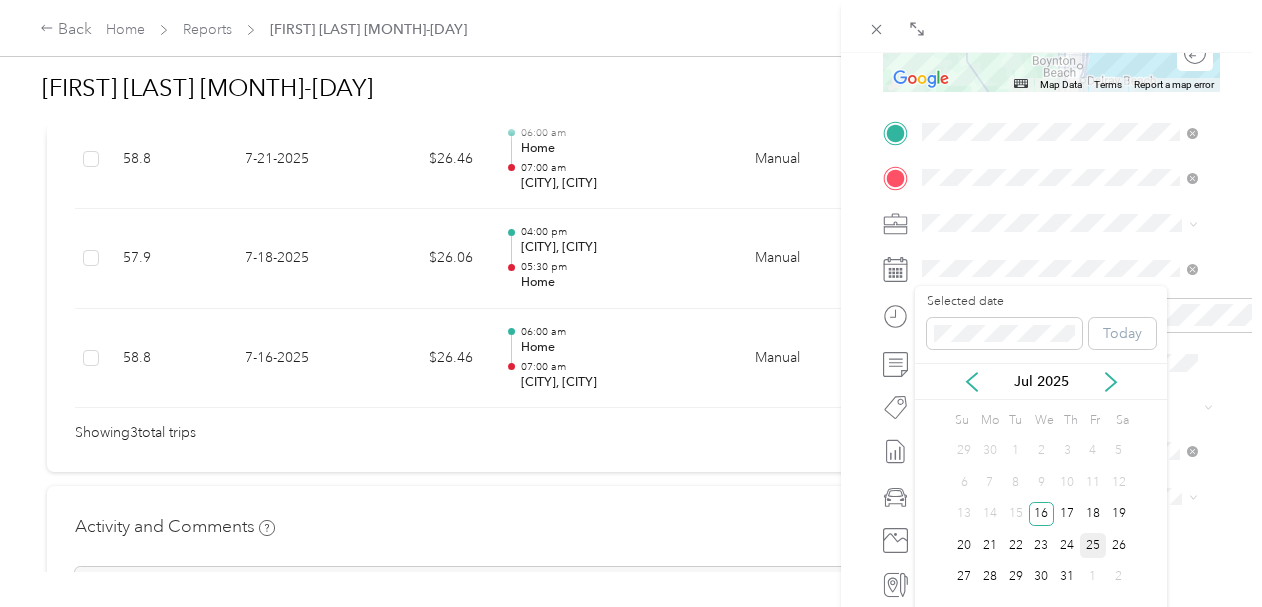 click on "25" at bounding box center (1093, 545) 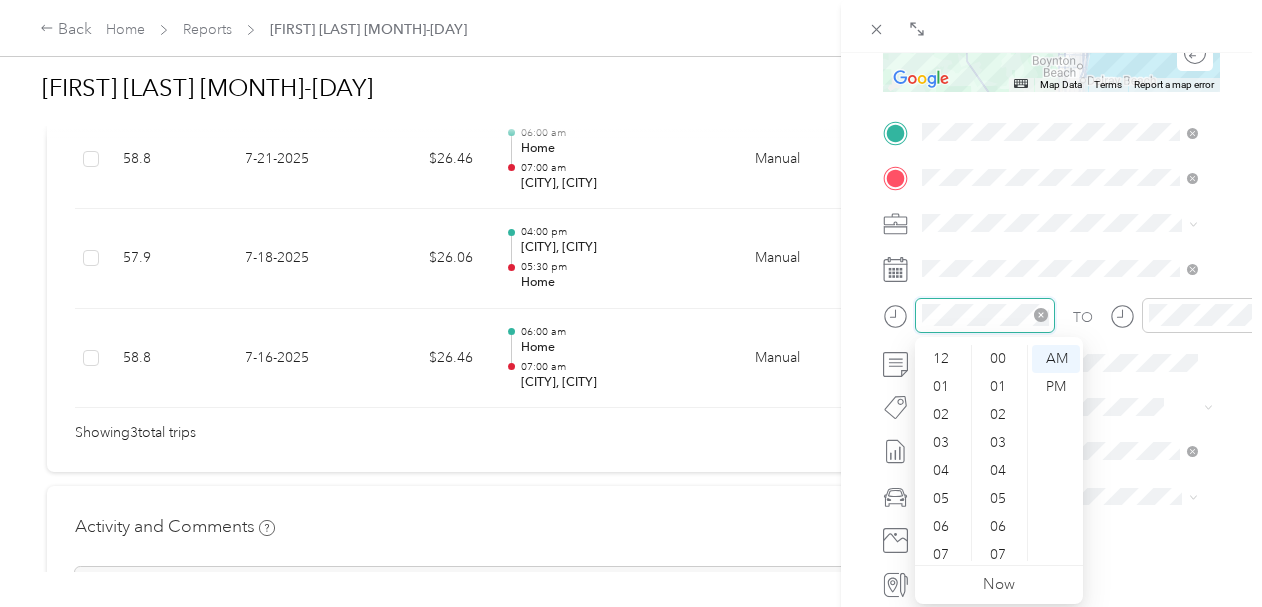 scroll, scrollTop: 1232, scrollLeft: 0, axis: vertical 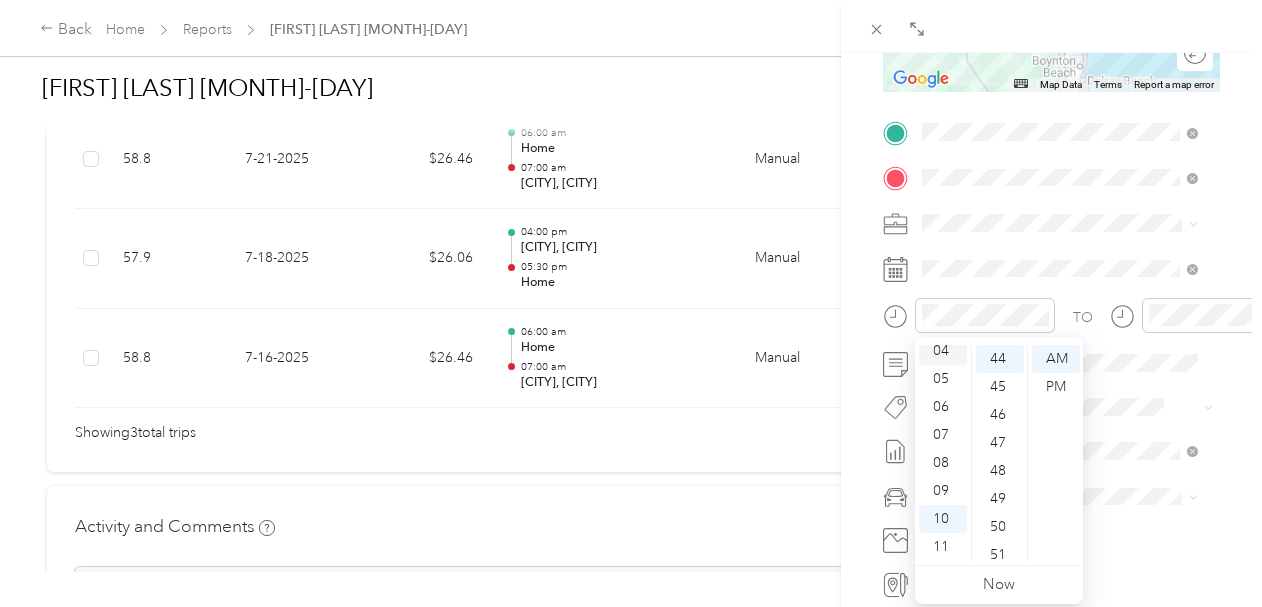 click on "04" at bounding box center (943, 351) 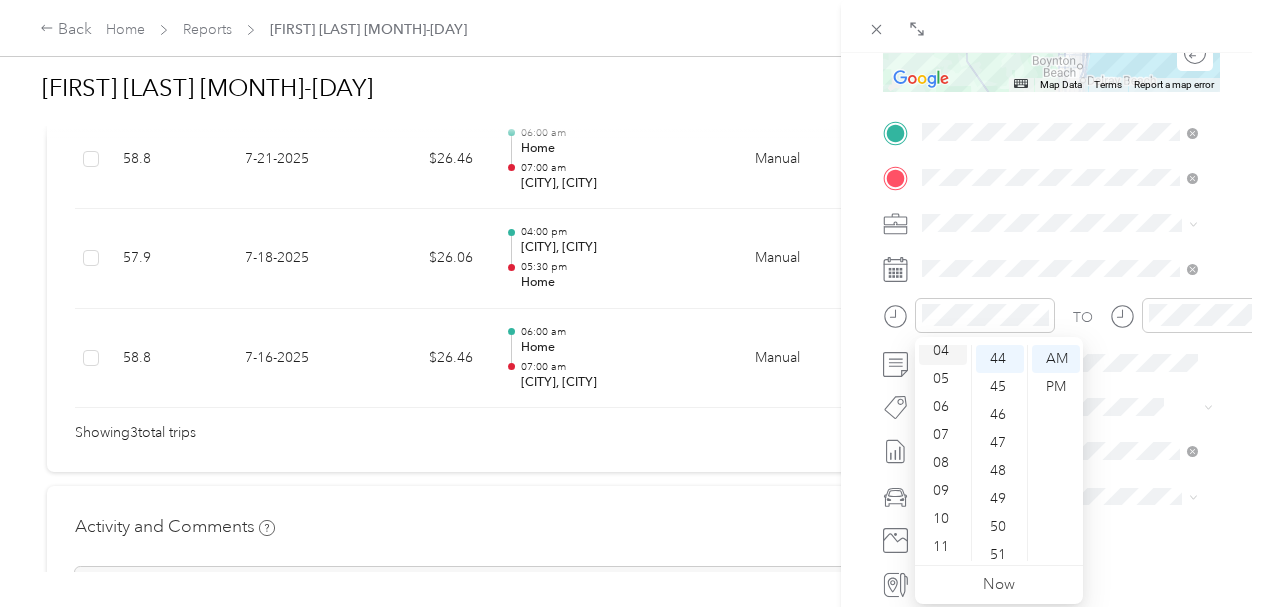 scroll, scrollTop: 112, scrollLeft: 0, axis: vertical 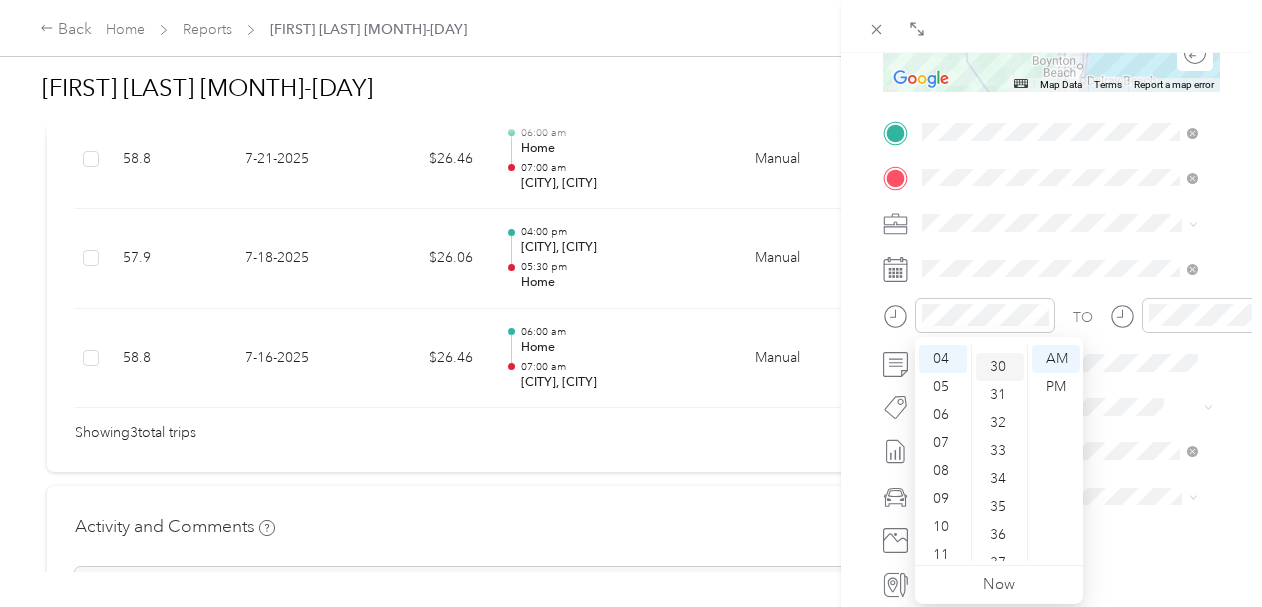 click on "30" at bounding box center (1000, 367) 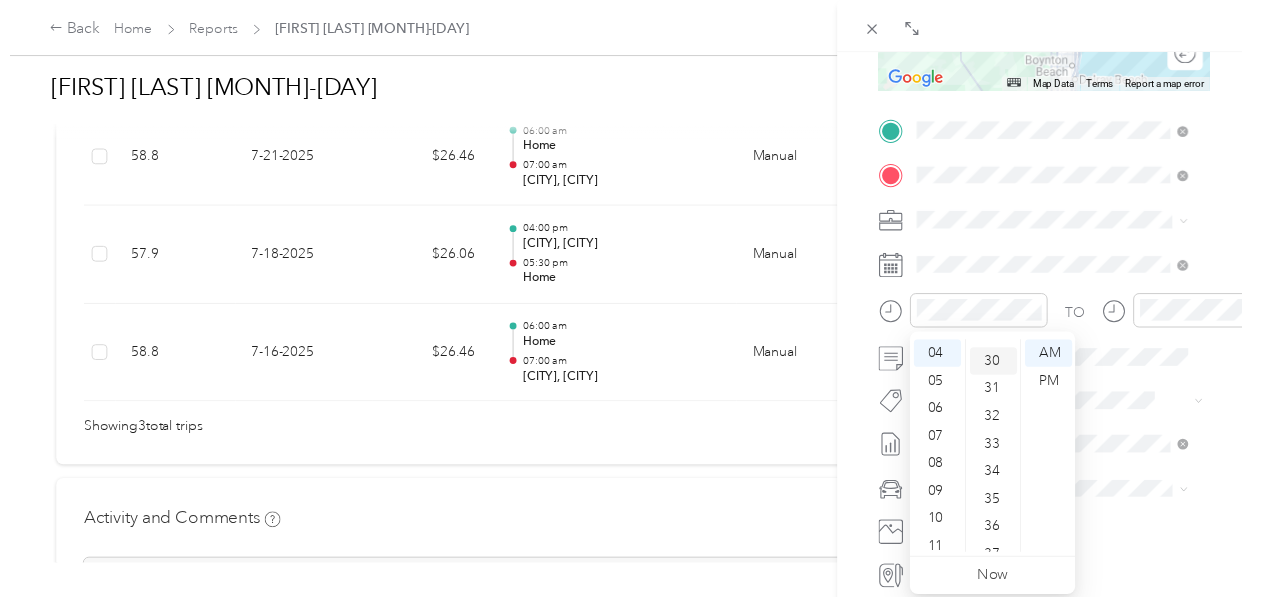scroll, scrollTop: 840, scrollLeft: 0, axis: vertical 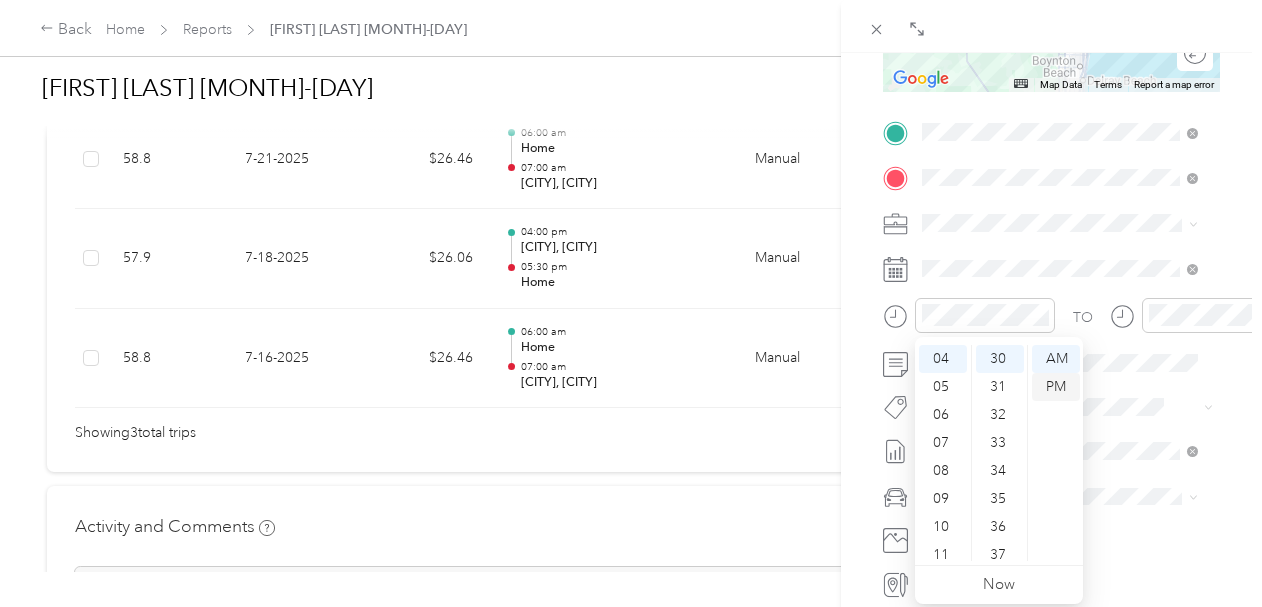 click on "PM" at bounding box center (1056, 387) 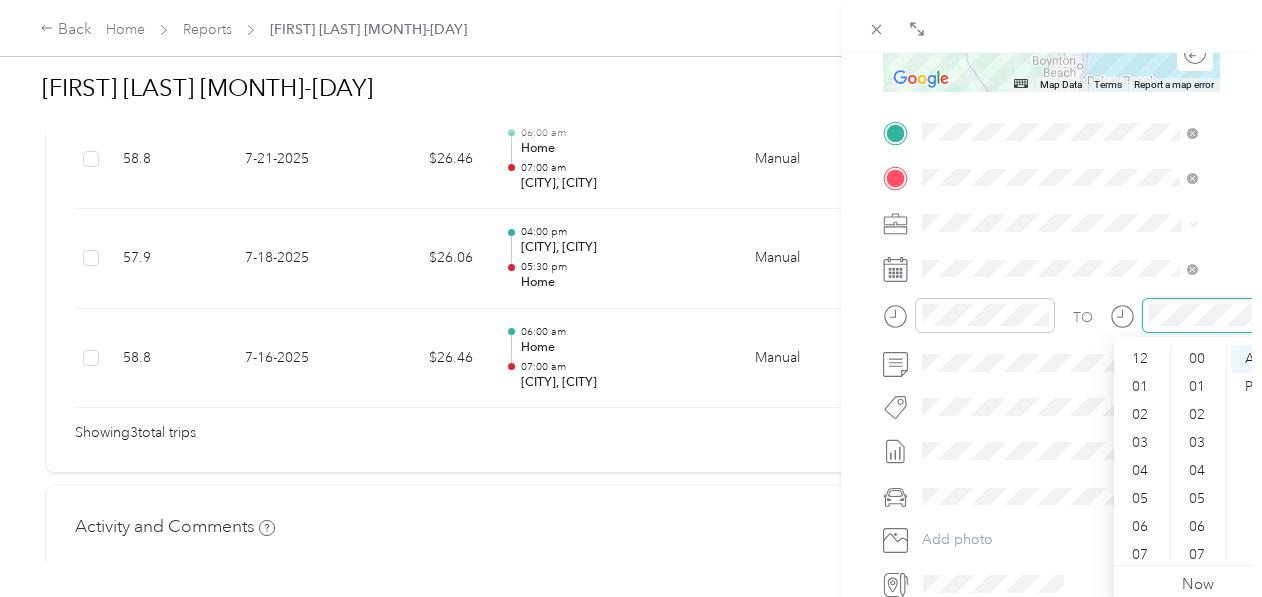 scroll, scrollTop: 1230, scrollLeft: 0, axis: vertical 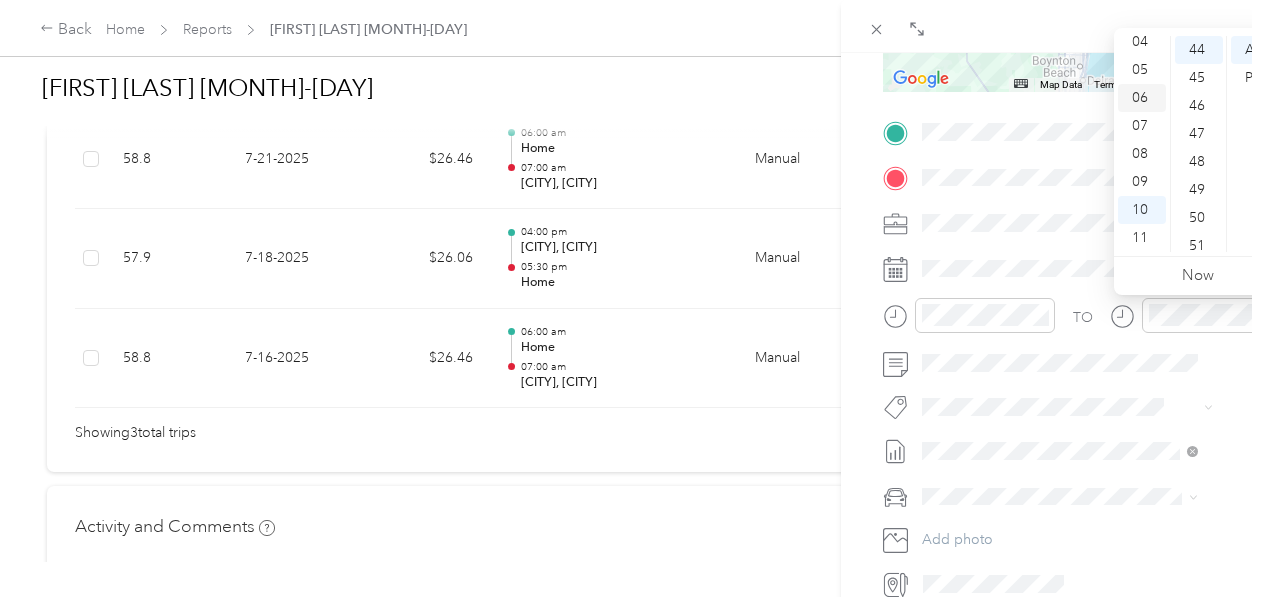 click on "06" at bounding box center (1142, 98) 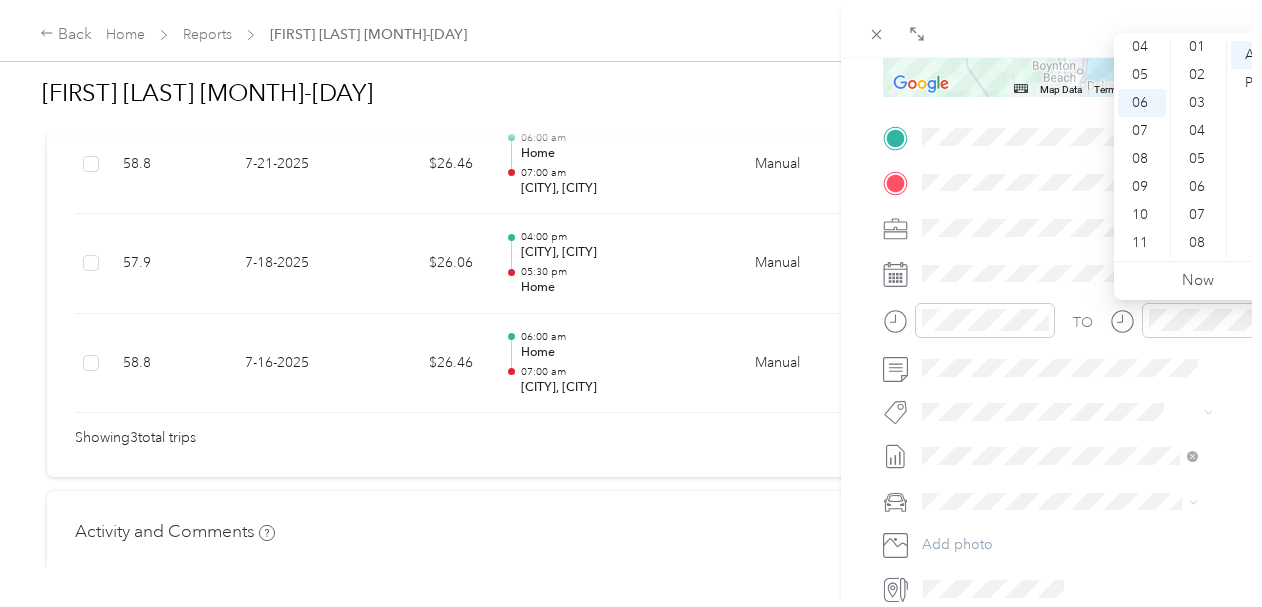 scroll, scrollTop: 0, scrollLeft: 0, axis: both 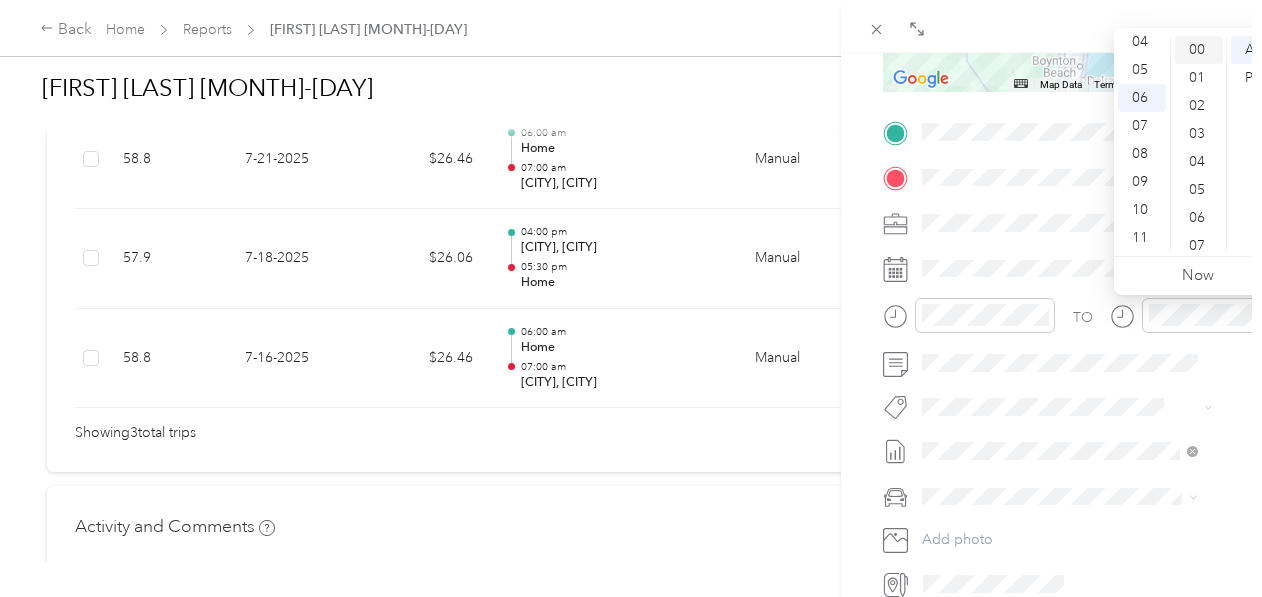 click on "00" at bounding box center [1199, 50] 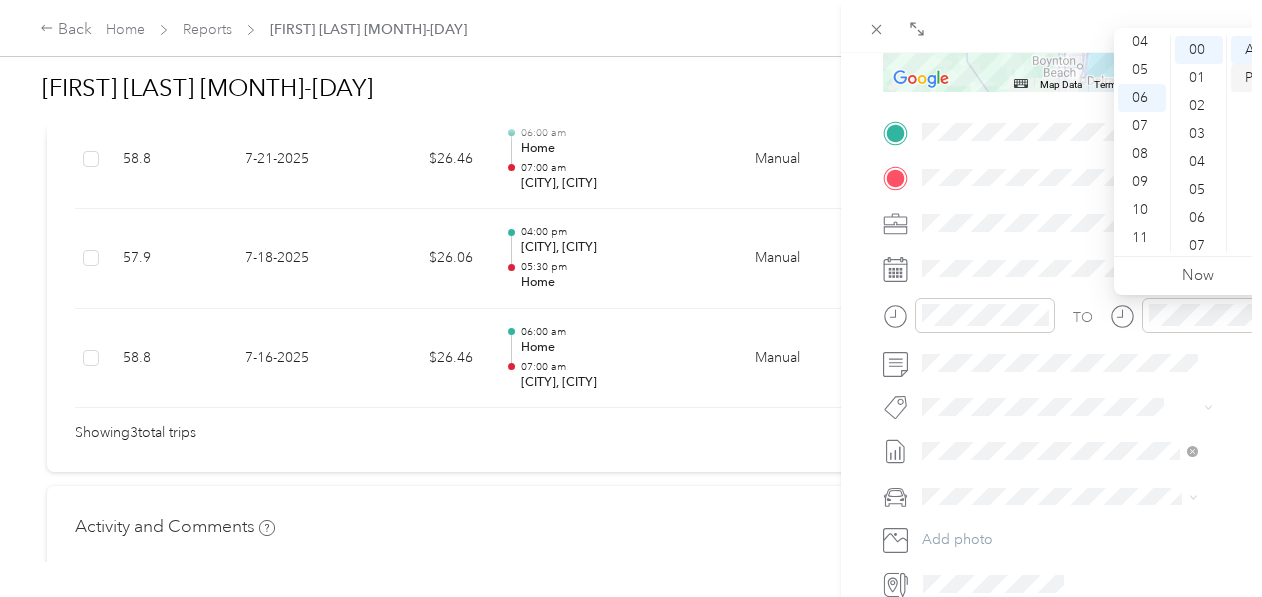 click on "PM" at bounding box center (1255, 78) 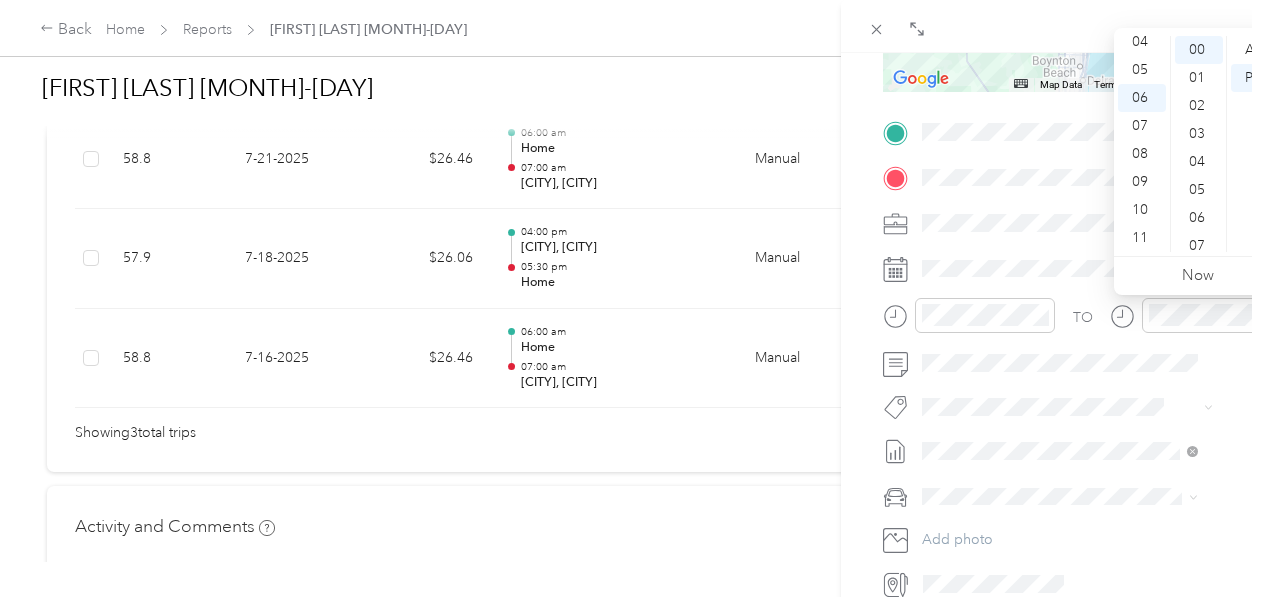 click on "BACK New Trip Save This trip cannot be edited because it is either under review, approved, or paid. Contact your Team Manager to edit it. Miles ← Move left → Move right ↑ Move up ↓ Move down + Zoom in - Zoom out Home Jump left by 75% End Jump right by 75% Page Up Jump up by 75% Page Down Jump down by 75% Map Data Map data ©2025 Google, INEGI Map data ©2025 Google, INEGI 20 km  Click to toggle between metric and imperial units Terms Report a map error Edit route Calculate route Round trip TO Add photo" at bounding box center [1051, 351] 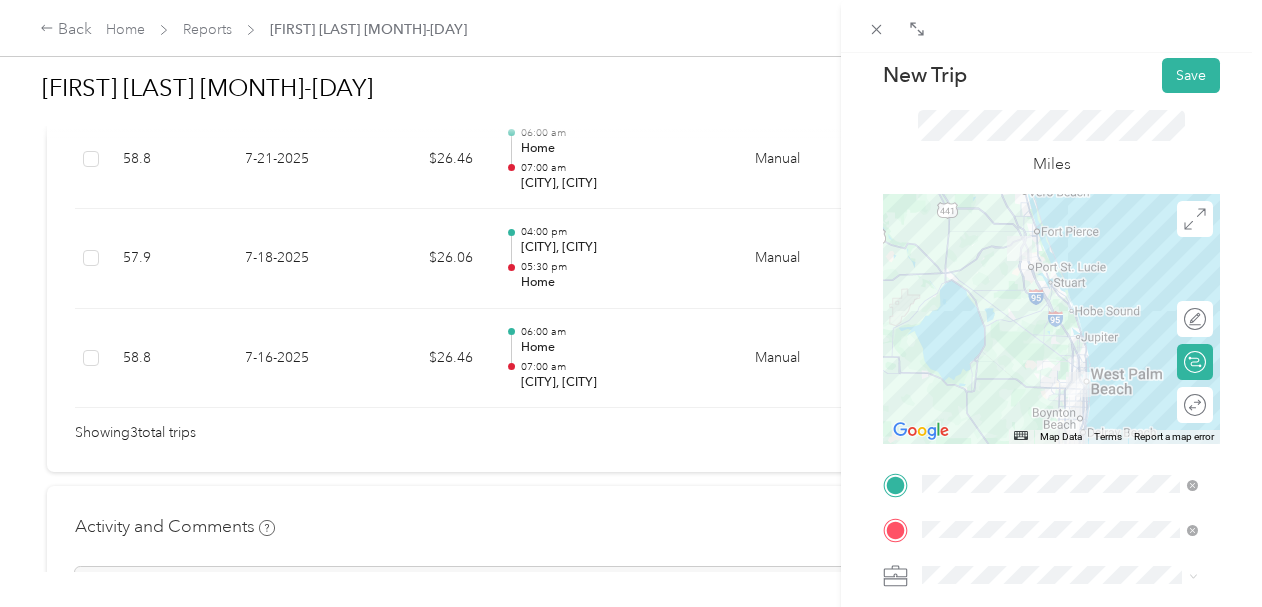 scroll, scrollTop: 0, scrollLeft: 0, axis: both 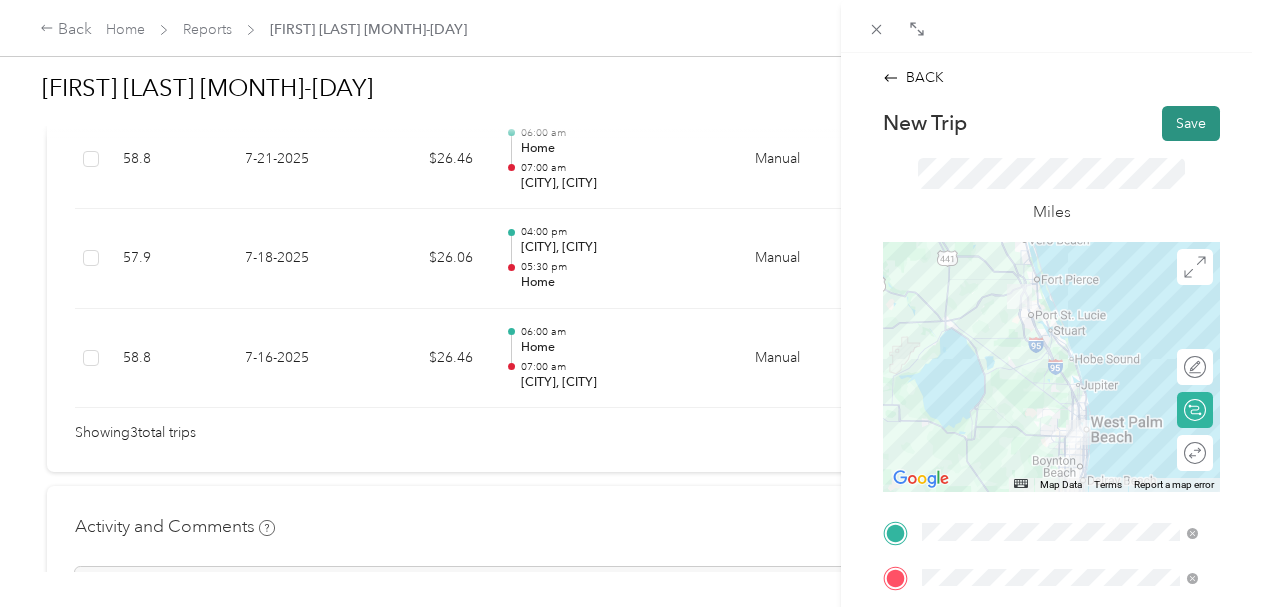 click on "Save" at bounding box center [1191, 123] 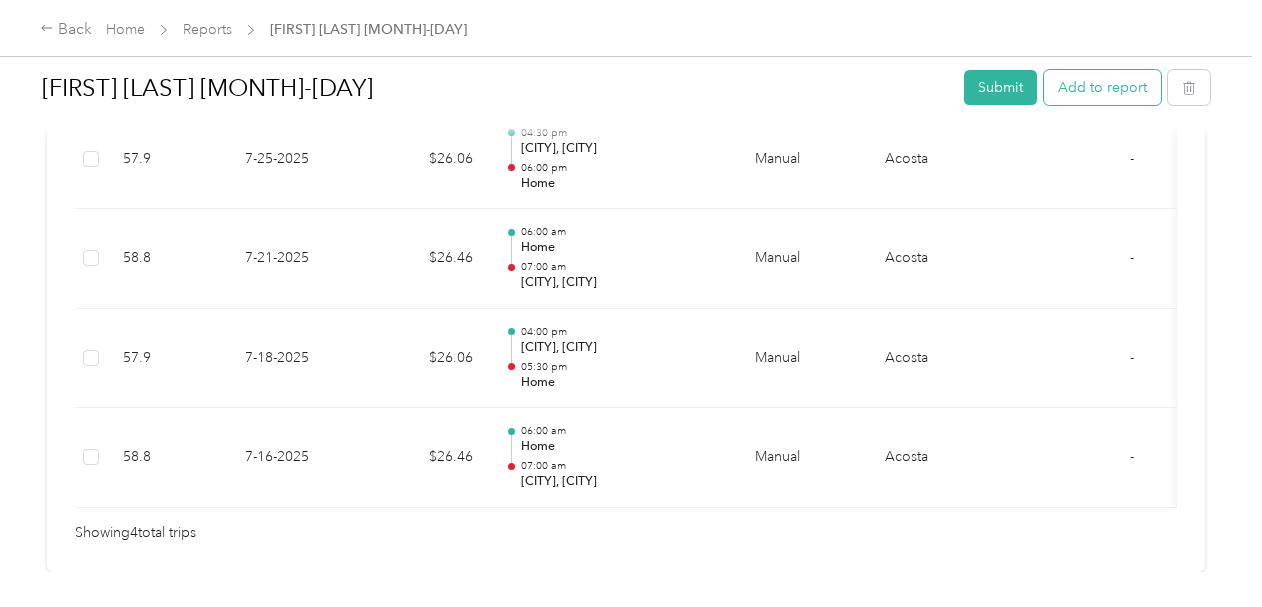 click on "Add to report" at bounding box center (1102, 87) 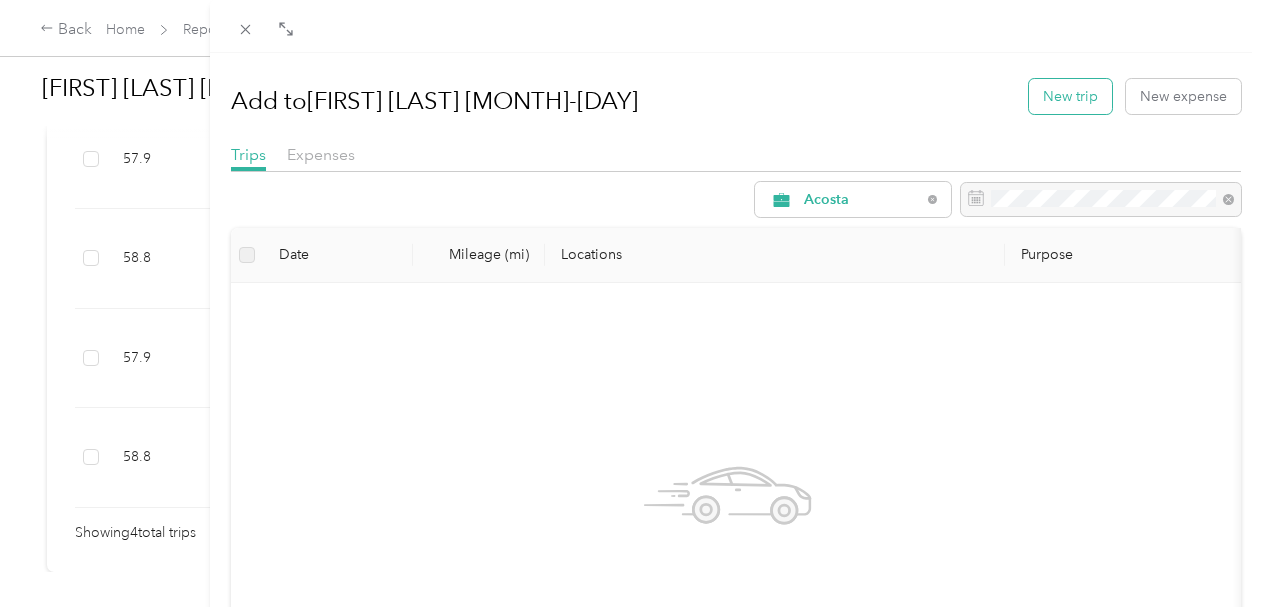 click on "New trip" at bounding box center (1070, 96) 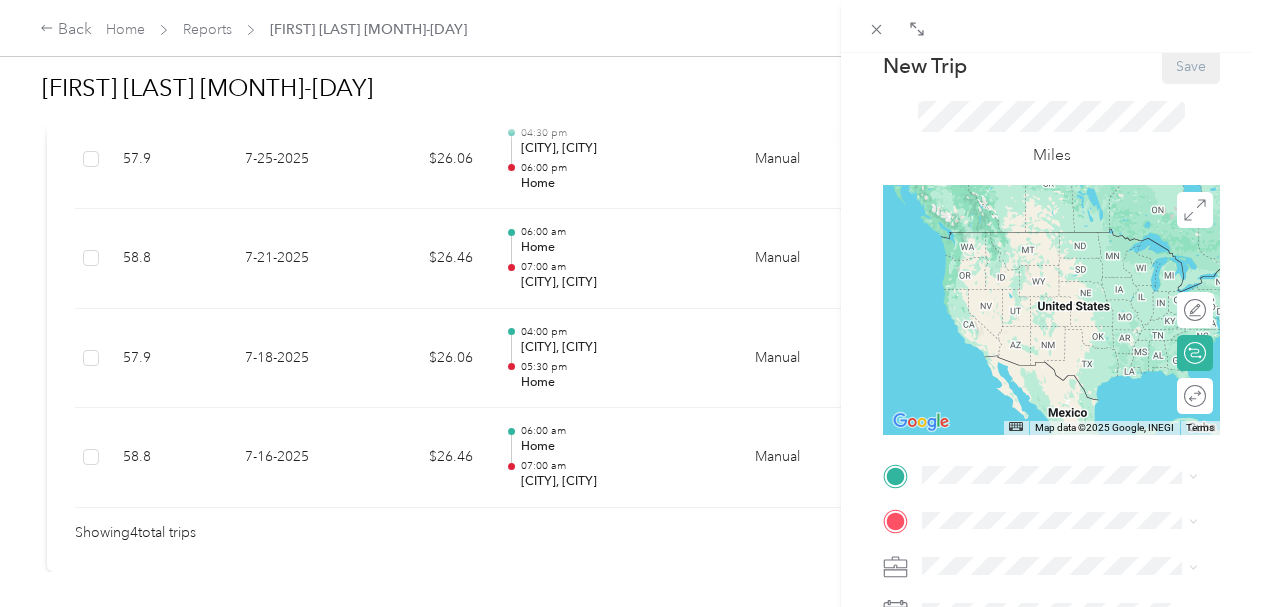scroll, scrollTop: 100, scrollLeft: 0, axis: vertical 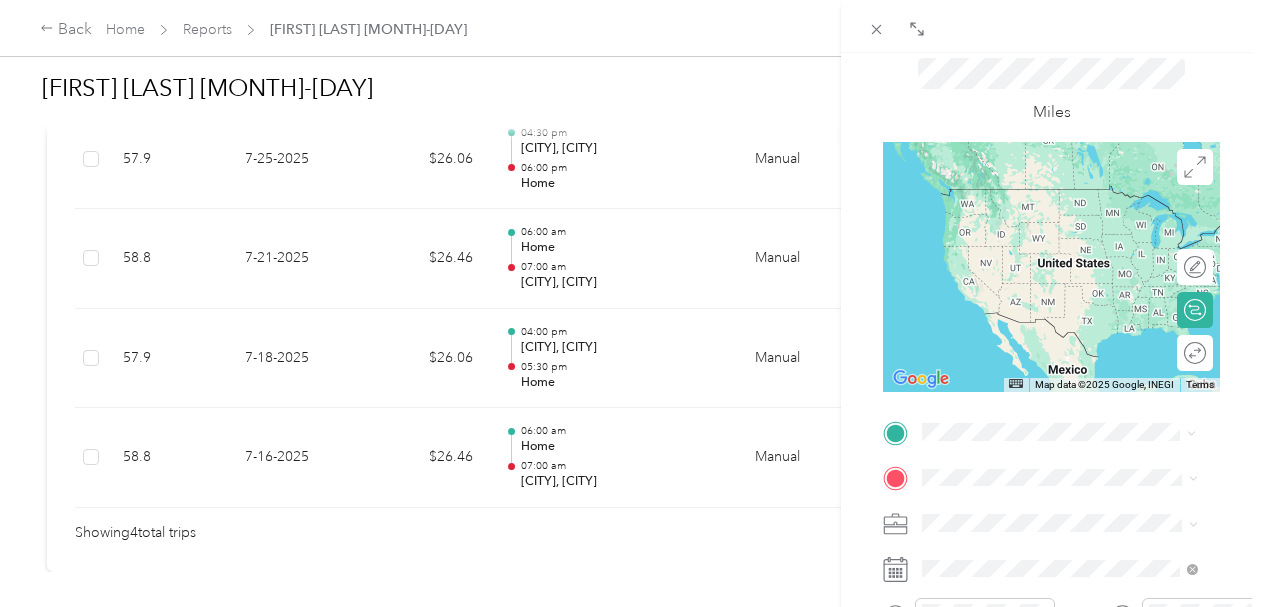 click on "[LOCATION]
[CITY], [STATE] [ZIP_CODE], [COUNTRY]" at bounding box center [1075, 398] 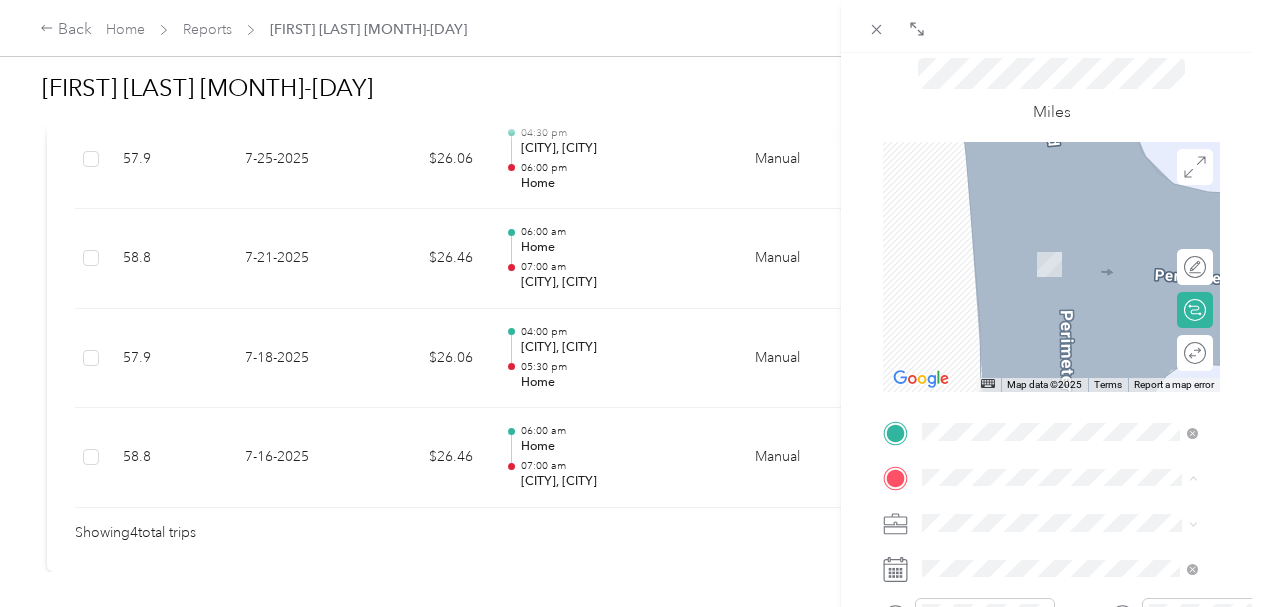 click on "[NUMBER] [STREET], [CITY], [STATE], [COUNTRY]" at bounding box center [1048, 274] 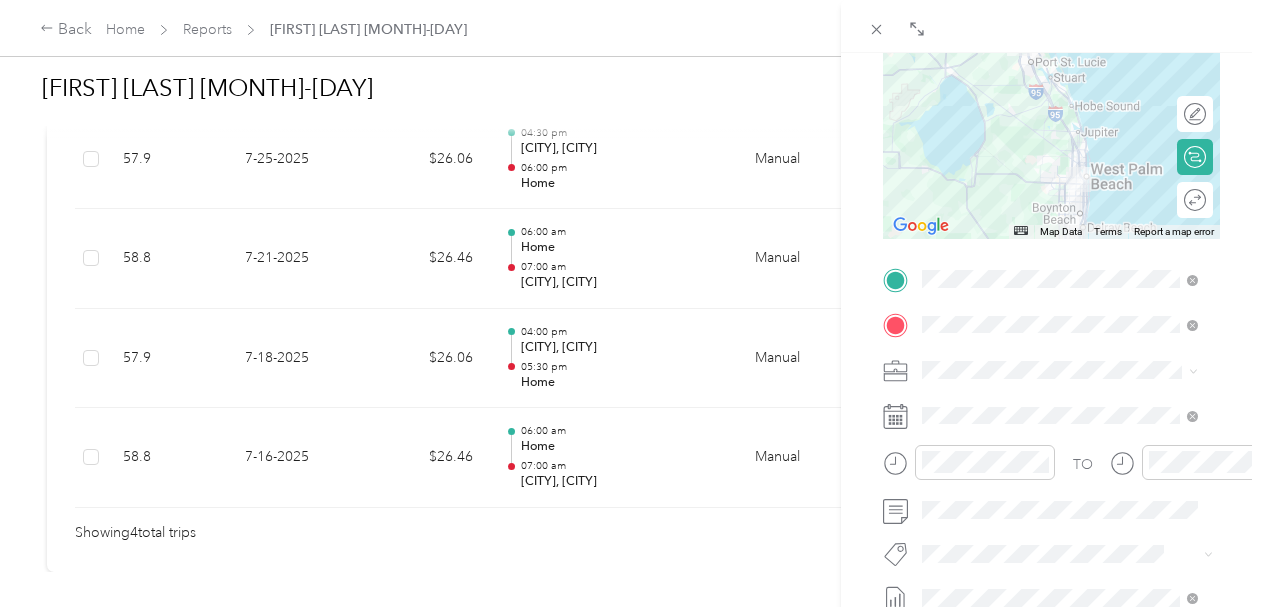 scroll, scrollTop: 300, scrollLeft: 0, axis: vertical 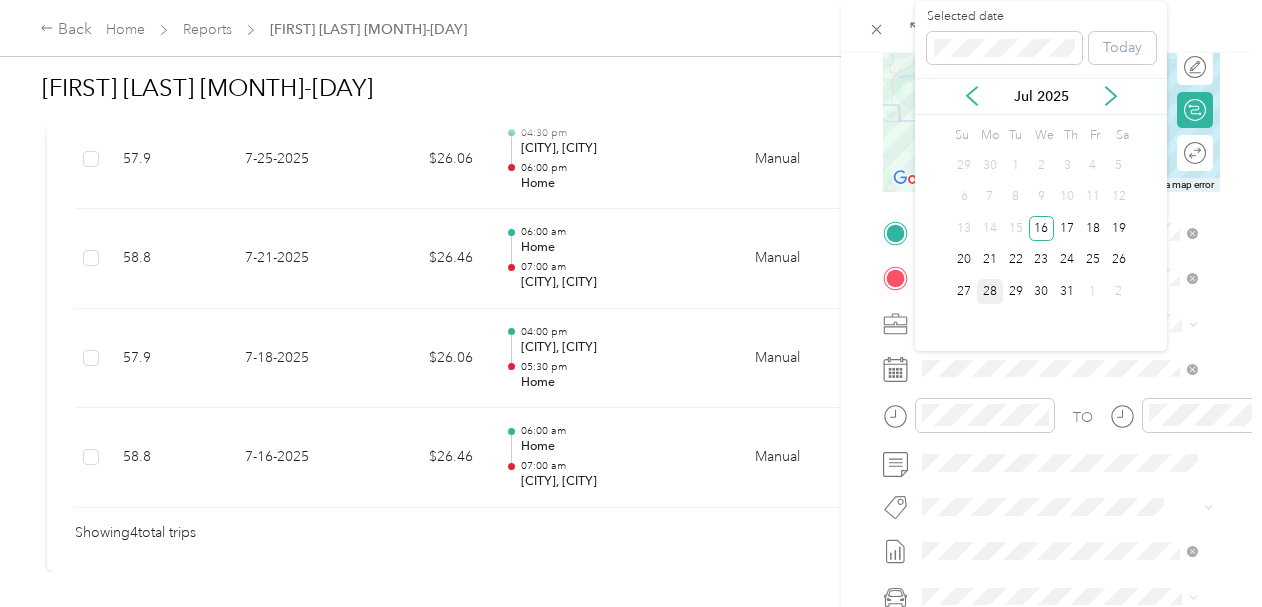 click on "28" at bounding box center [990, 291] 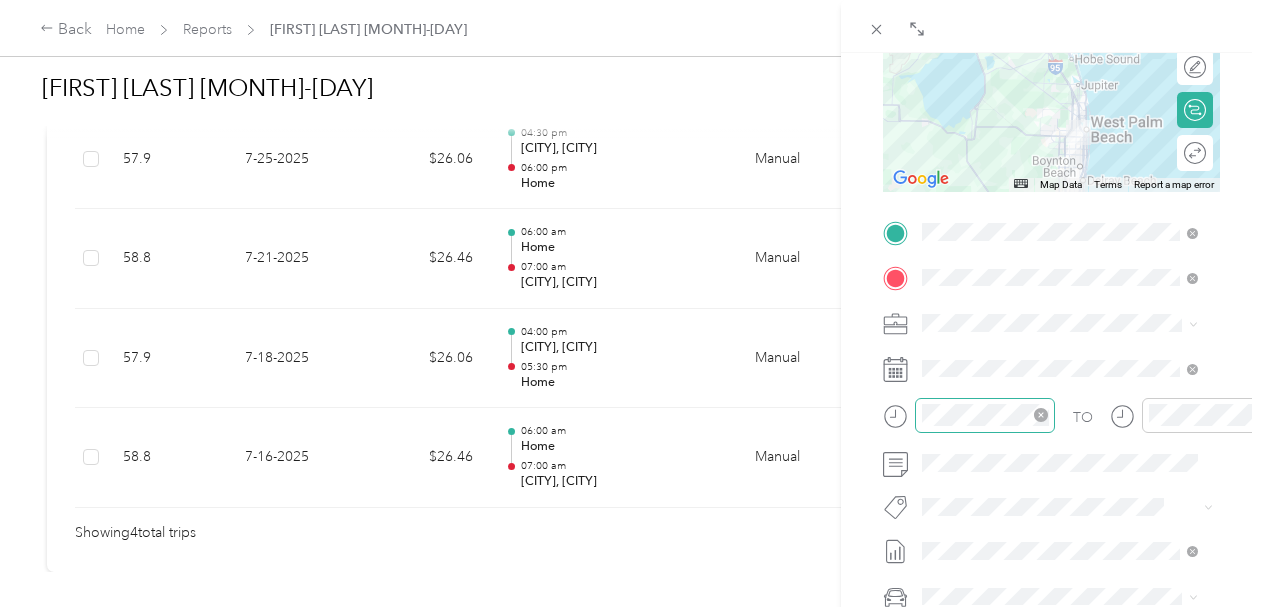 click 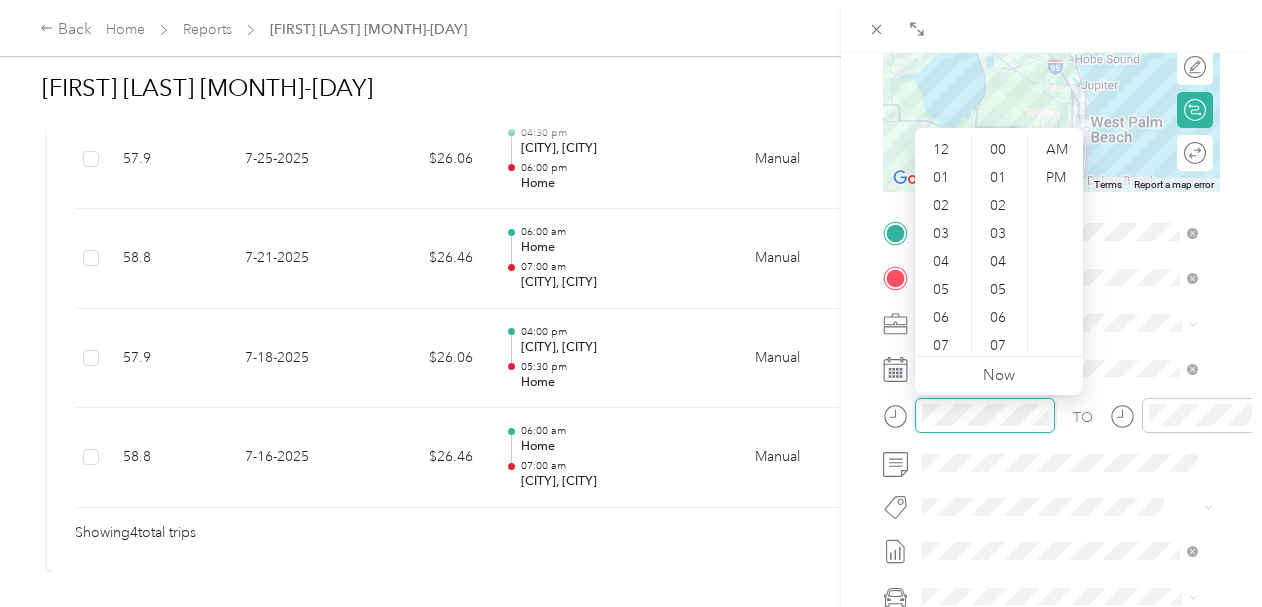 scroll, scrollTop: 1260, scrollLeft: 0, axis: vertical 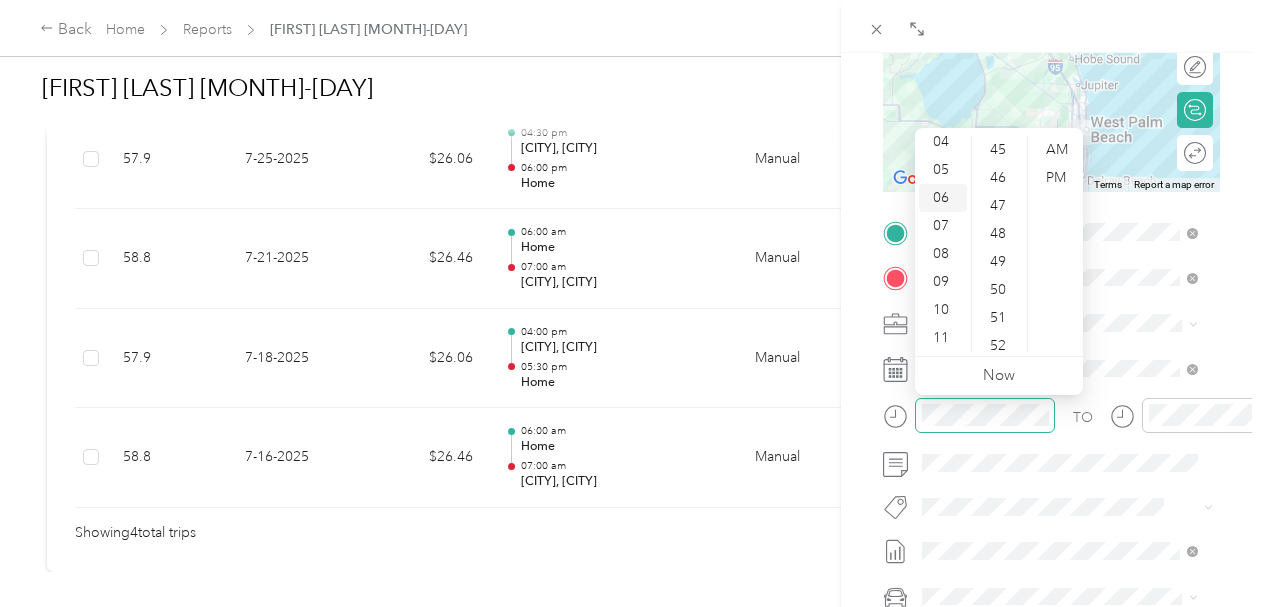 click on "06" at bounding box center [943, 198] 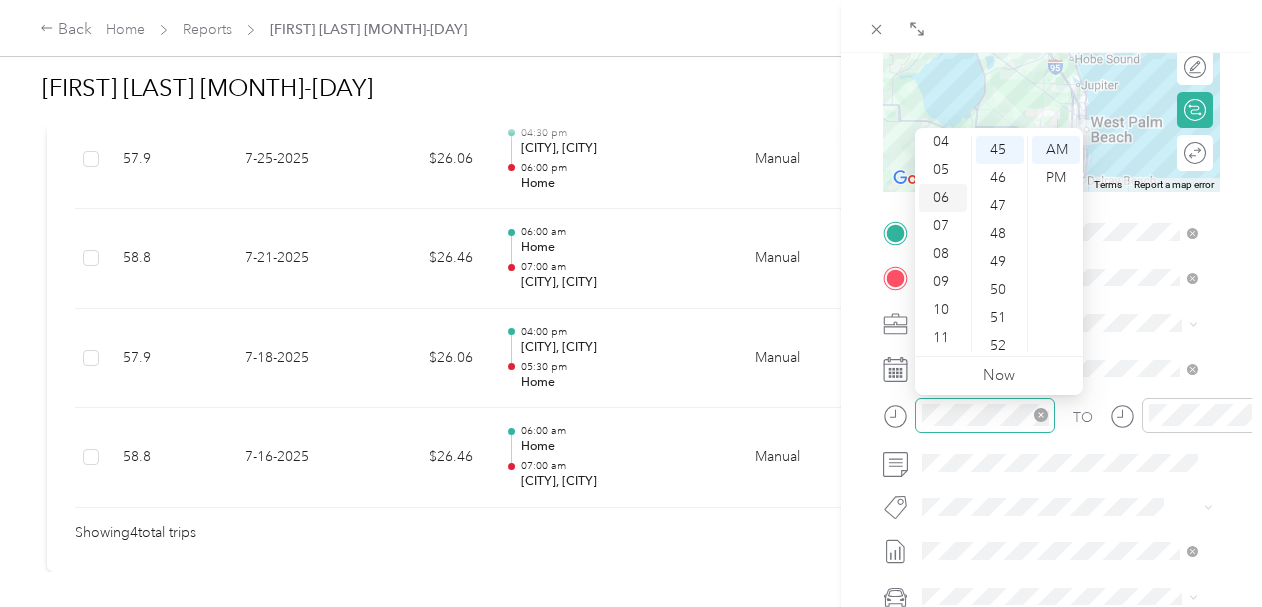 click on "06" at bounding box center [943, 198] 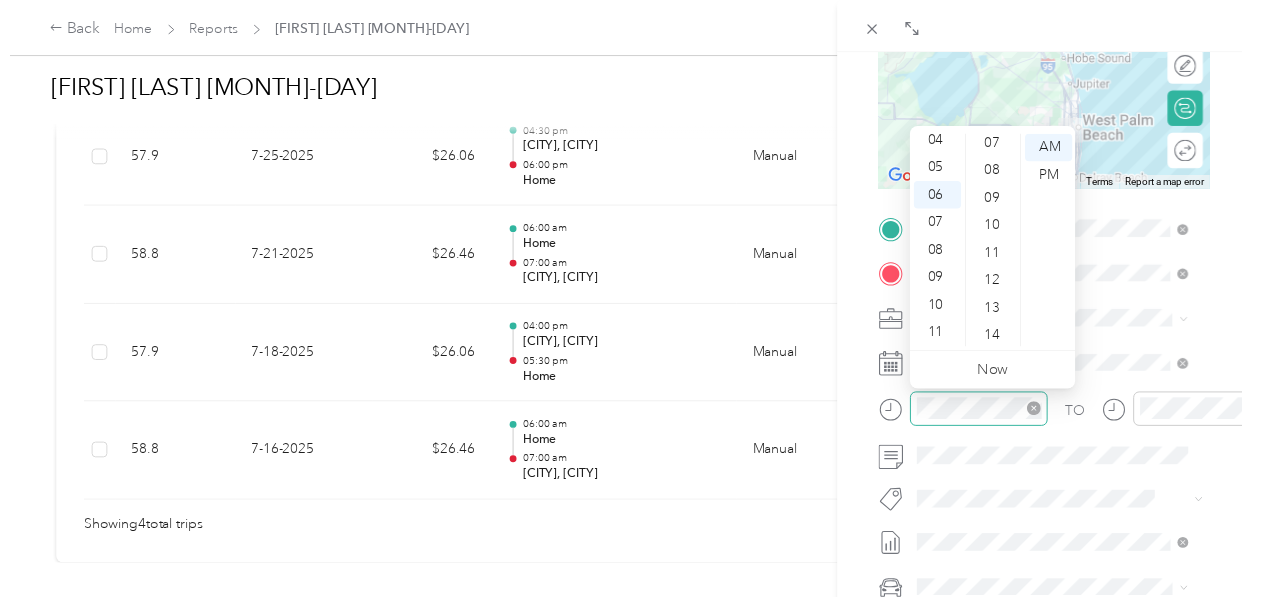 scroll, scrollTop: 0, scrollLeft: 0, axis: both 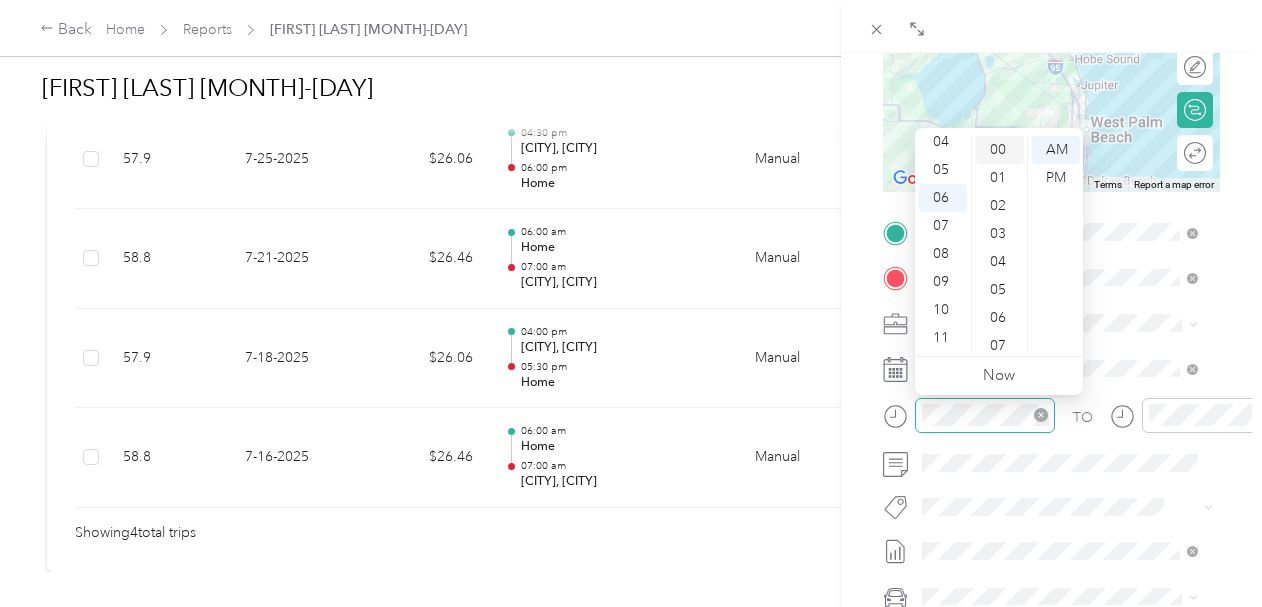 click on "00" at bounding box center (1000, 150) 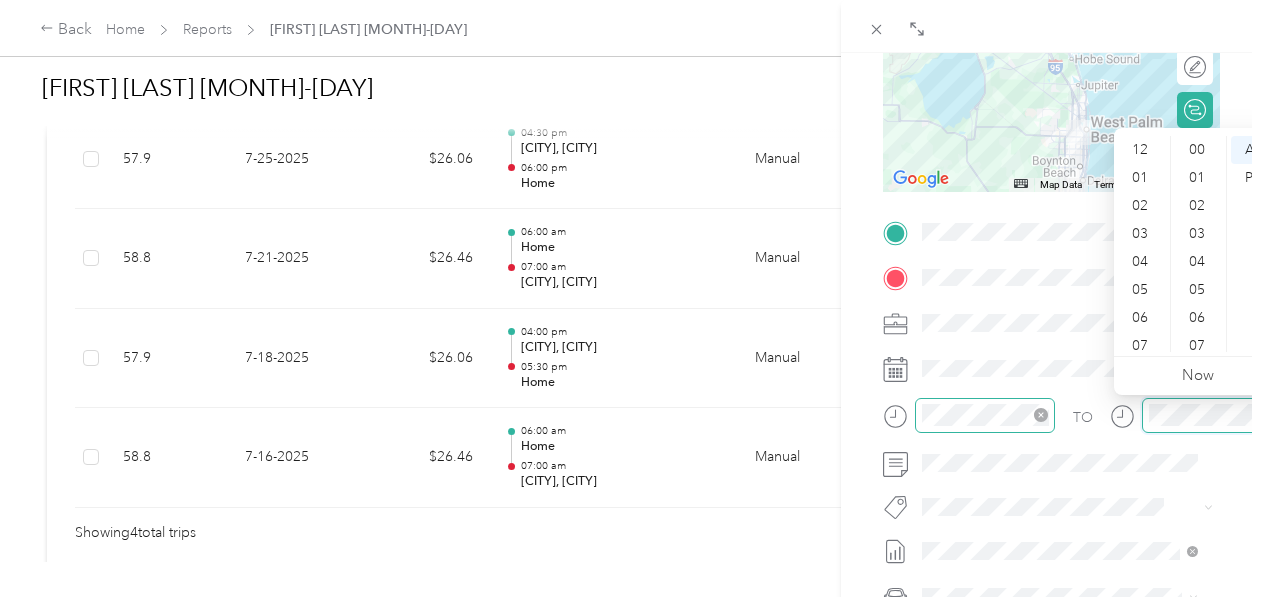 scroll, scrollTop: 1250, scrollLeft: 0, axis: vertical 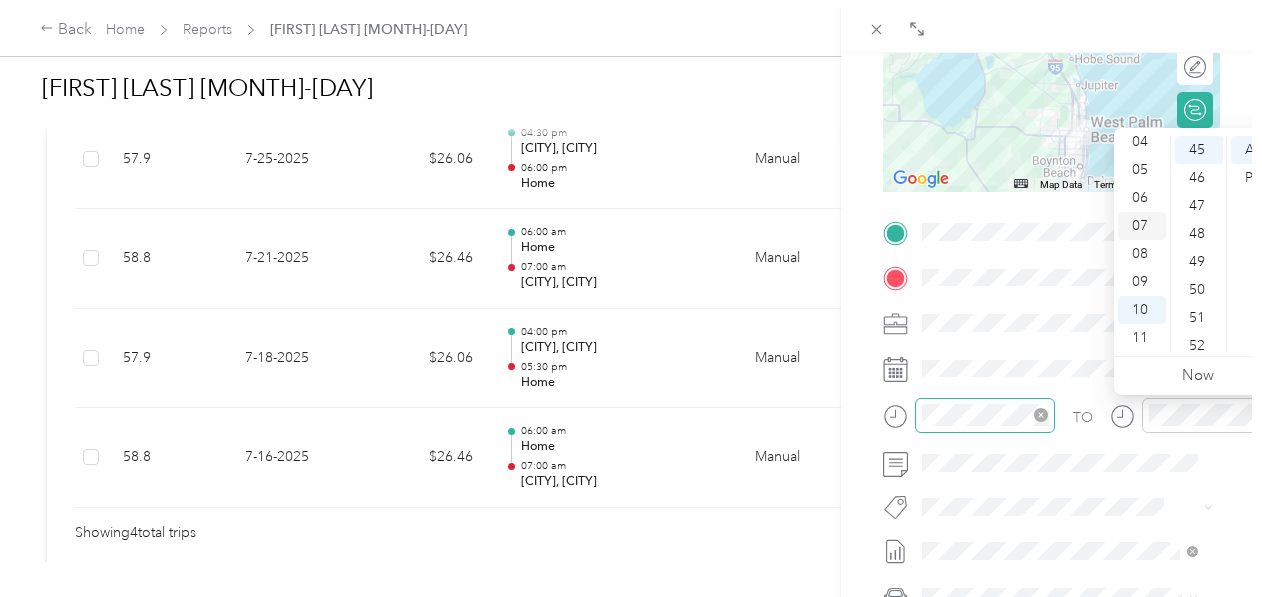 click on "07" at bounding box center (1142, 226) 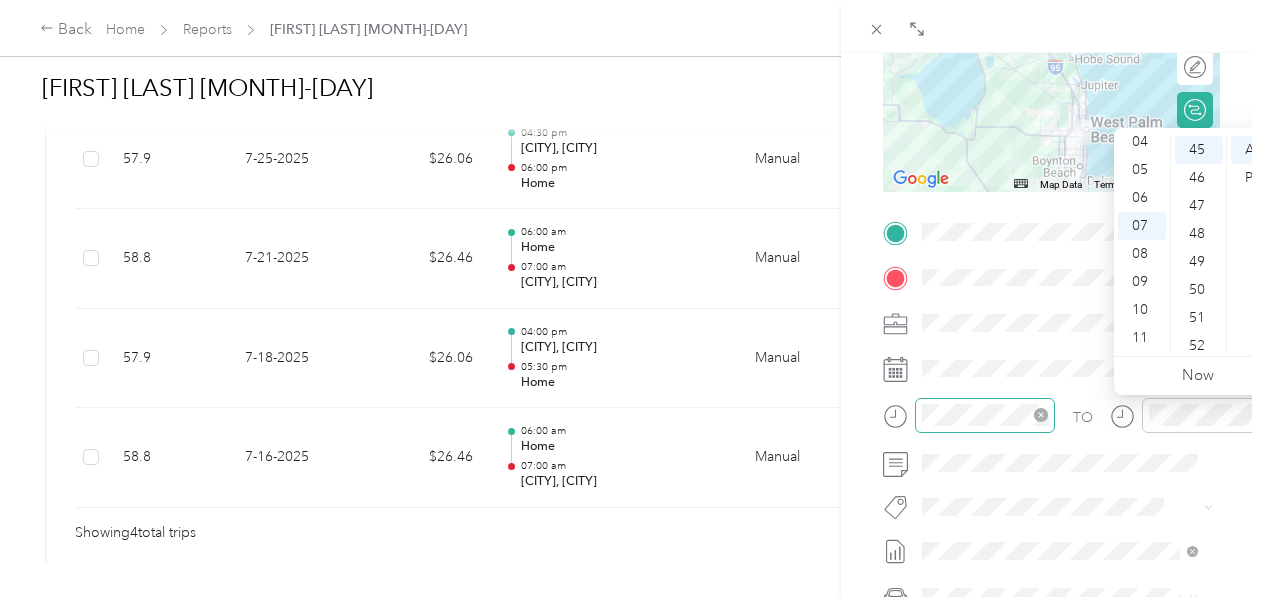 scroll, scrollTop: 1448, scrollLeft: 0, axis: vertical 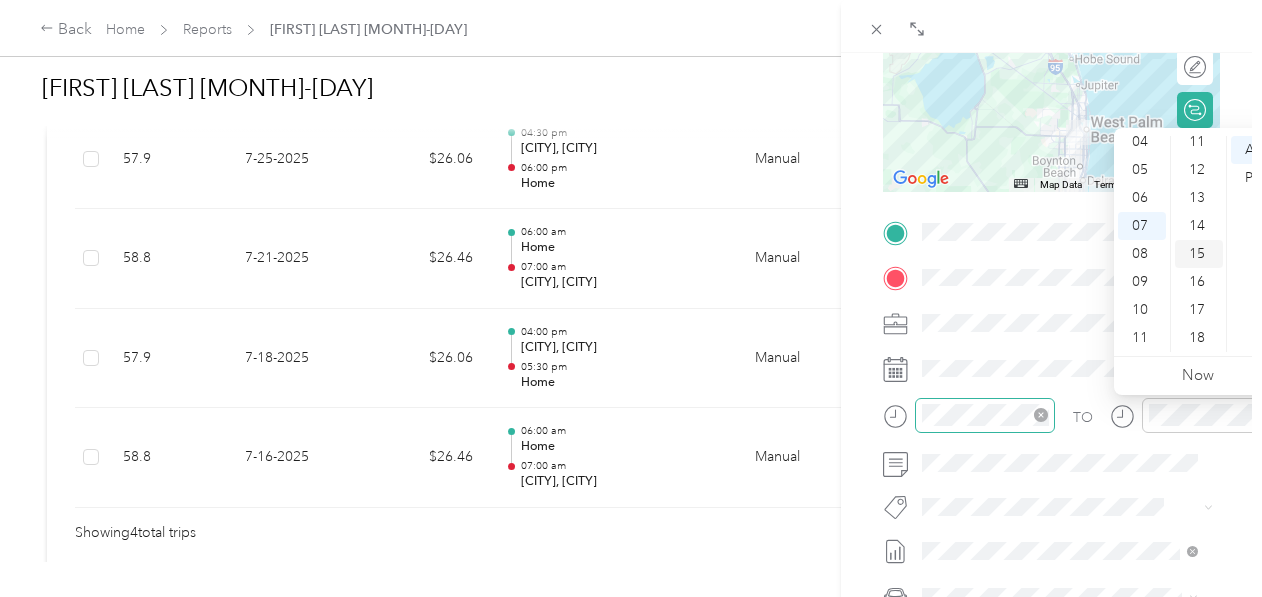click on "15" at bounding box center (1199, 254) 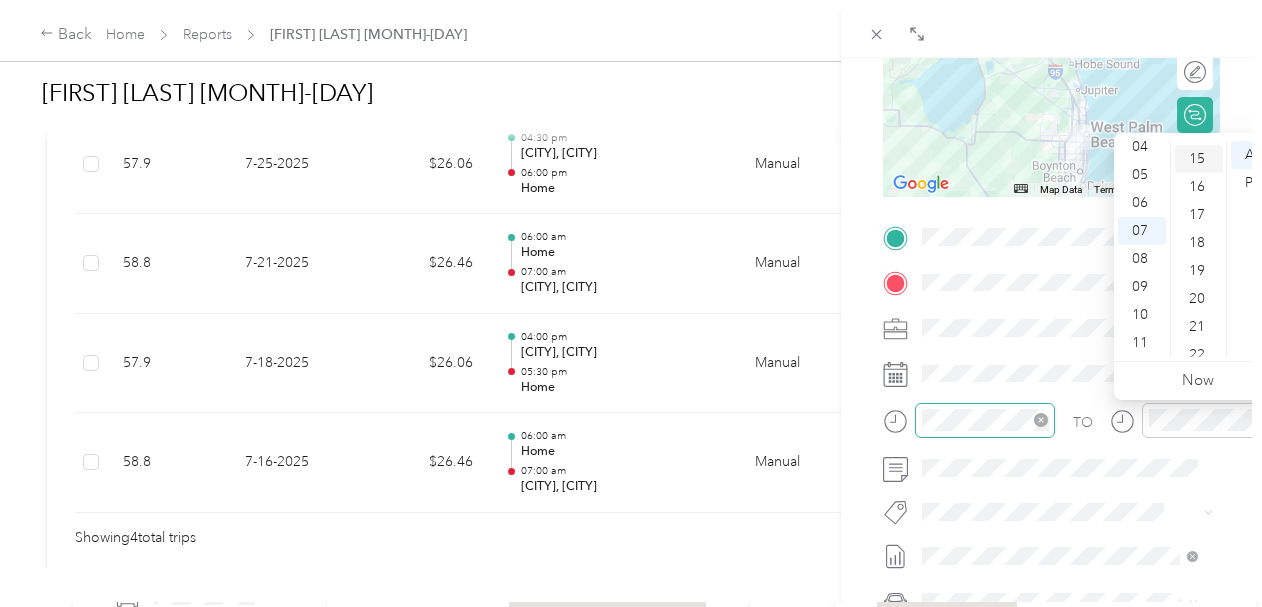 scroll, scrollTop: 420, scrollLeft: 0, axis: vertical 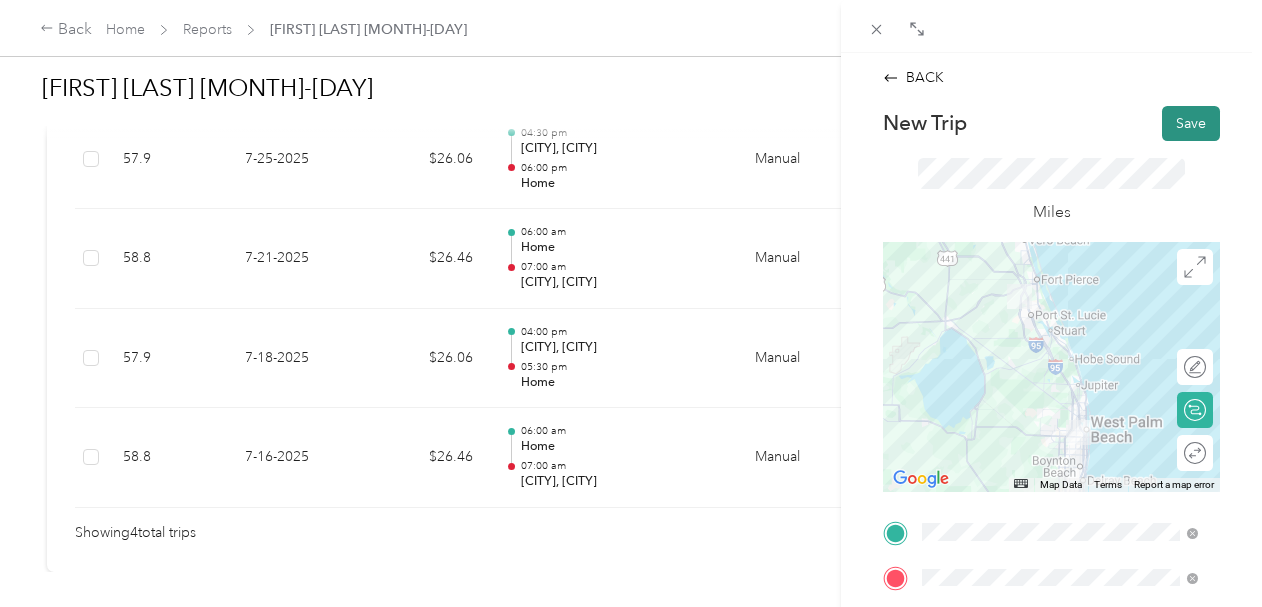 click on "Save" at bounding box center (1191, 123) 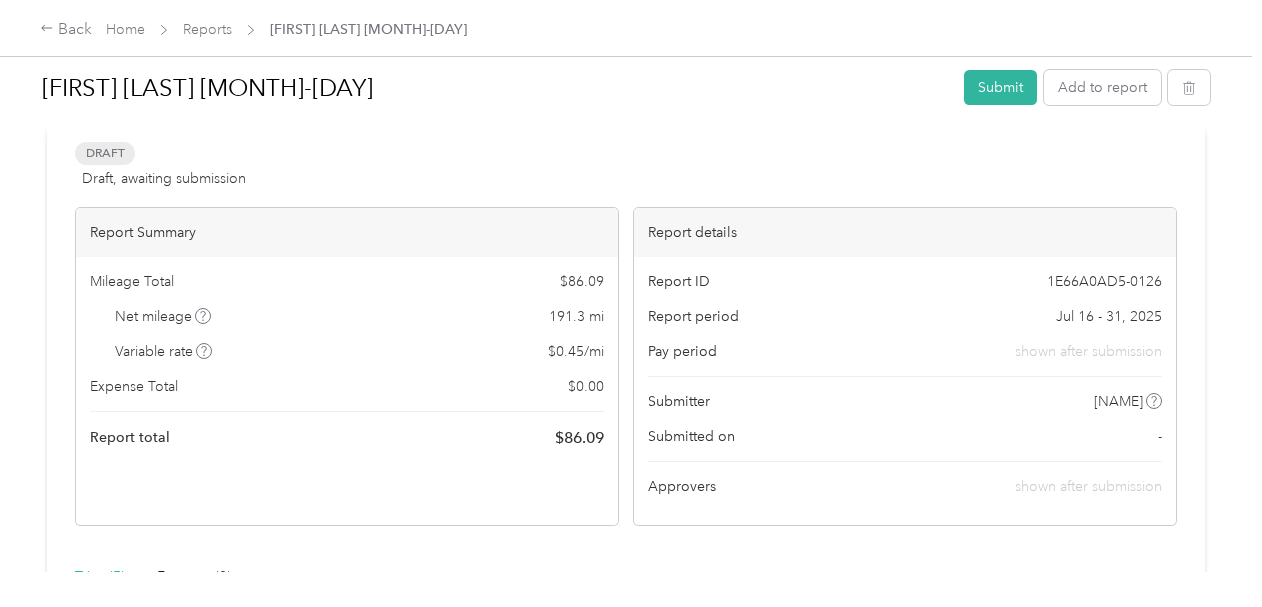 scroll, scrollTop: 0, scrollLeft: 0, axis: both 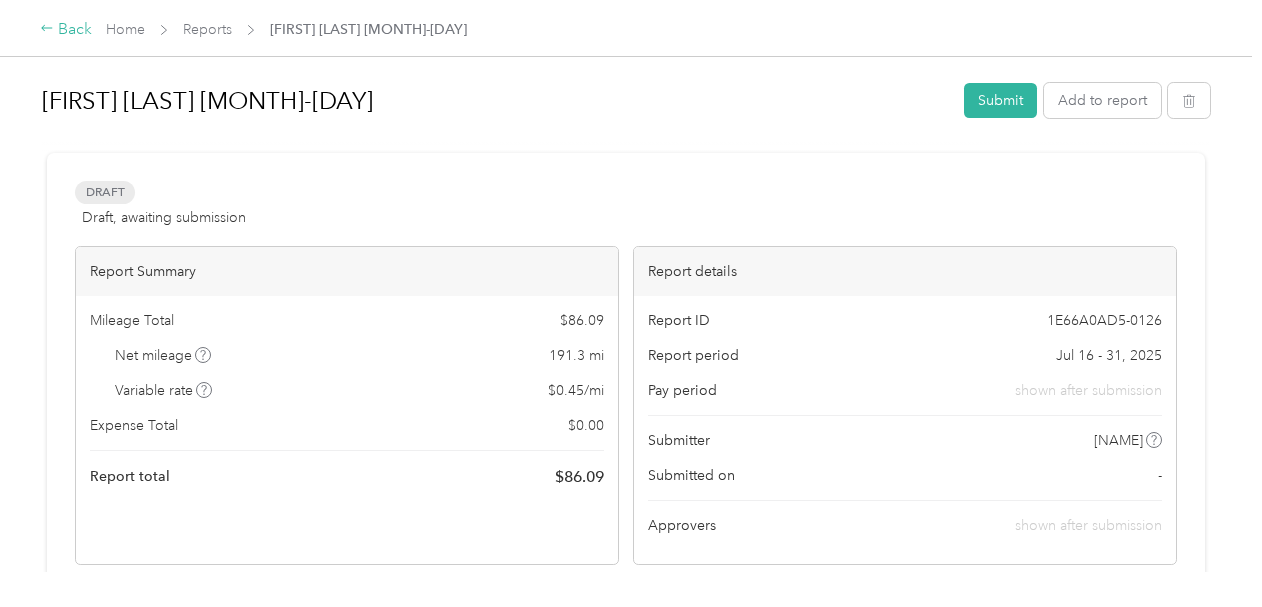 click on "Back" at bounding box center [66, 30] 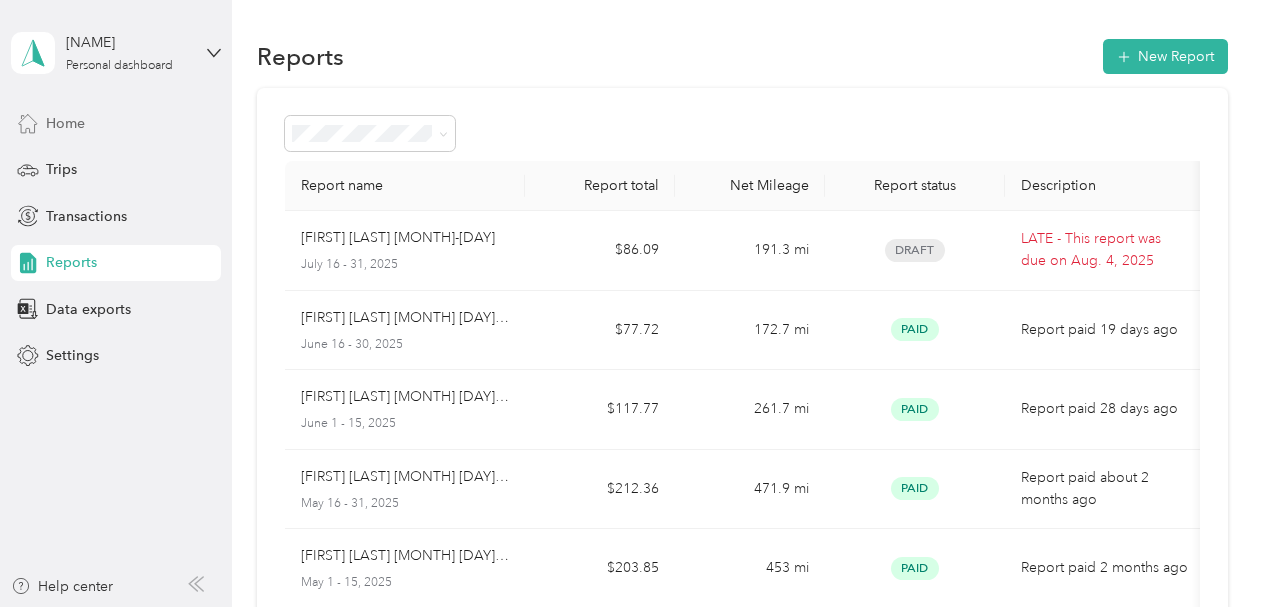 click on "Home" at bounding box center (65, 123) 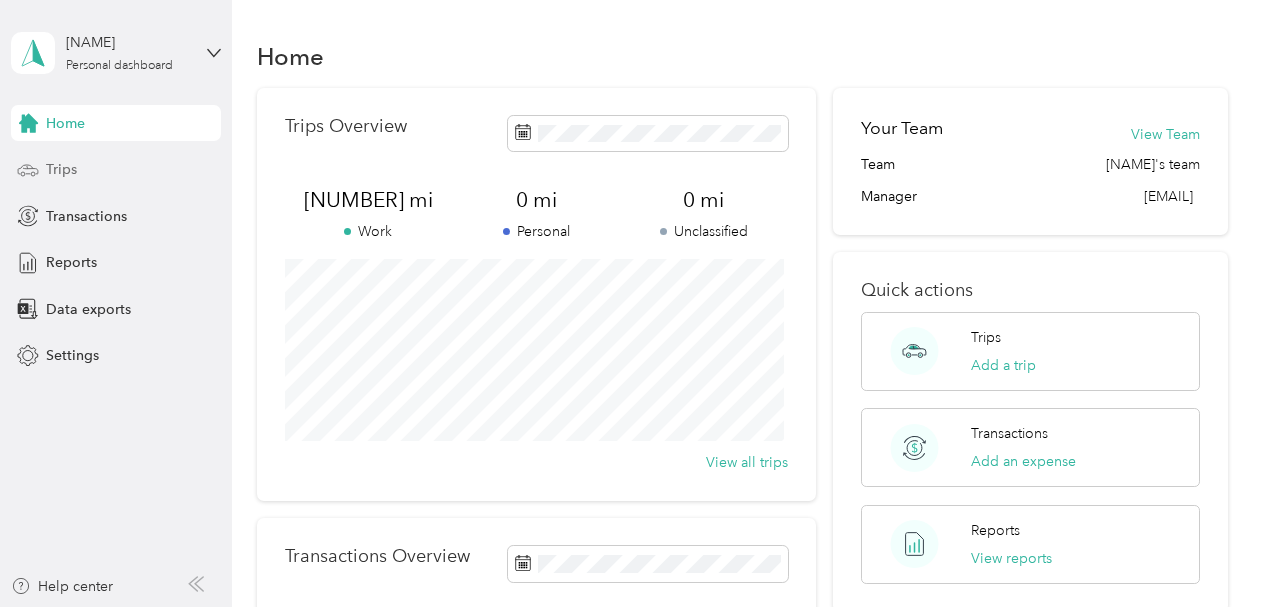 click on "Trips" at bounding box center [61, 169] 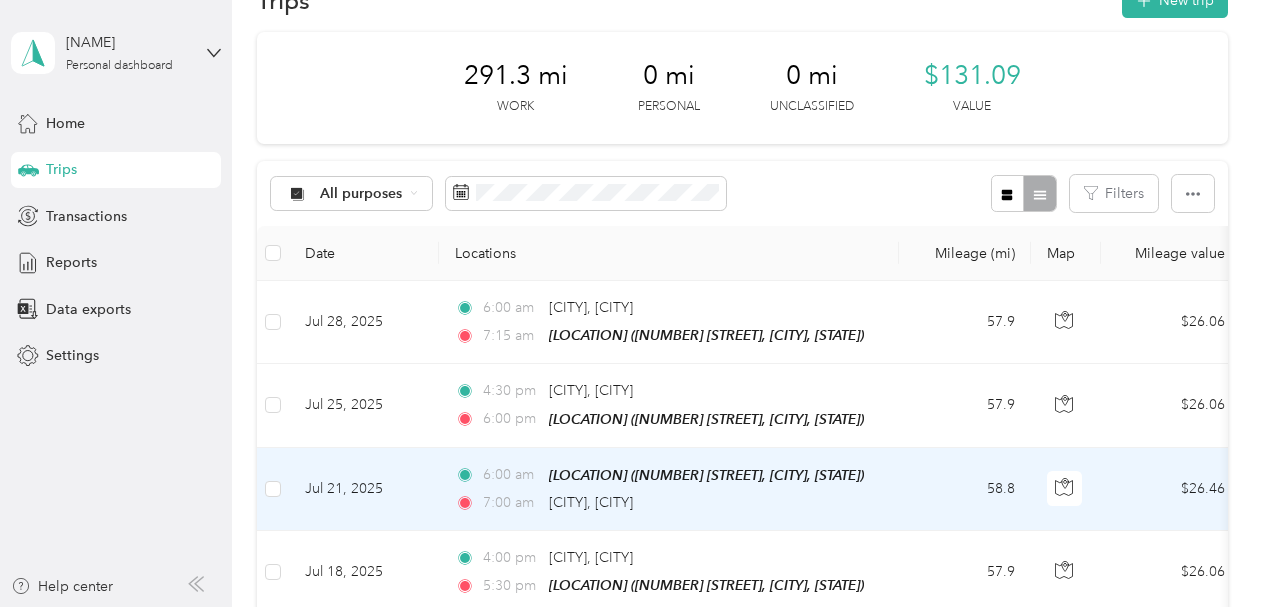 scroll, scrollTop: 0, scrollLeft: 0, axis: both 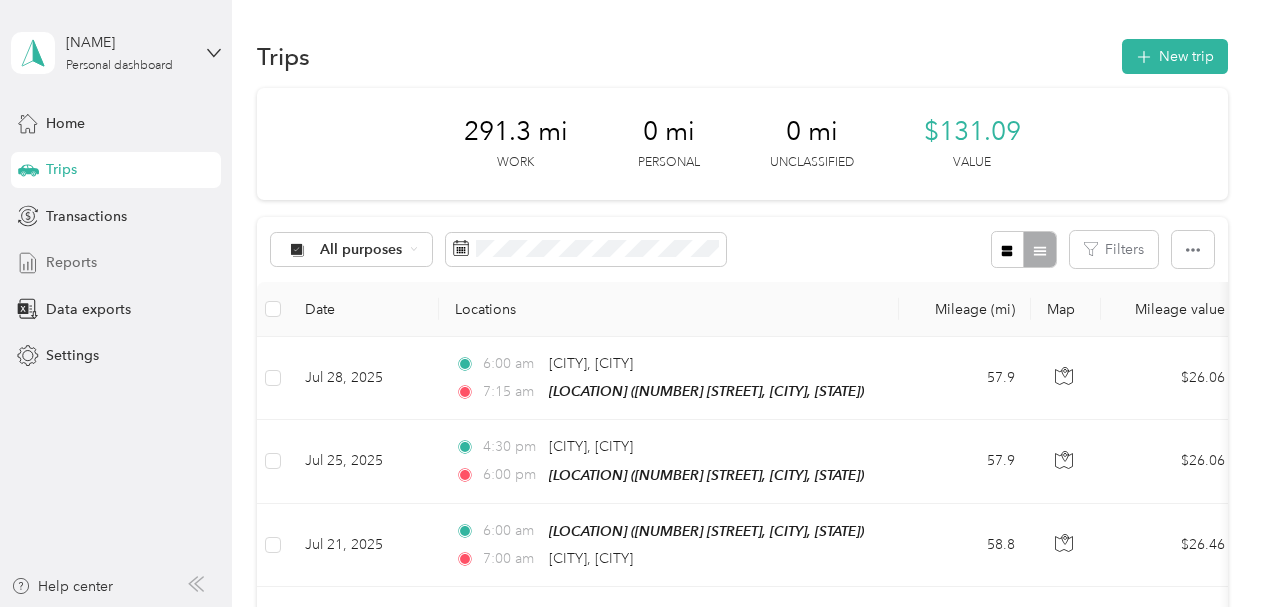 click on "Reports" at bounding box center [71, 262] 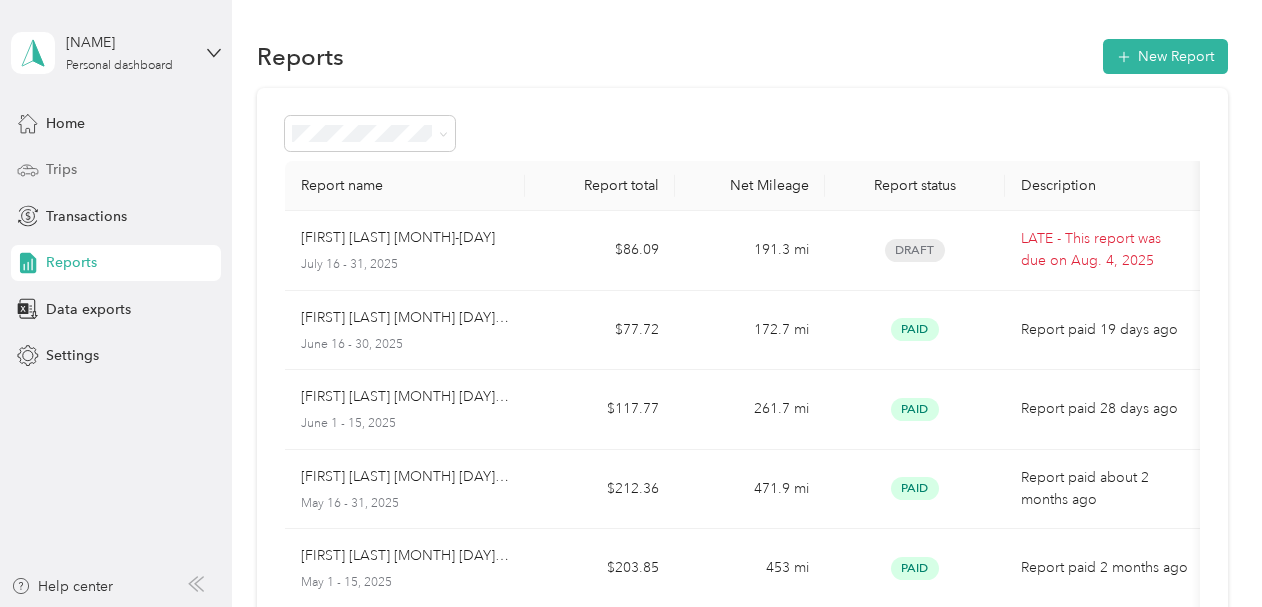 click on "Trips" at bounding box center [61, 169] 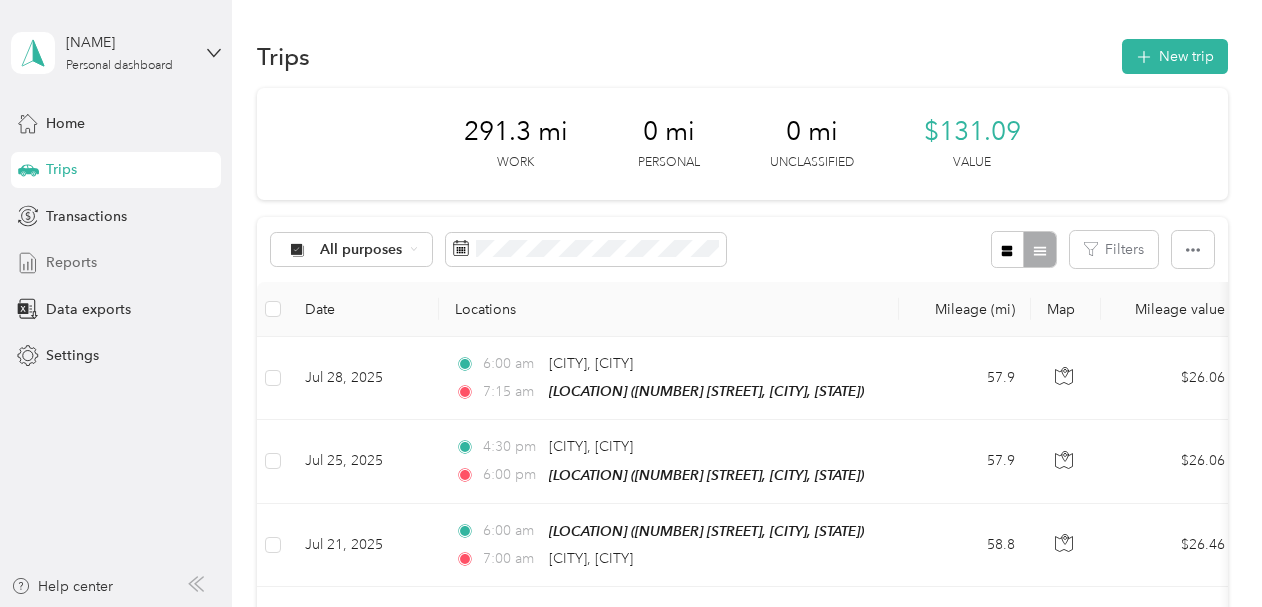 click on "Reports" at bounding box center (71, 262) 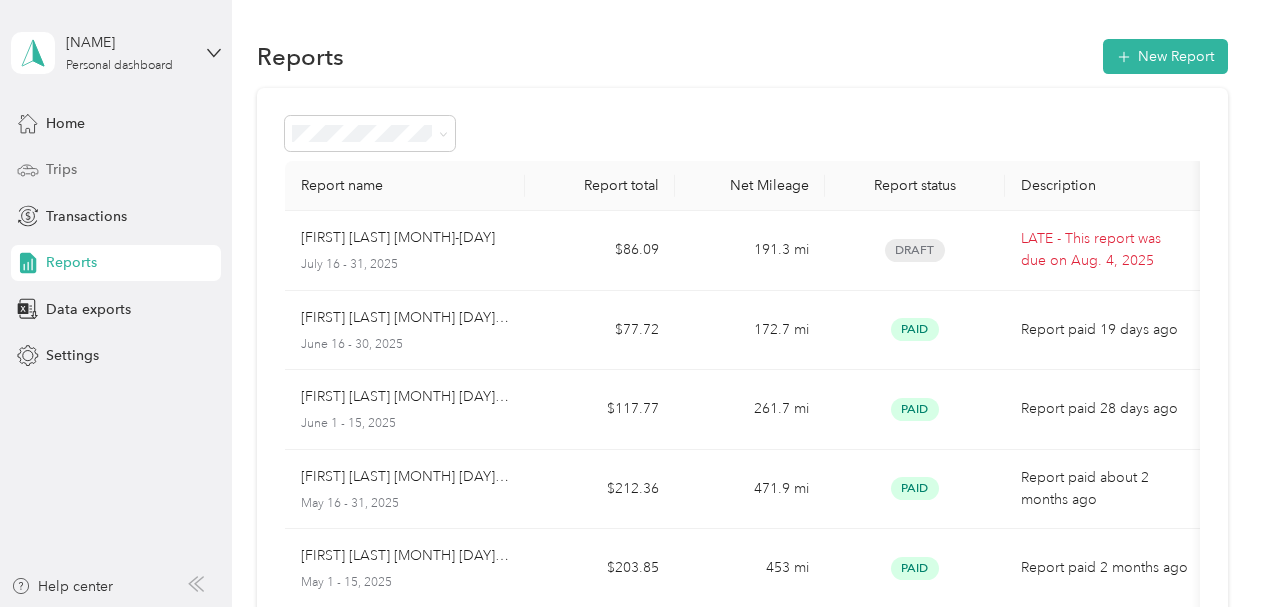 click on "Trips" at bounding box center [61, 169] 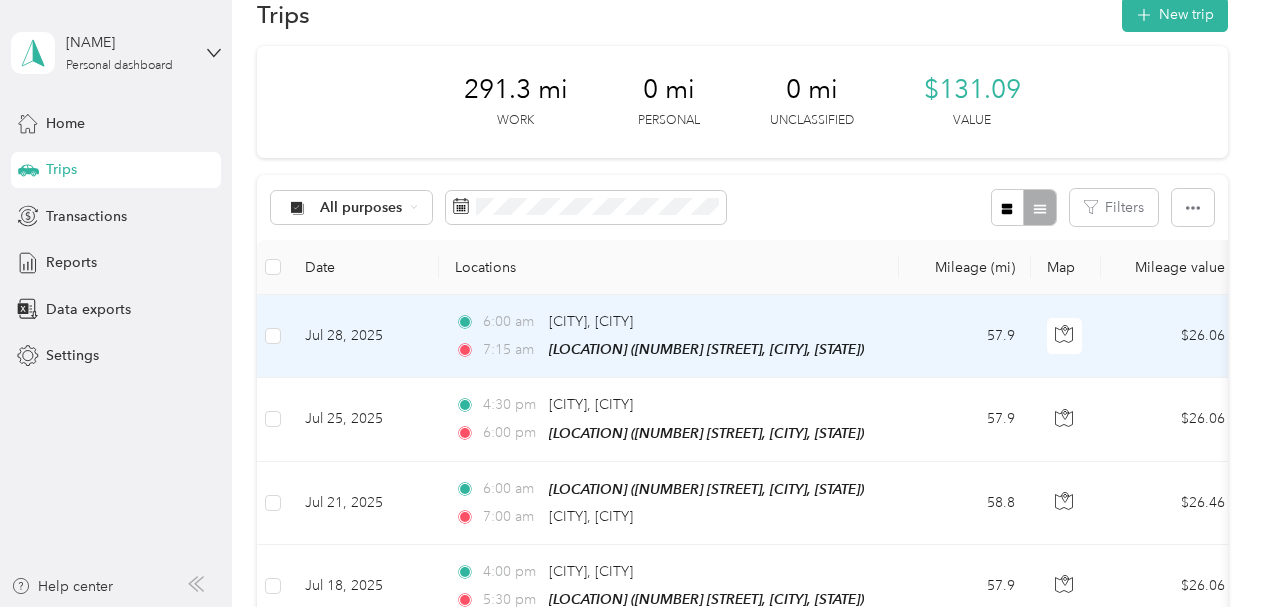scroll, scrollTop: 0, scrollLeft: 0, axis: both 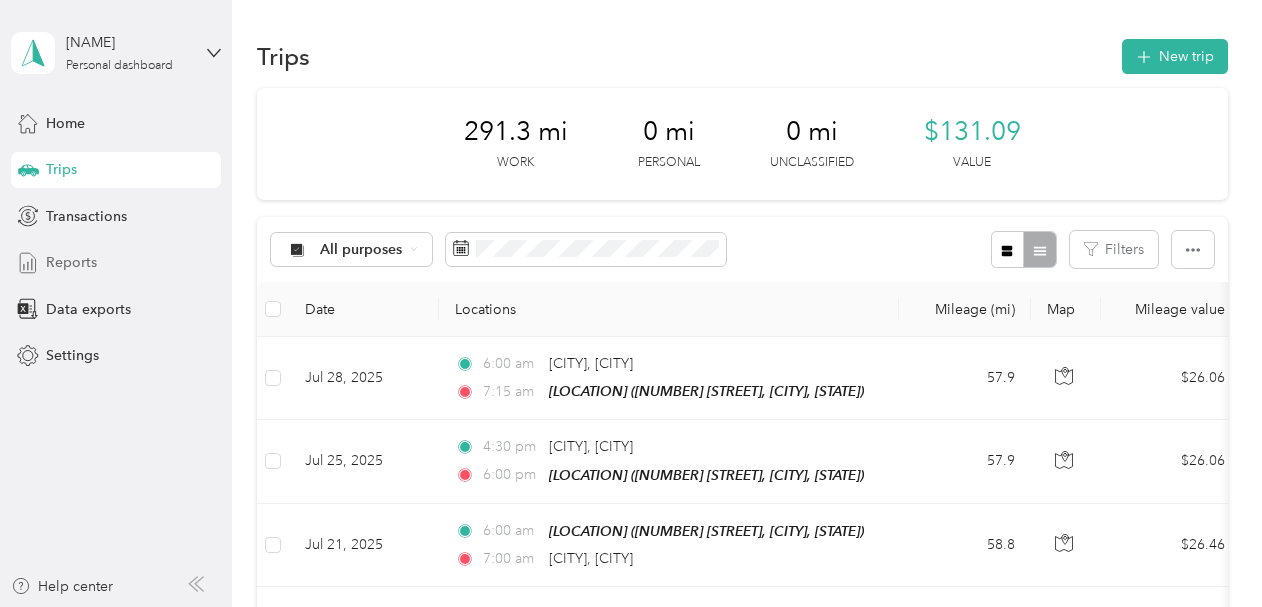 click on "Reports" at bounding box center [71, 262] 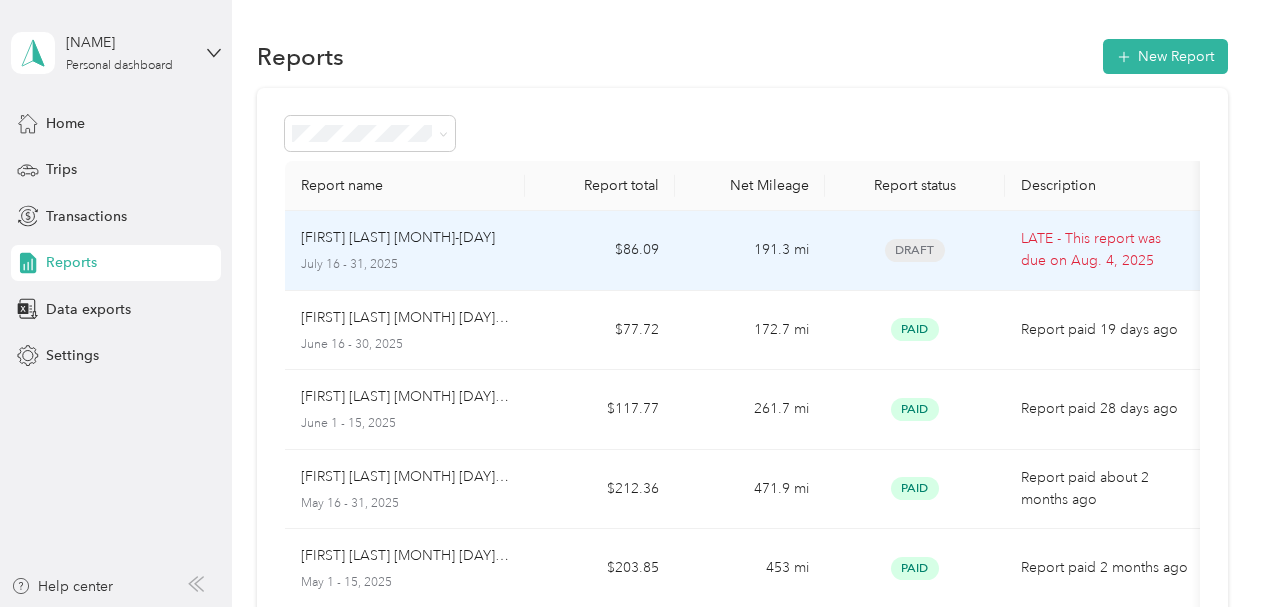 click on "$86.09" at bounding box center (600, 251) 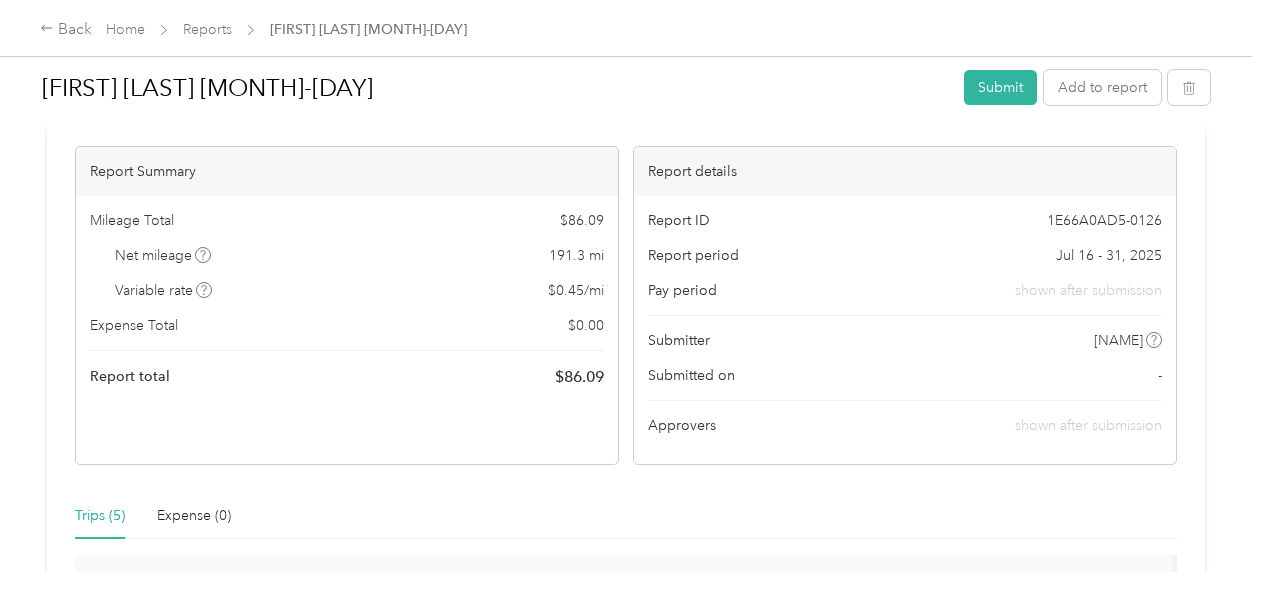 scroll, scrollTop: 0, scrollLeft: 0, axis: both 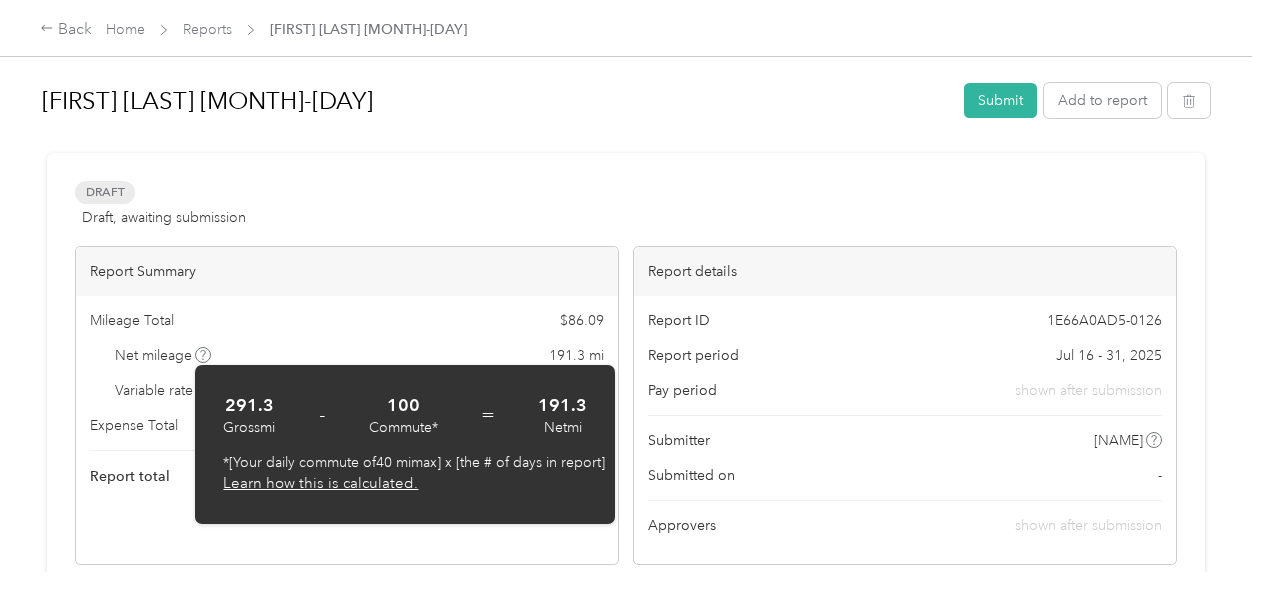 click on "Draft Draft, awaiting submission View  activity & comments Report Summary Mileage Total $ [VALUE] Net mileage   [DISTANCE]   mi Variable rate   $ [VALUE] / mi Expense Total $ [VALUE] Report total $ [VALUE] Report details Report ID [ID] Report period [MONTH] [DAY] - [DAY], [YEAR] Pay period shown after submission Submitter [NAME] Submitted on - Approvers shown after submission Trips (5) Expense (0) Gross Miles Trip Date Value Location Track Method Purpose Notes Tags                     57.9 [MONTH]-[DAY]-[YEAR] $[VALUE] [TIME] [LOCATION] [TIME] [LOCATION] [NAME] - 57.9 [MONTH]-[DAY]-[YEAR] $[VALUE] [TIME] [LOCATION] [TIME] [LOCATION] [NAME] - 58.8 [MONTH]-[DAY]-[YEAR] $[VALUE] [TIME] [LOCATION] [TIME] [LOCATION] [NAME] - 57.9 [MONTH]-[DAY]-[YEAR] $[VALUE] [TIME] [LOCATION] [TIME] [LOCATION] [NAME] - 58.8 [MONTH]-[DAY]-[YEAR] $[VALUE] [TIME] [LOCATION] [TIME] [LOCATION] [NAME] - Showing  5  total trips" at bounding box center [626, 712] 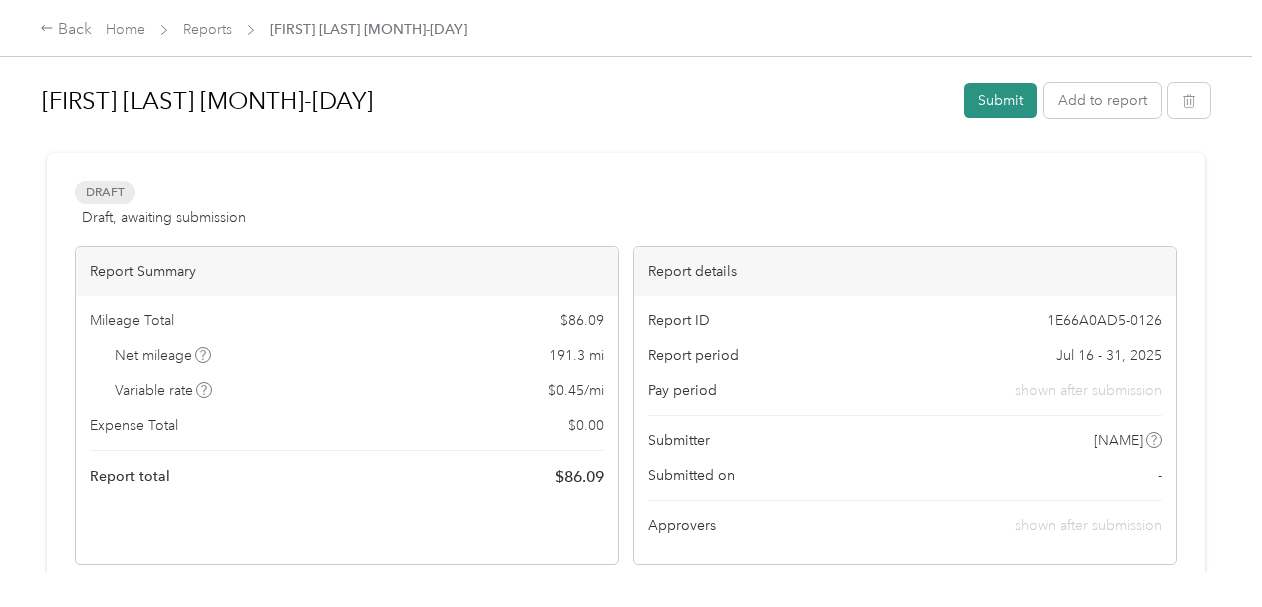 click on "Submit" at bounding box center (1000, 100) 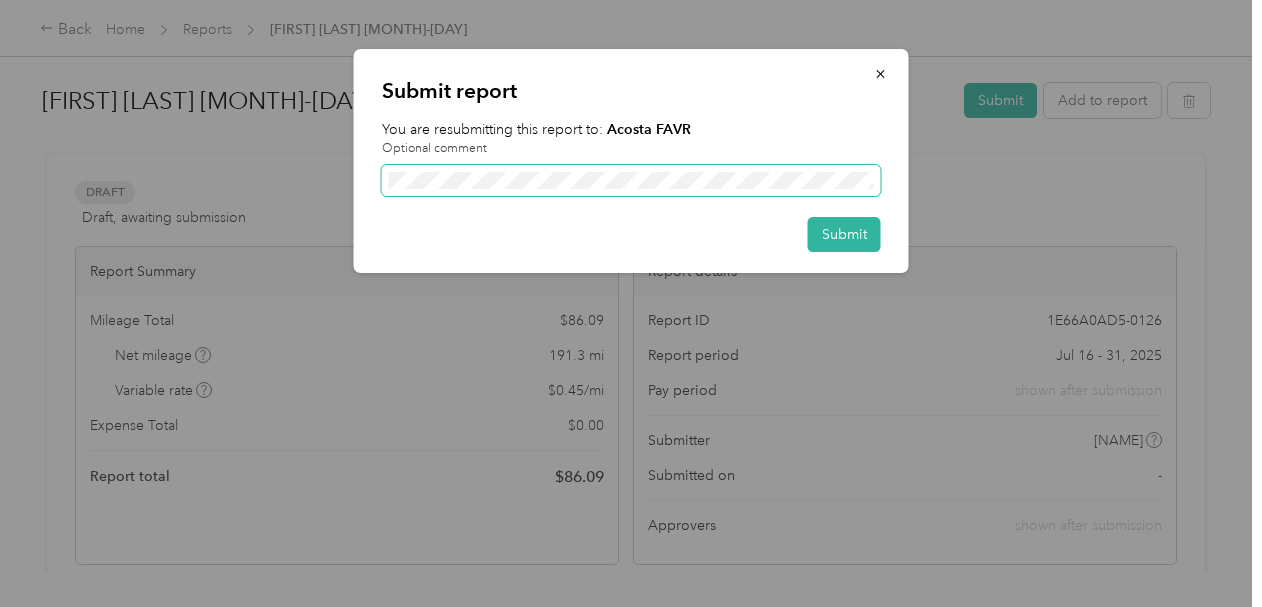 scroll, scrollTop: 0, scrollLeft: 261, axis: horizontal 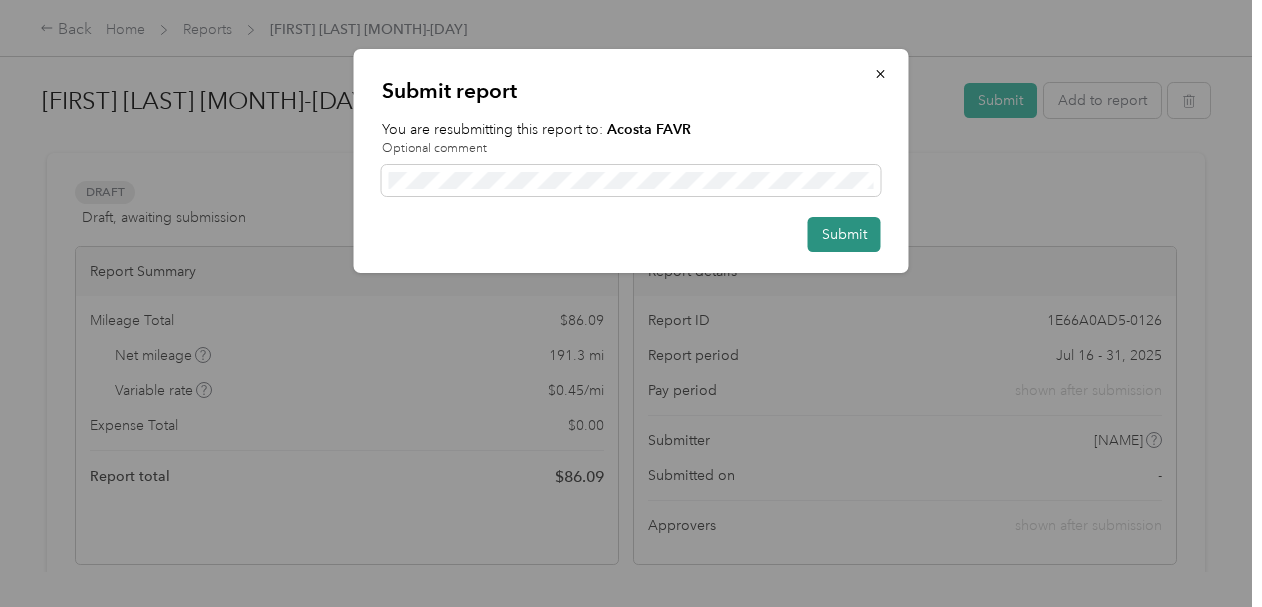 click on "Submit" at bounding box center (844, 234) 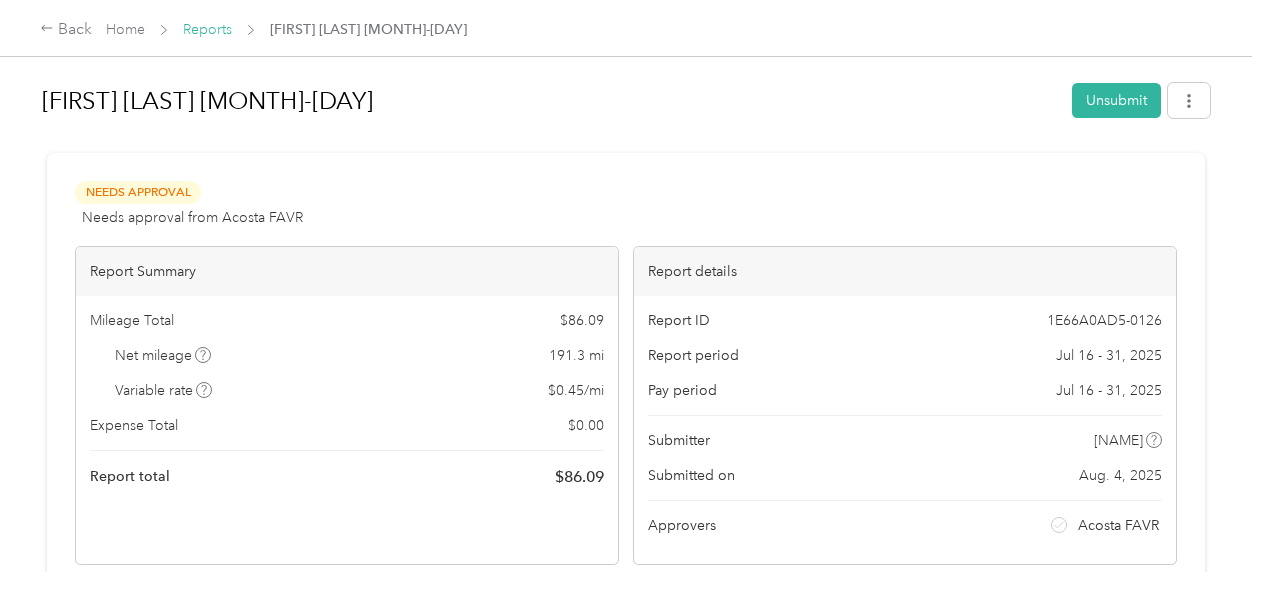 click on "Reports" at bounding box center (207, 29) 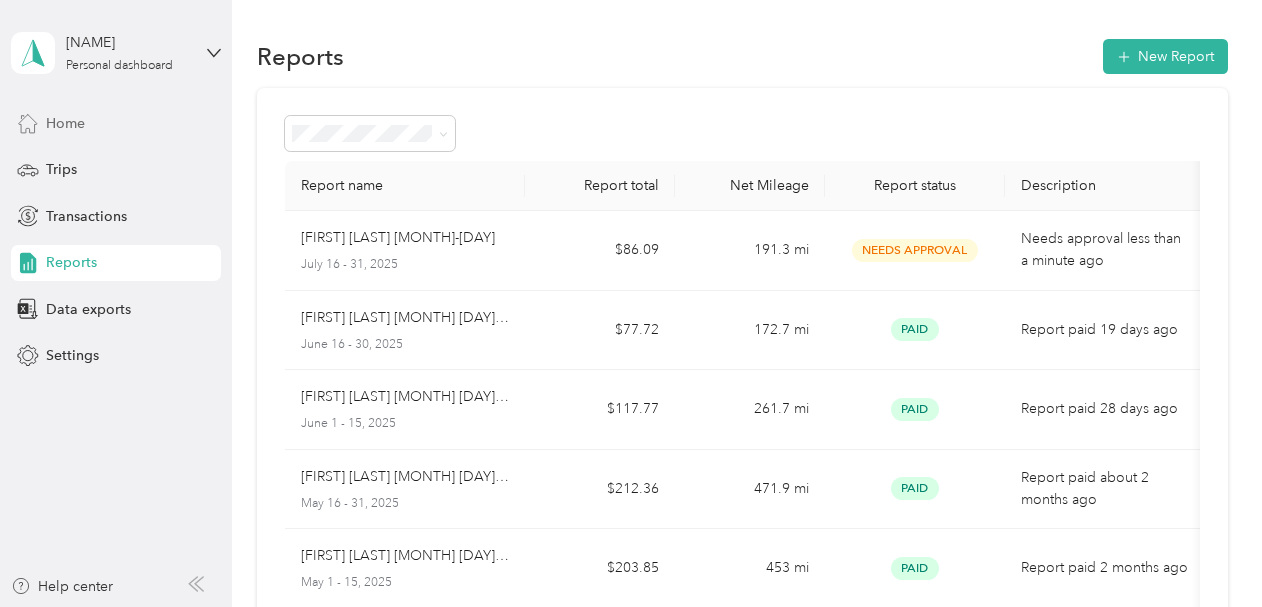 click on "Home" at bounding box center (65, 123) 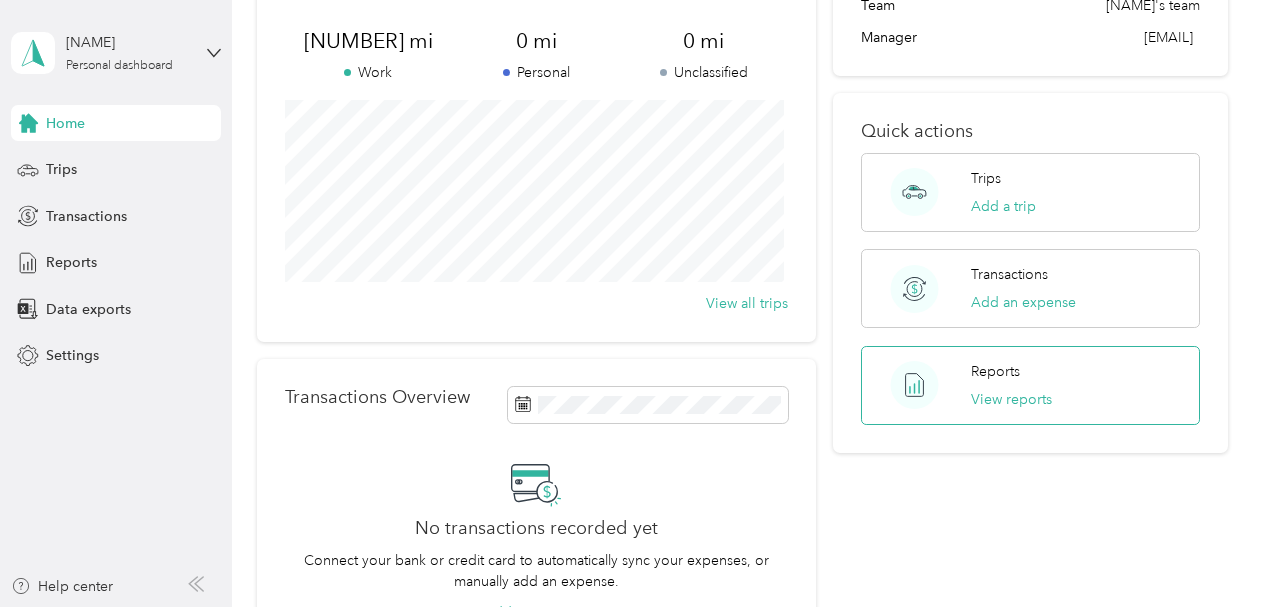 scroll, scrollTop: 200, scrollLeft: 0, axis: vertical 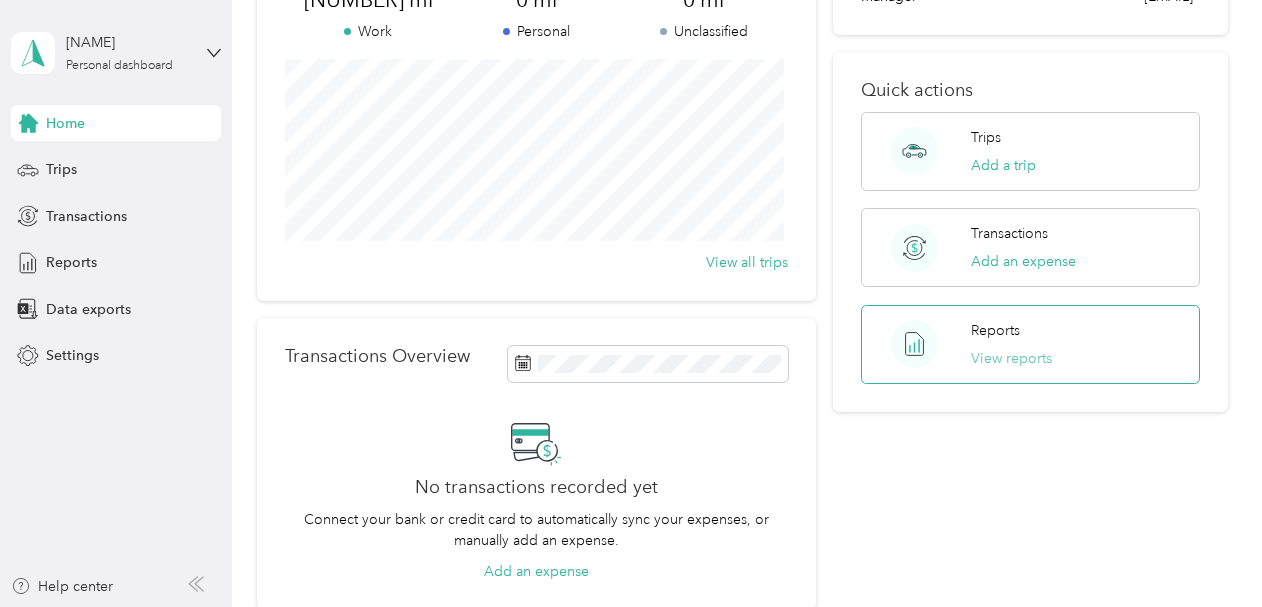 click on "View reports" at bounding box center (1011, 358) 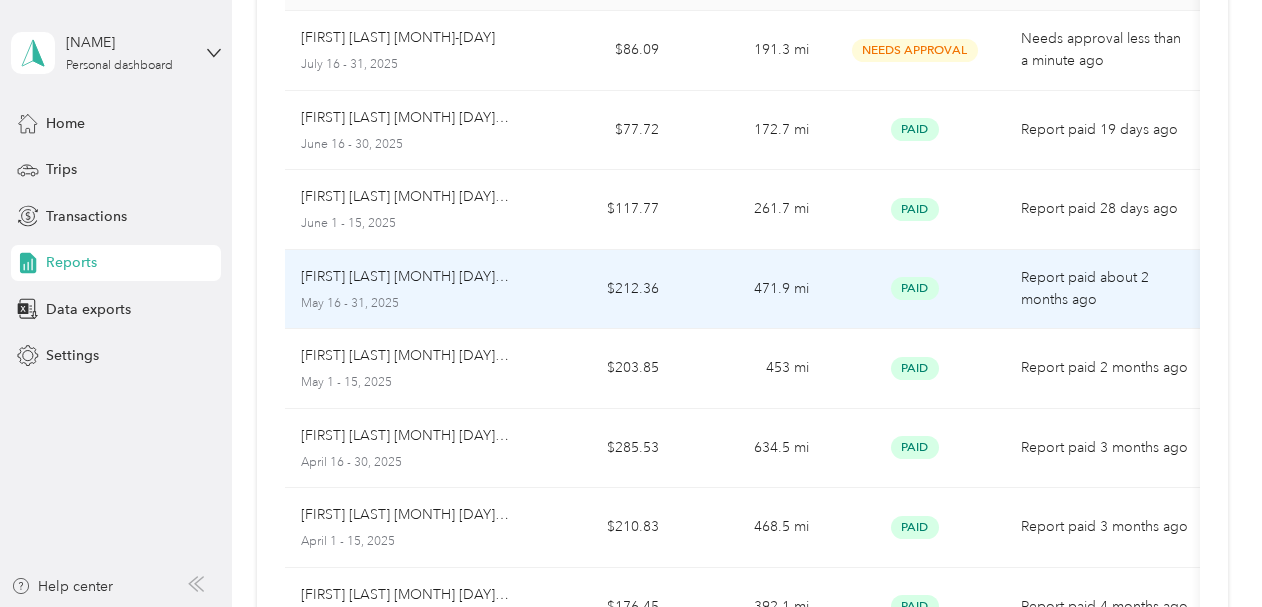 scroll, scrollTop: 0, scrollLeft: 0, axis: both 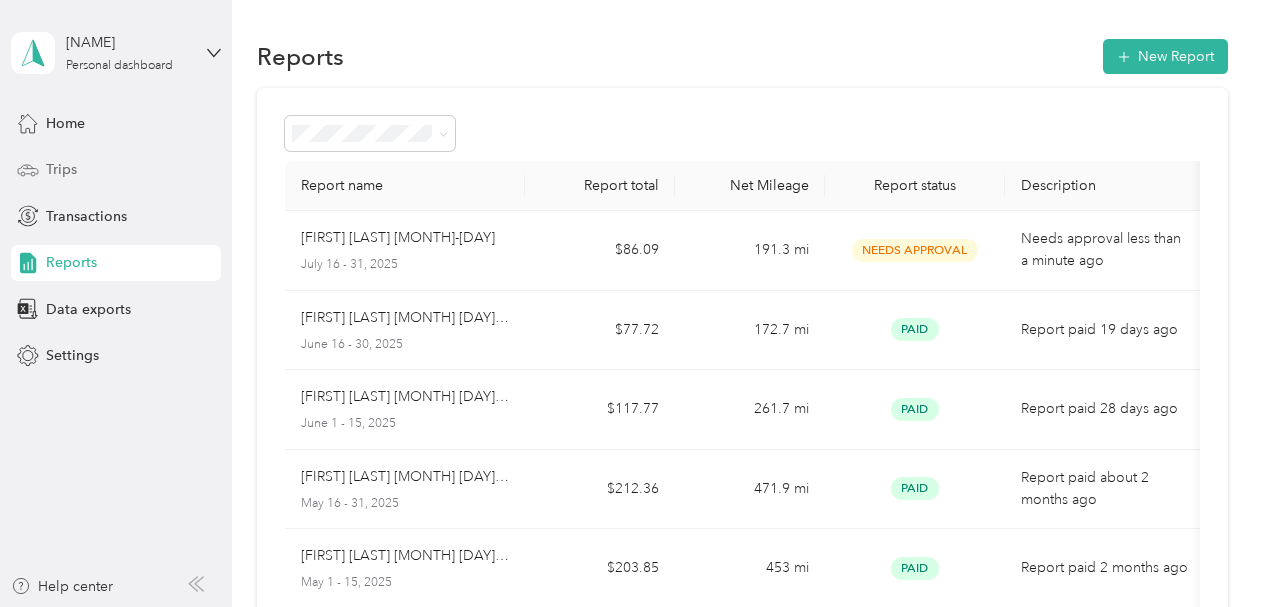 click on "Trips" at bounding box center [61, 169] 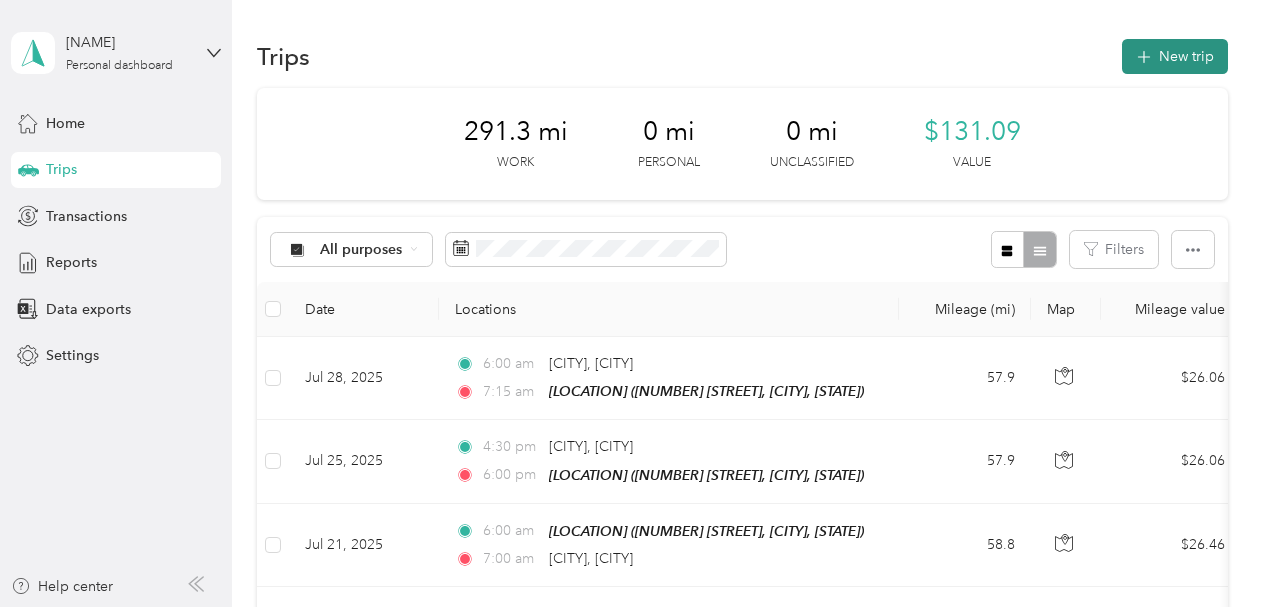 click on "New trip" at bounding box center (1175, 56) 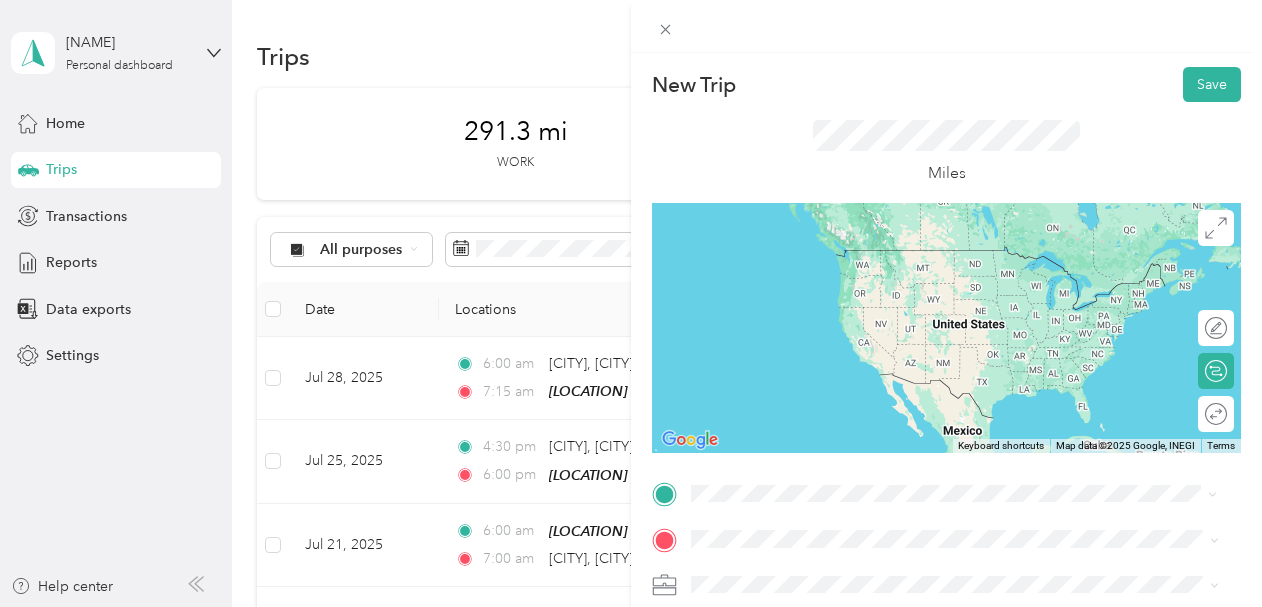 click on "PALM BEACH INTERNATIONAL" at bounding box center [901, 261] 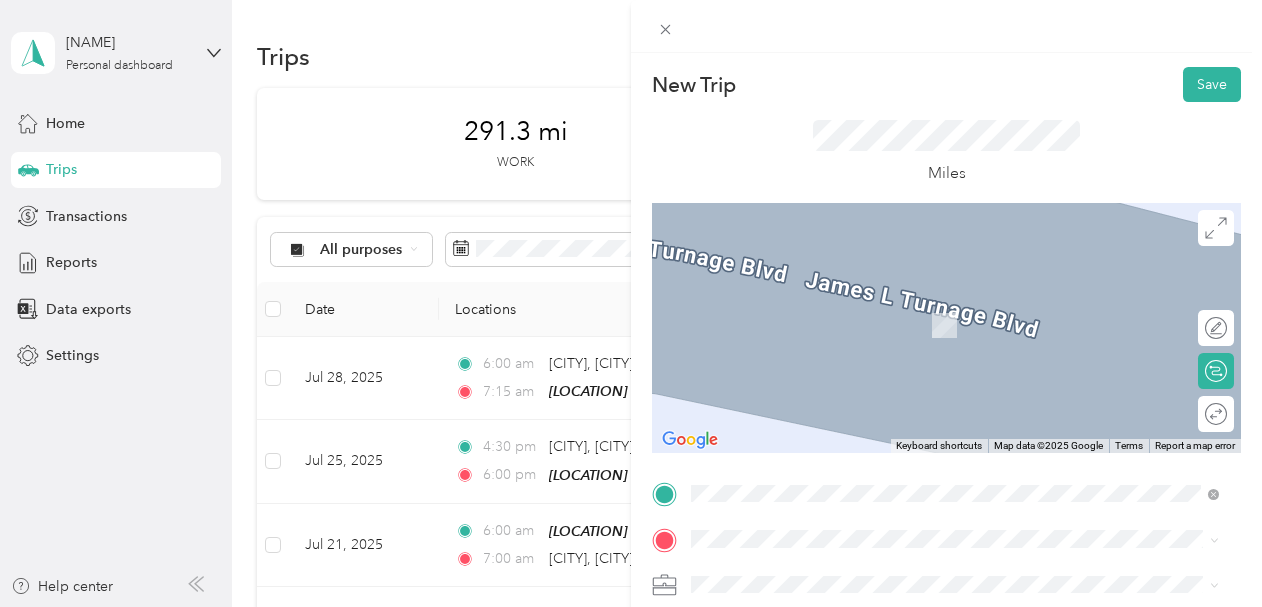 click on "[NUMBER] [STREET], [CITY], [STATE], [COUNTRY]" at bounding box center (884, 321) 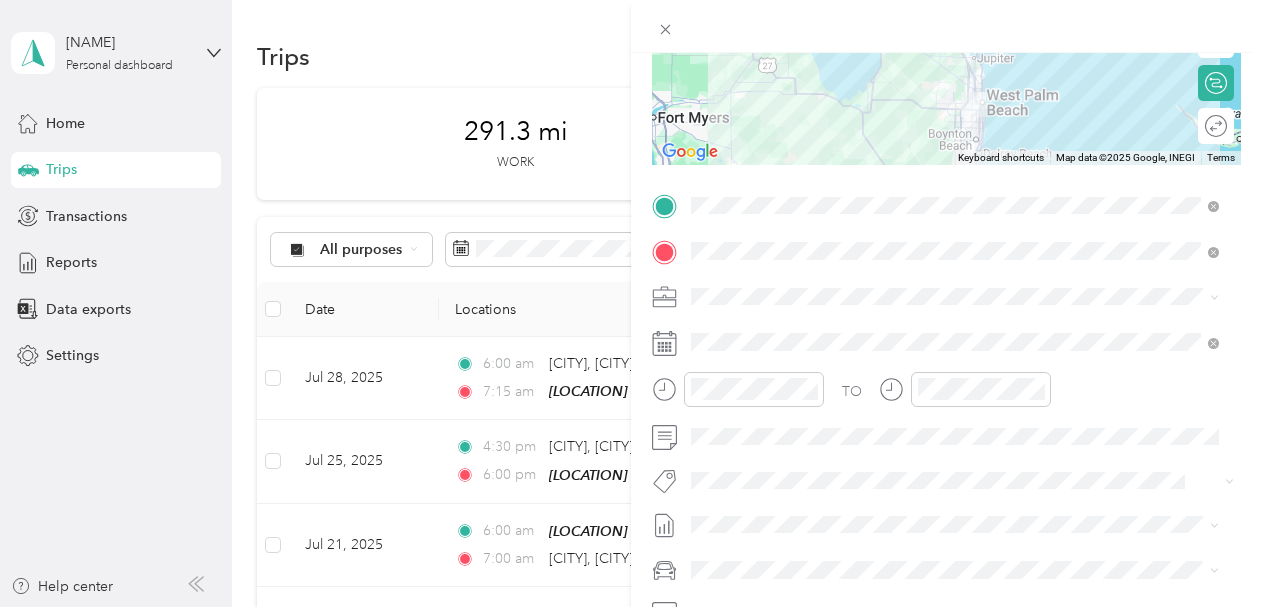 scroll, scrollTop: 300, scrollLeft: 0, axis: vertical 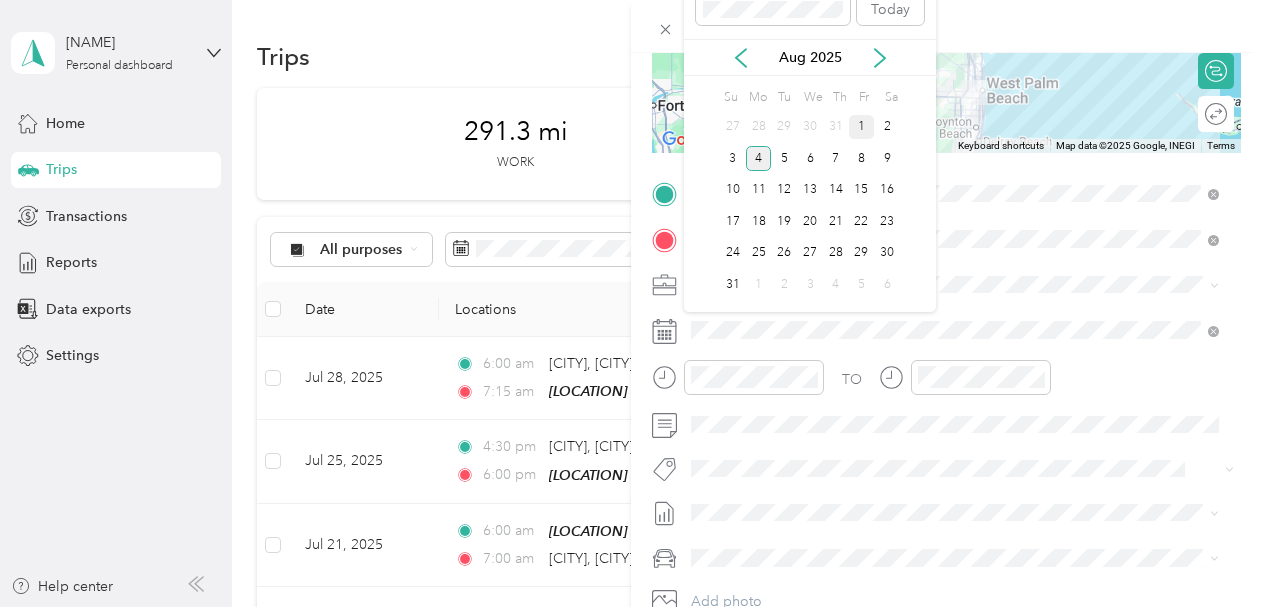 click on "1" at bounding box center (862, 127) 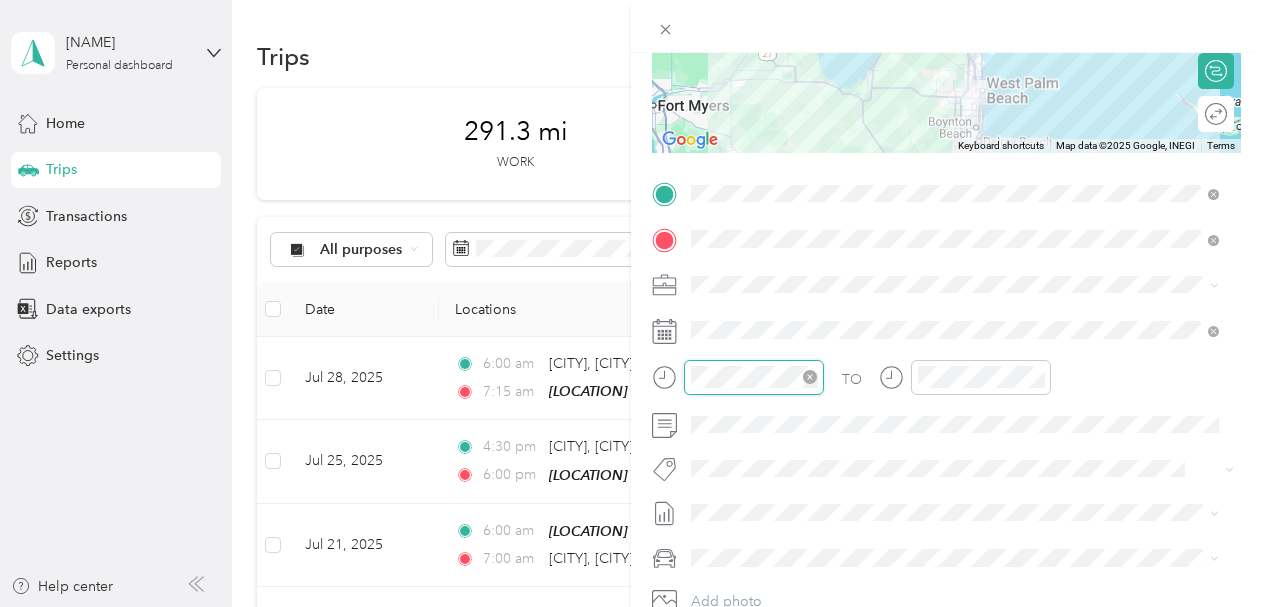 scroll, scrollTop: 120, scrollLeft: 0, axis: vertical 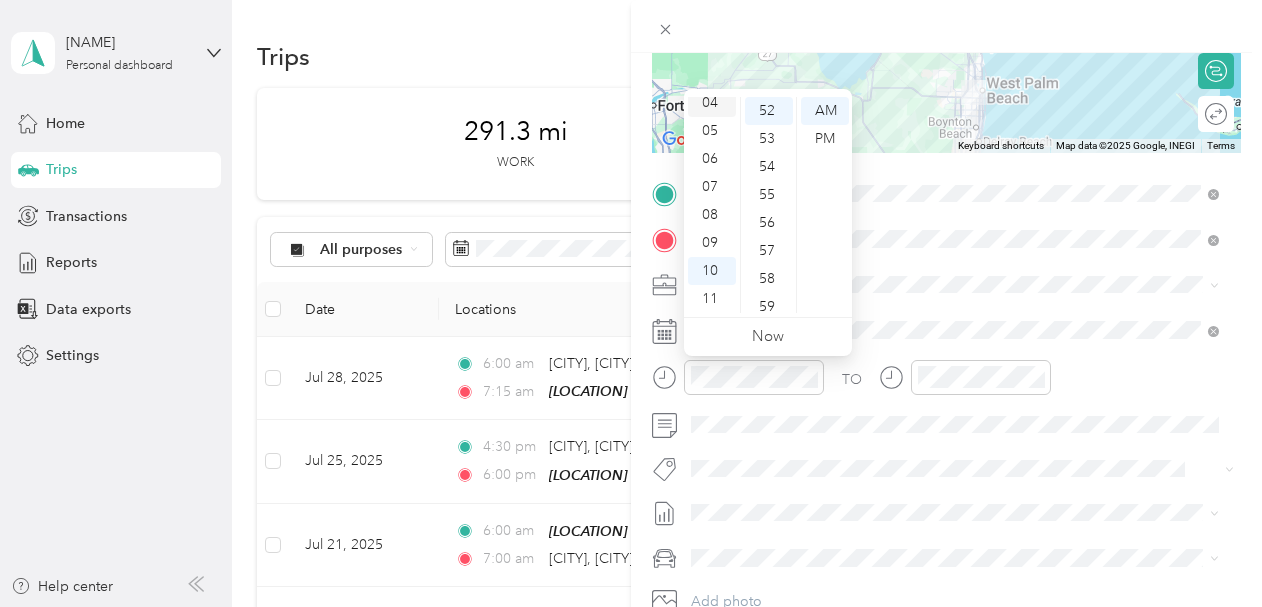 click on "04" at bounding box center (712, 103) 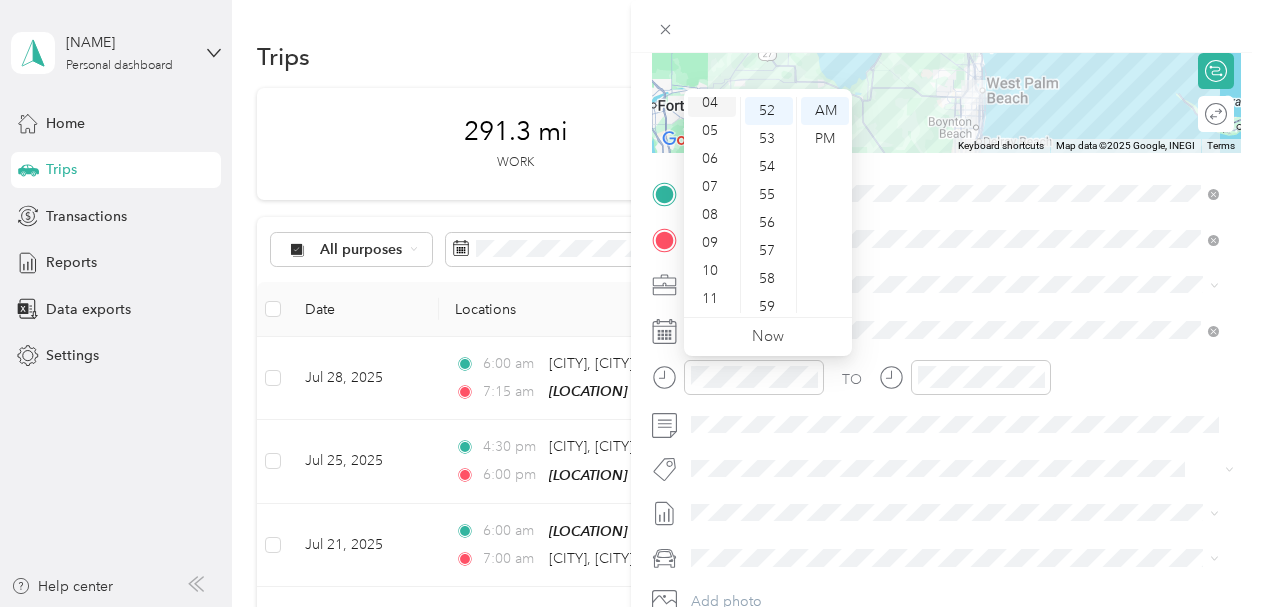 scroll, scrollTop: 112, scrollLeft: 0, axis: vertical 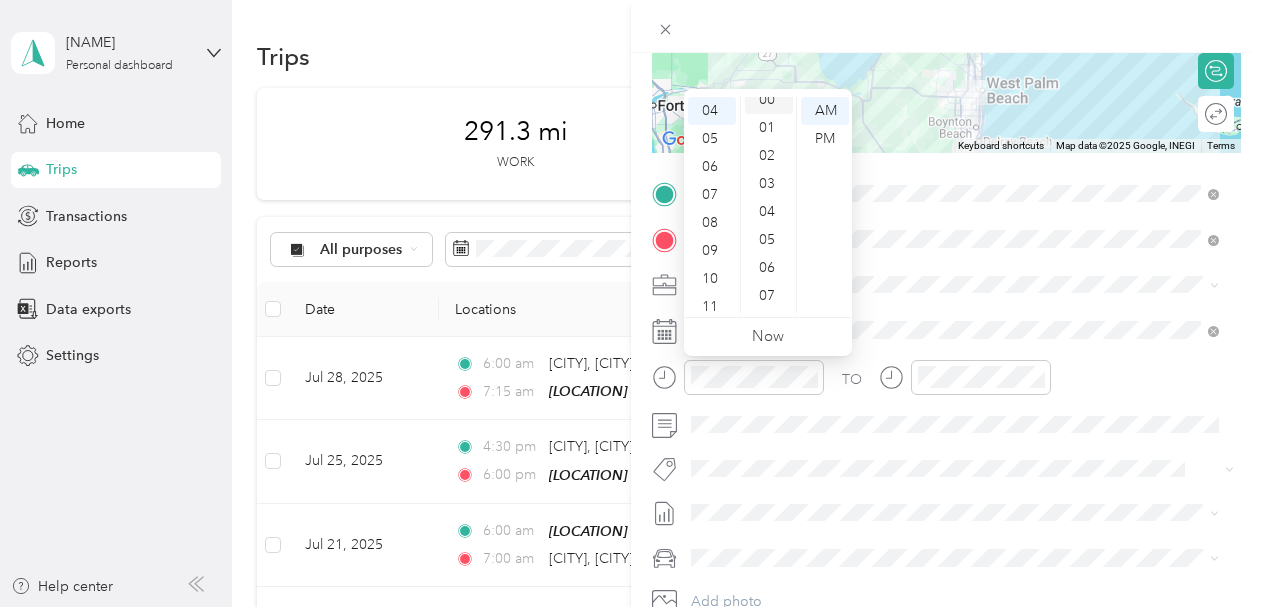 click on "00" at bounding box center [769, 100] 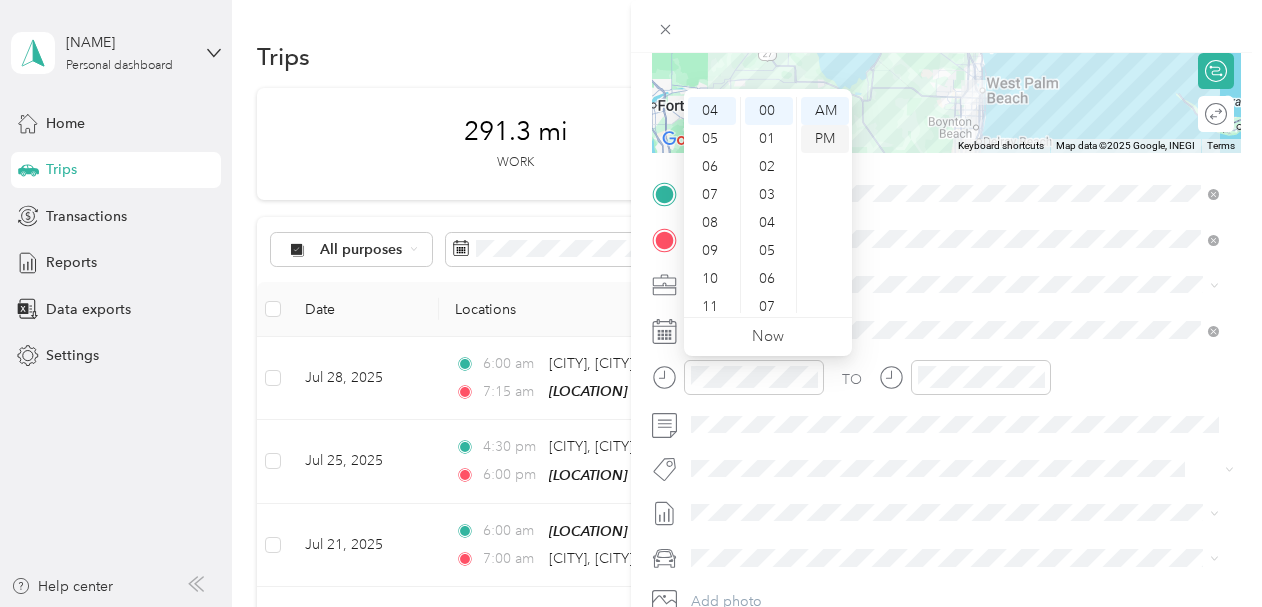 click on "PM" at bounding box center [825, 139] 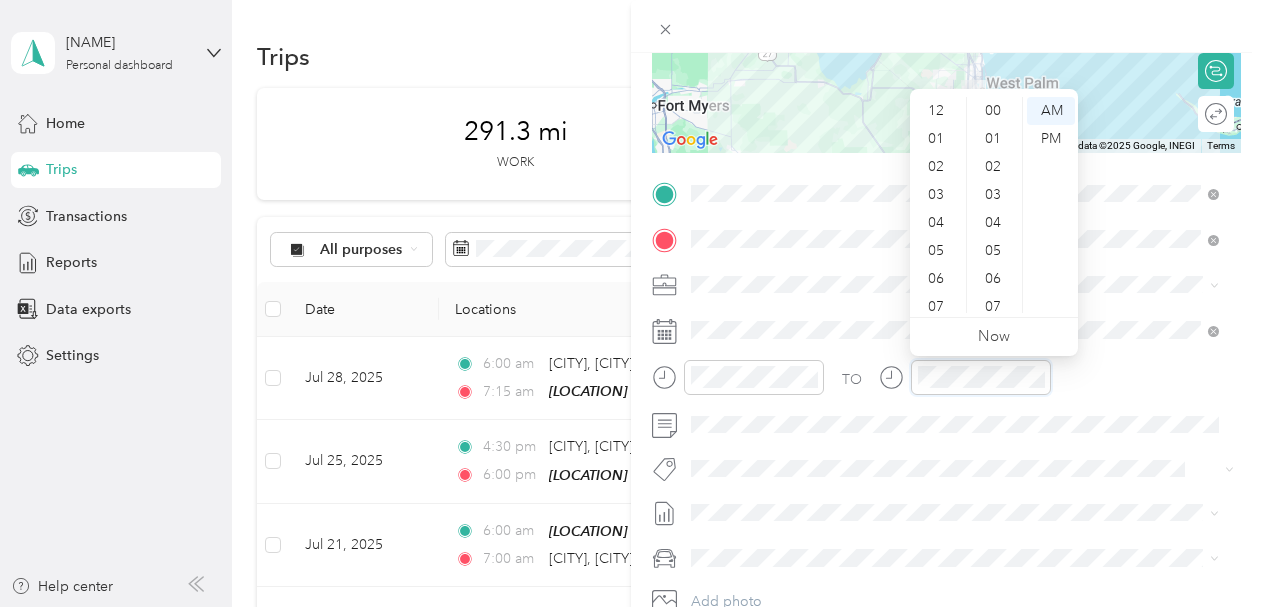 scroll, scrollTop: 1456, scrollLeft: 0, axis: vertical 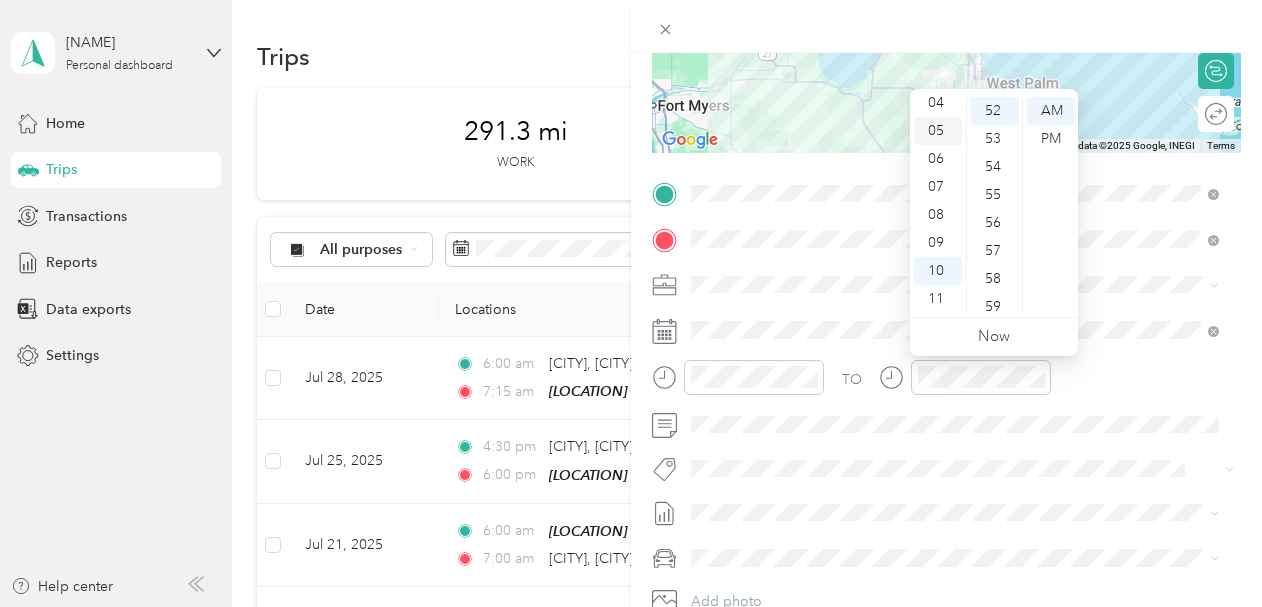 click on "05" at bounding box center (938, 131) 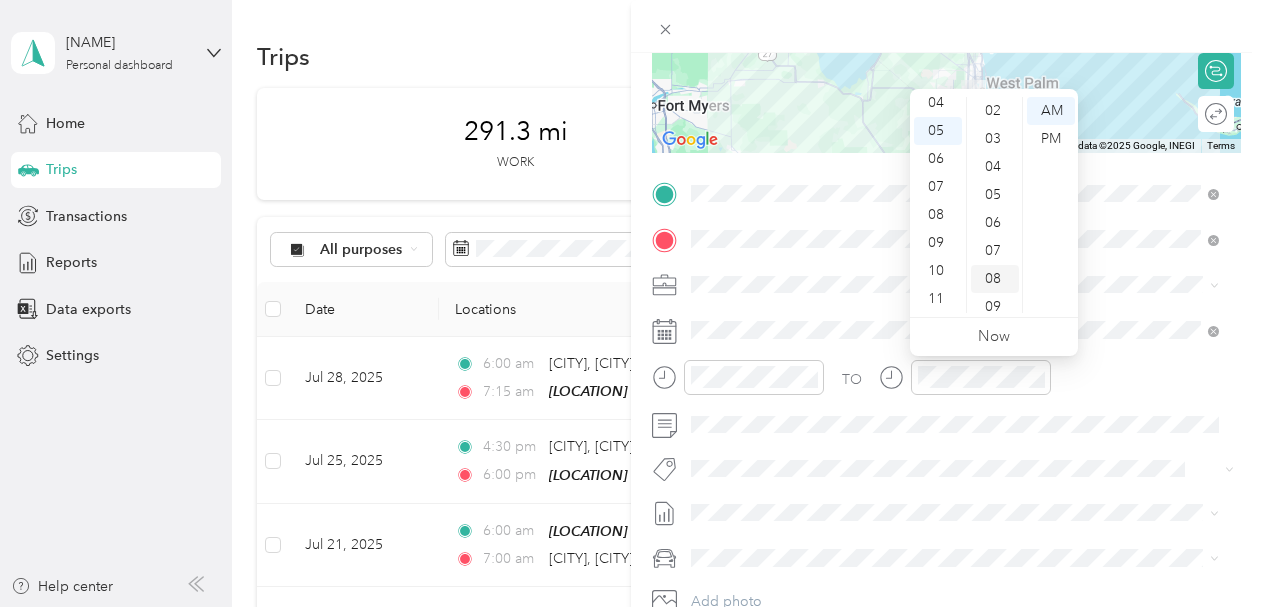 scroll, scrollTop: 256, scrollLeft: 0, axis: vertical 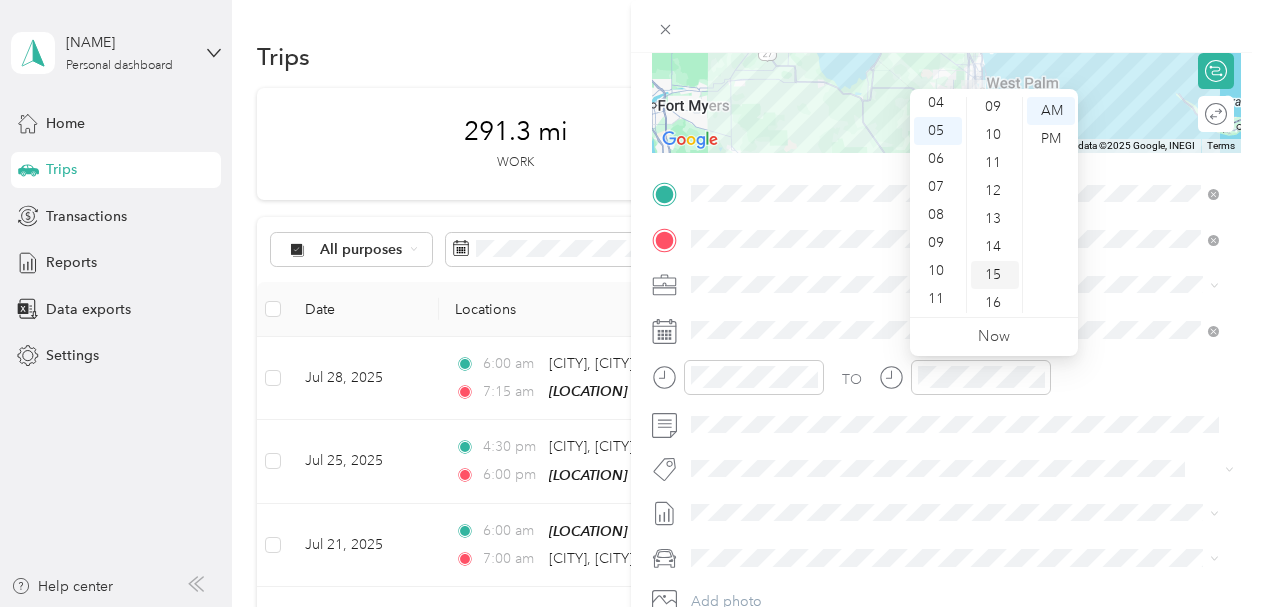 click on "15" at bounding box center [995, 275] 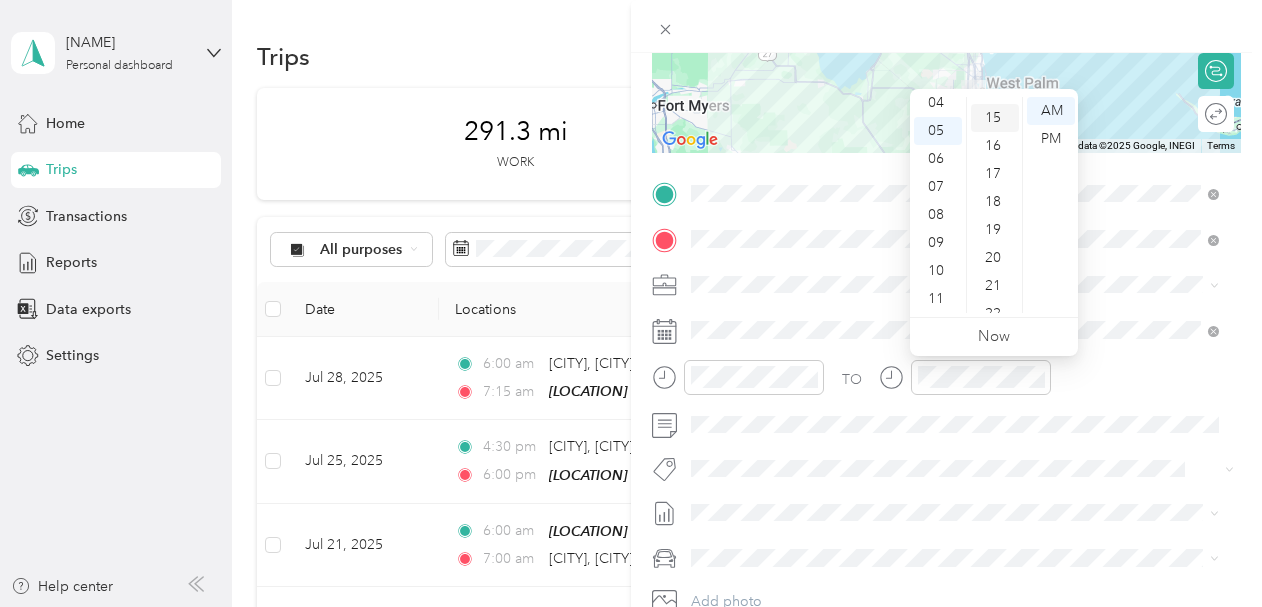 scroll, scrollTop: 420, scrollLeft: 0, axis: vertical 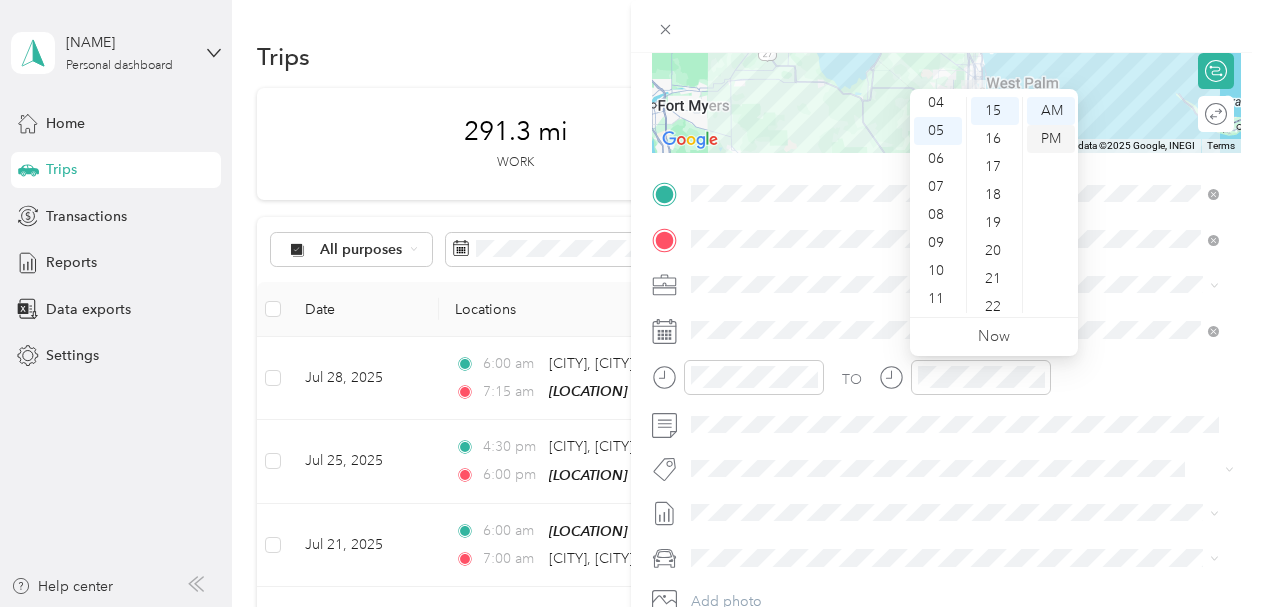 click on "PM" at bounding box center [1051, 139] 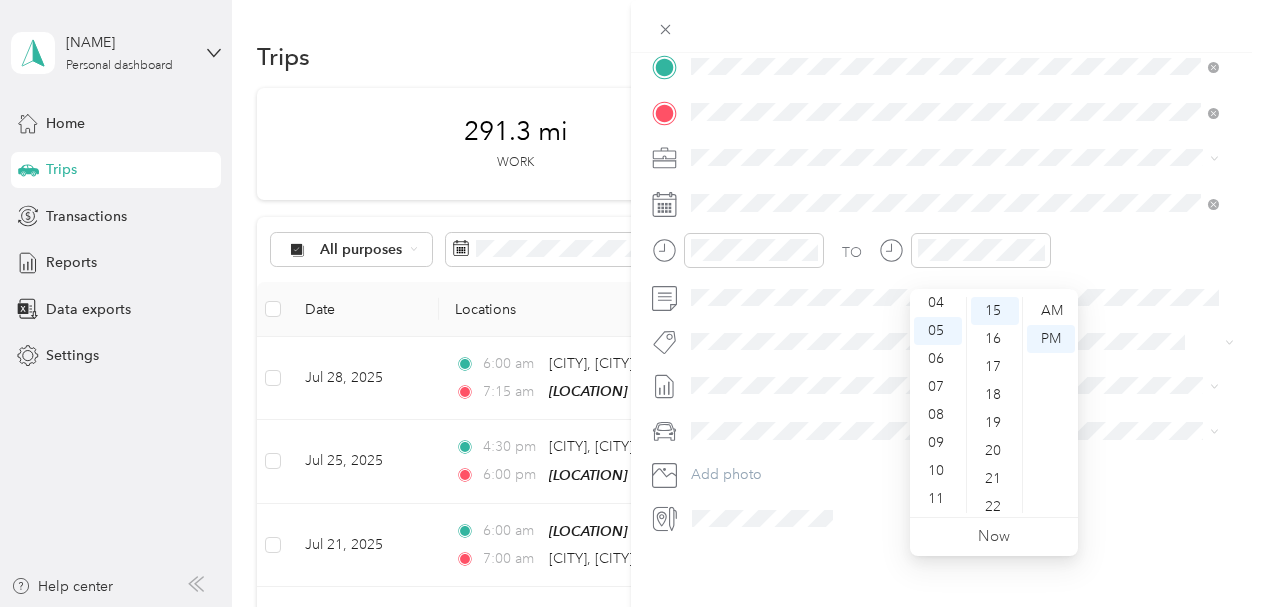 scroll, scrollTop: 442, scrollLeft: 0, axis: vertical 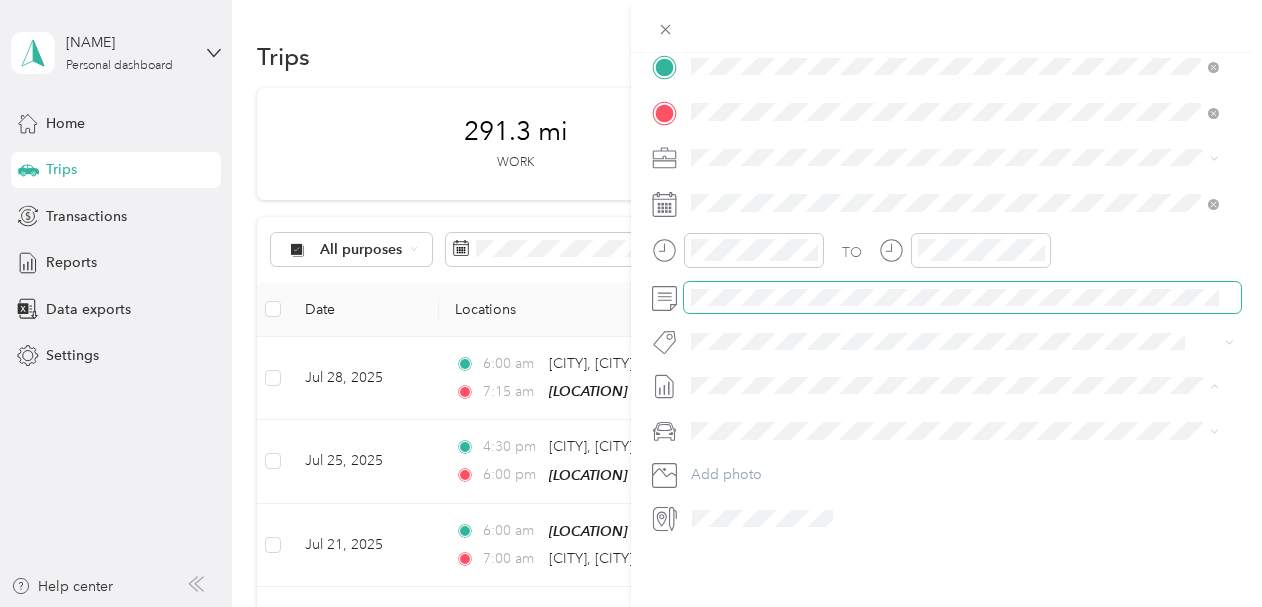click at bounding box center [962, 298] 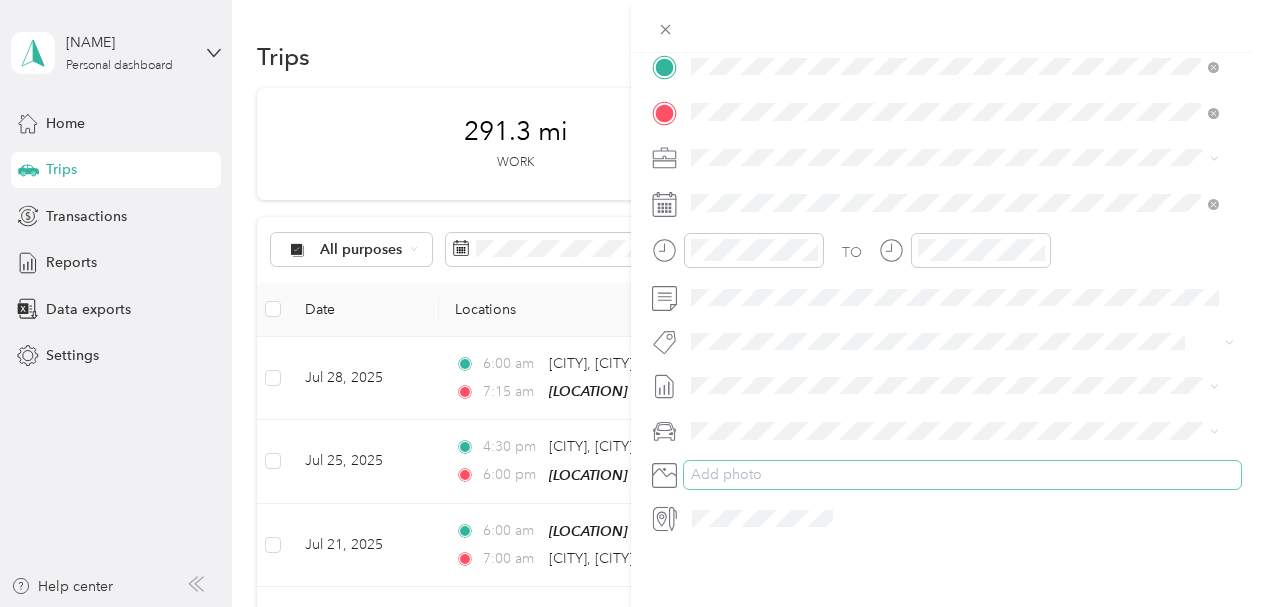 scroll, scrollTop: 0, scrollLeft: 0, axis: both 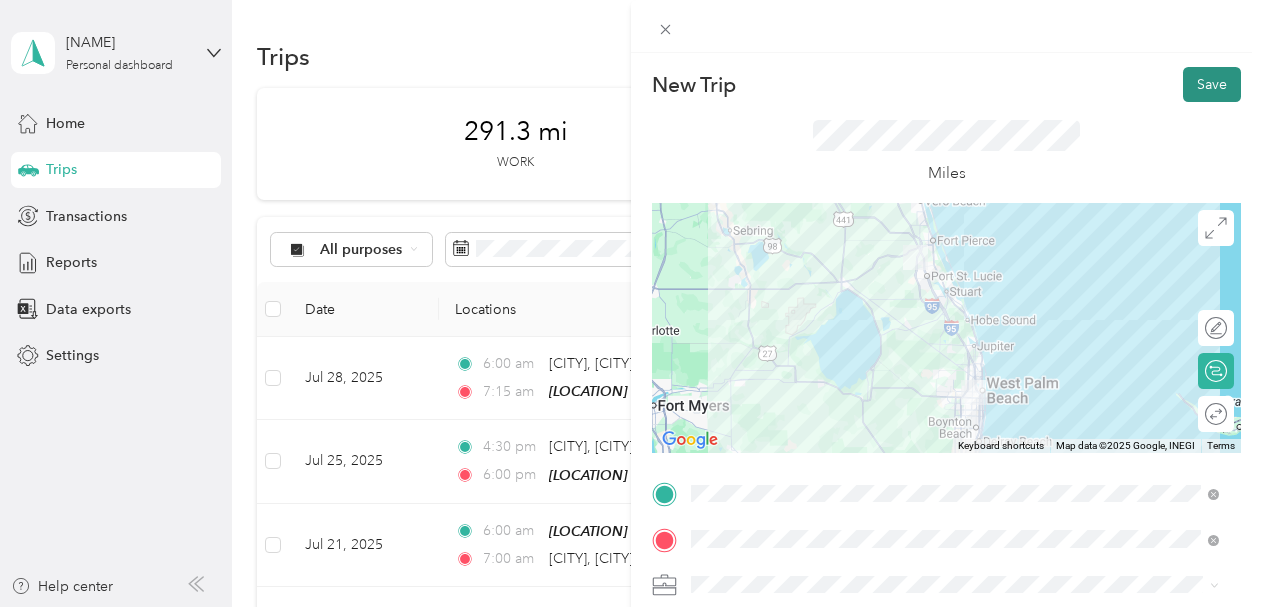 click on "Save" at bounding box center [1212, 84] 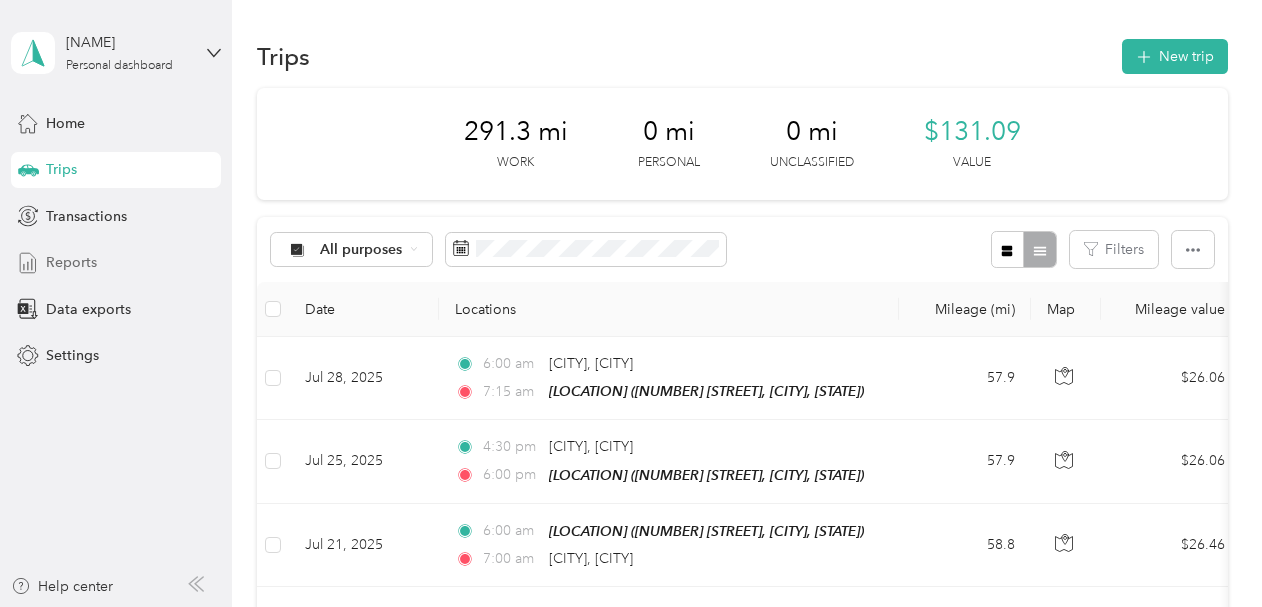 click on "Reports" at bounding box center (71, 262) 